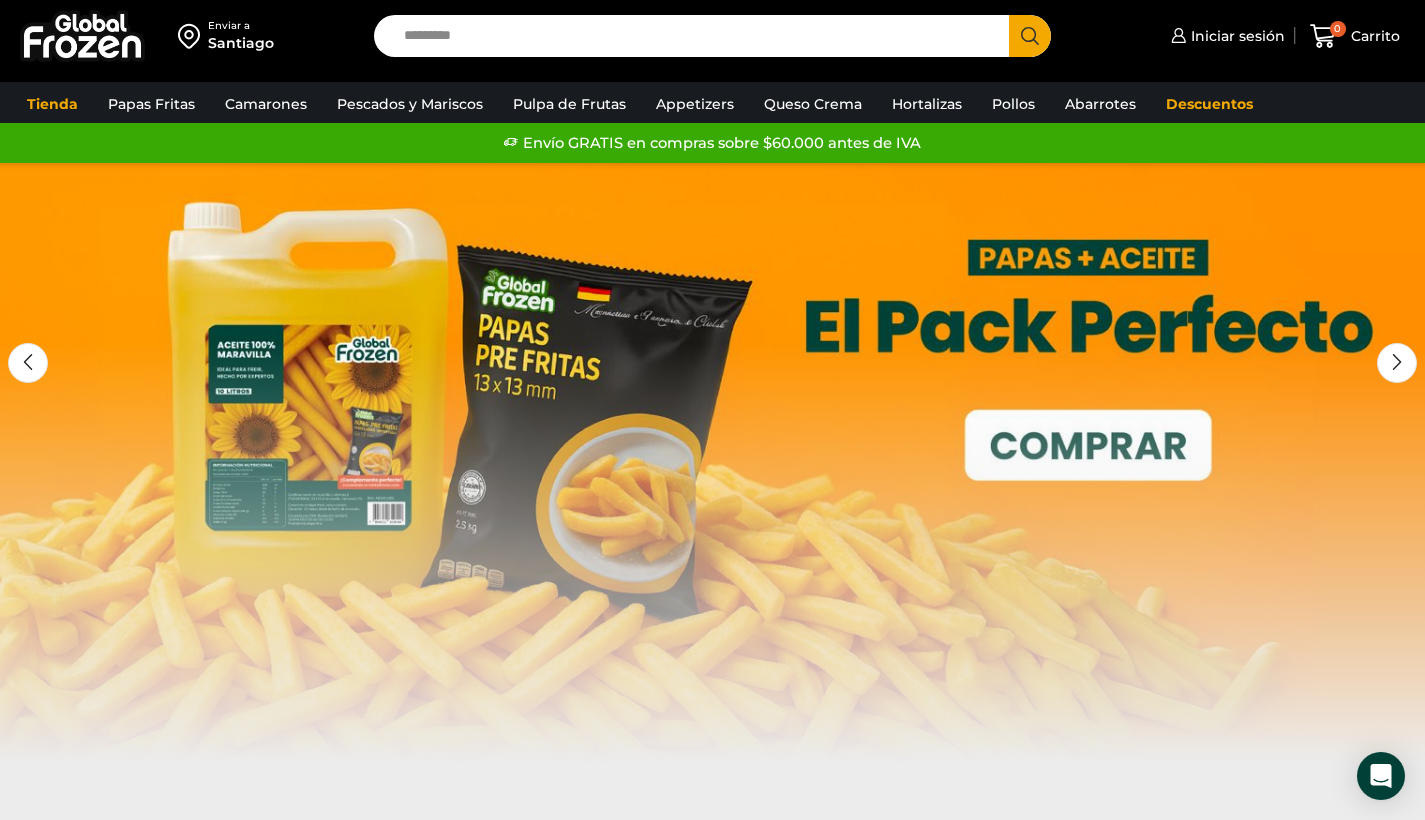 scroll, scrollTop: 0, scrollLeft: 0, axis: both 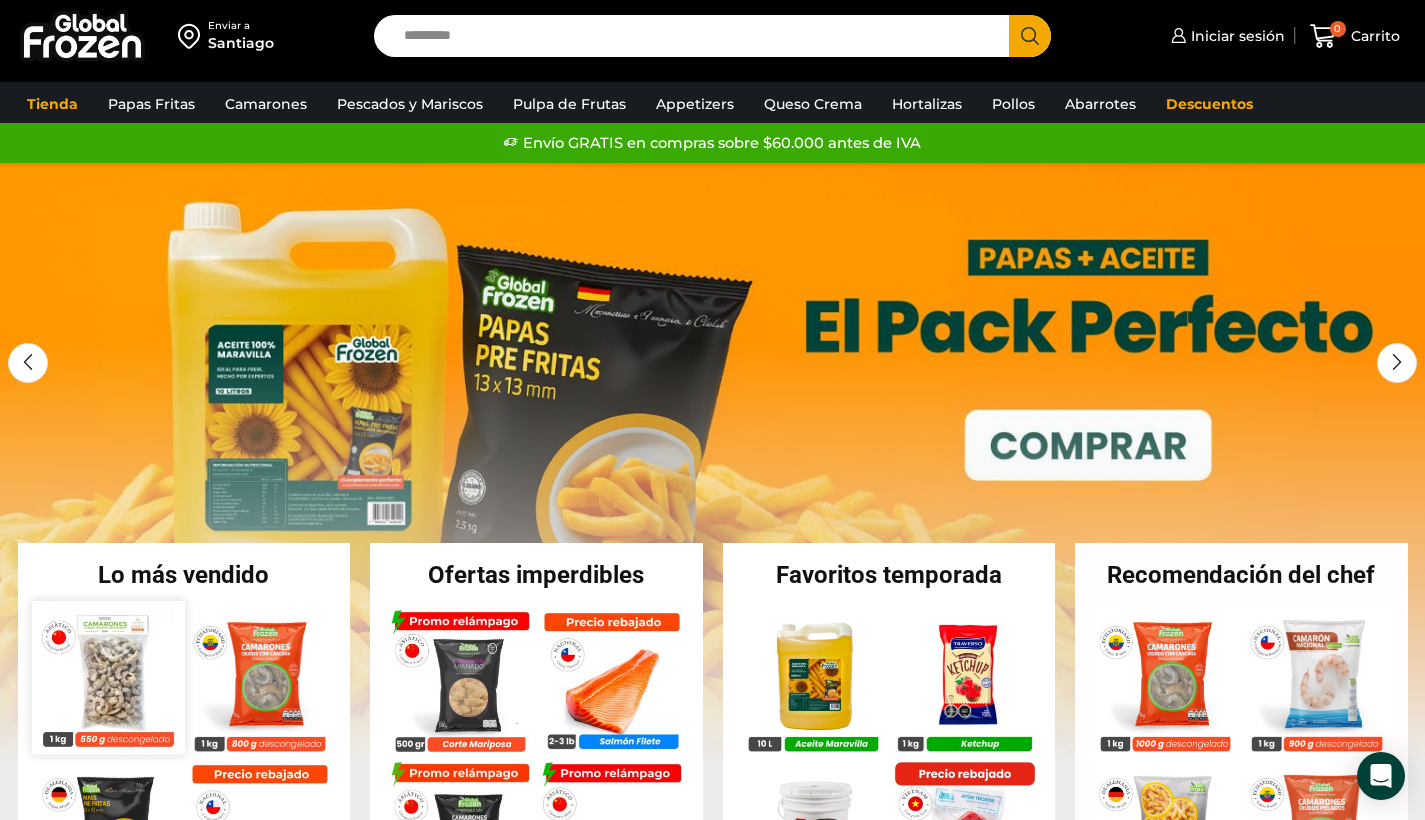 click at bounding box center (108, 677) 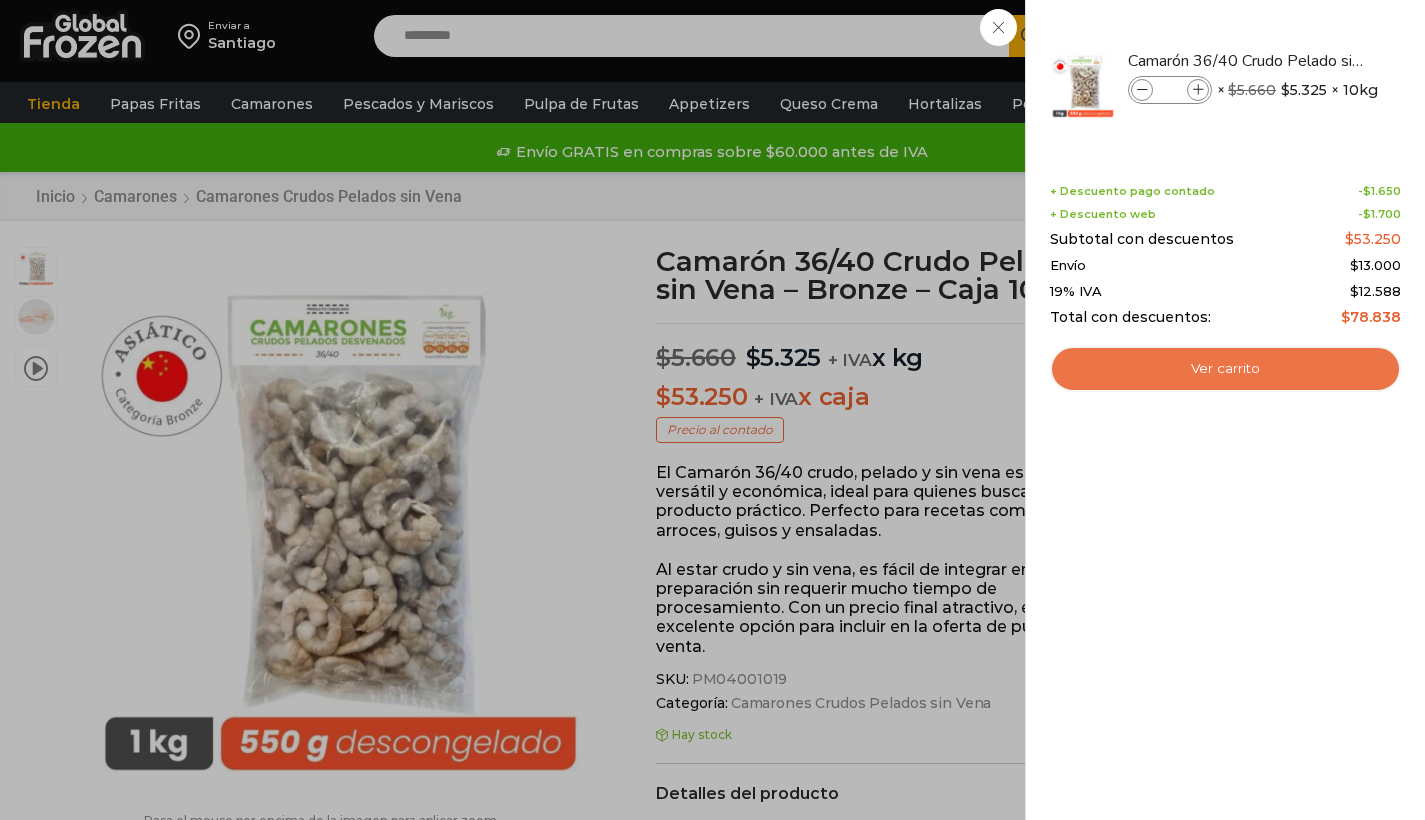 scroll, scrollTop: 1, scrollLeft: 0, axis: vertical 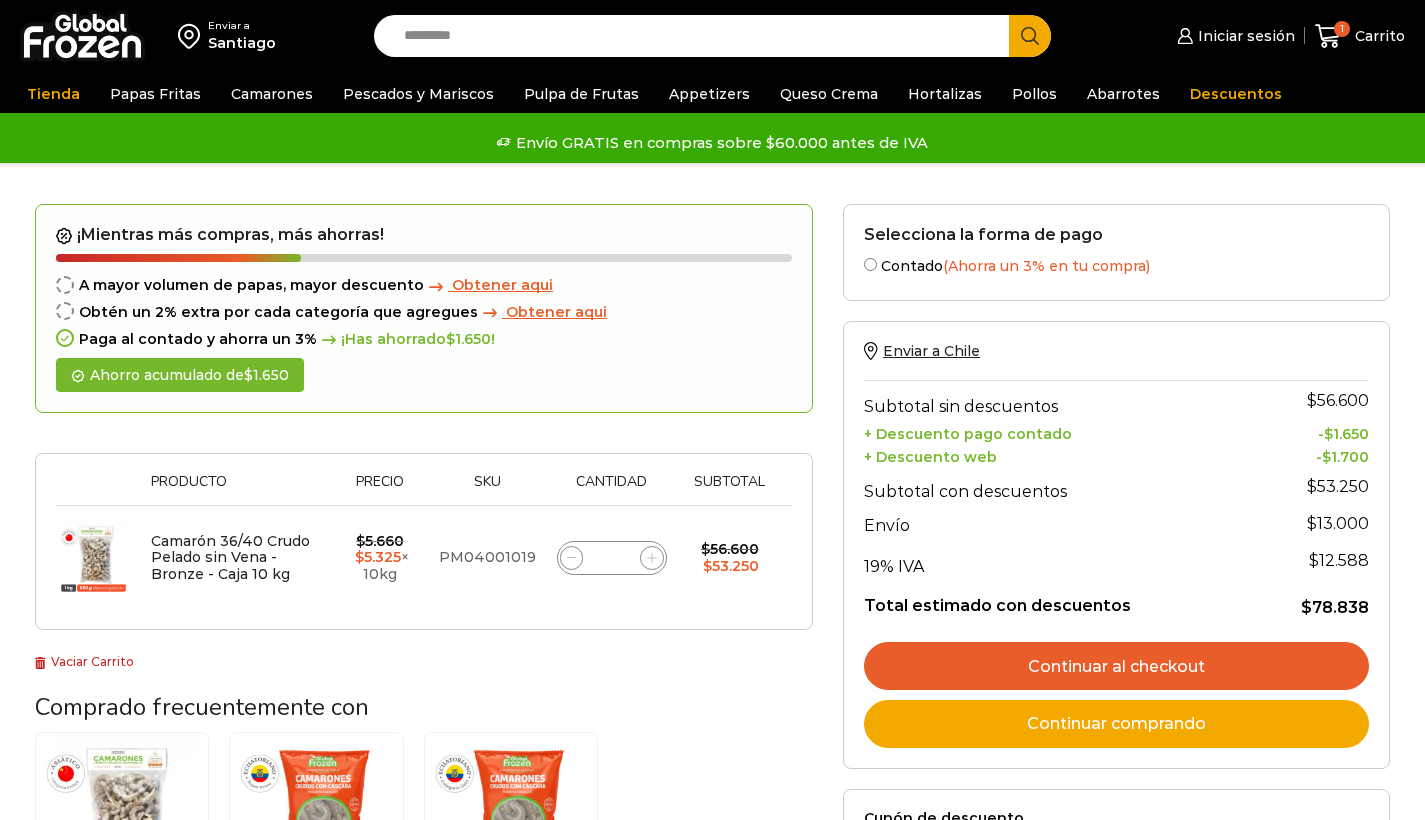 click 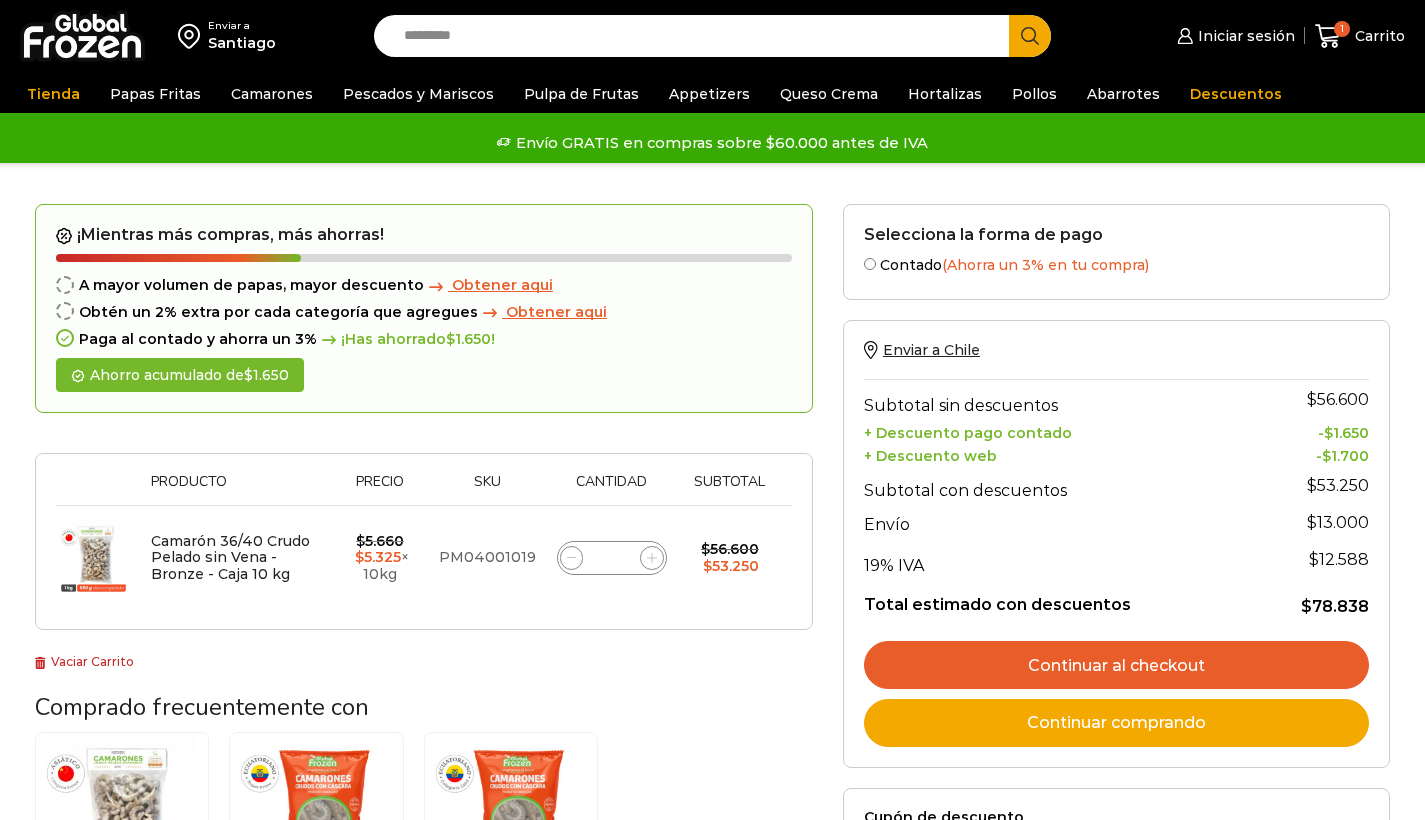 click 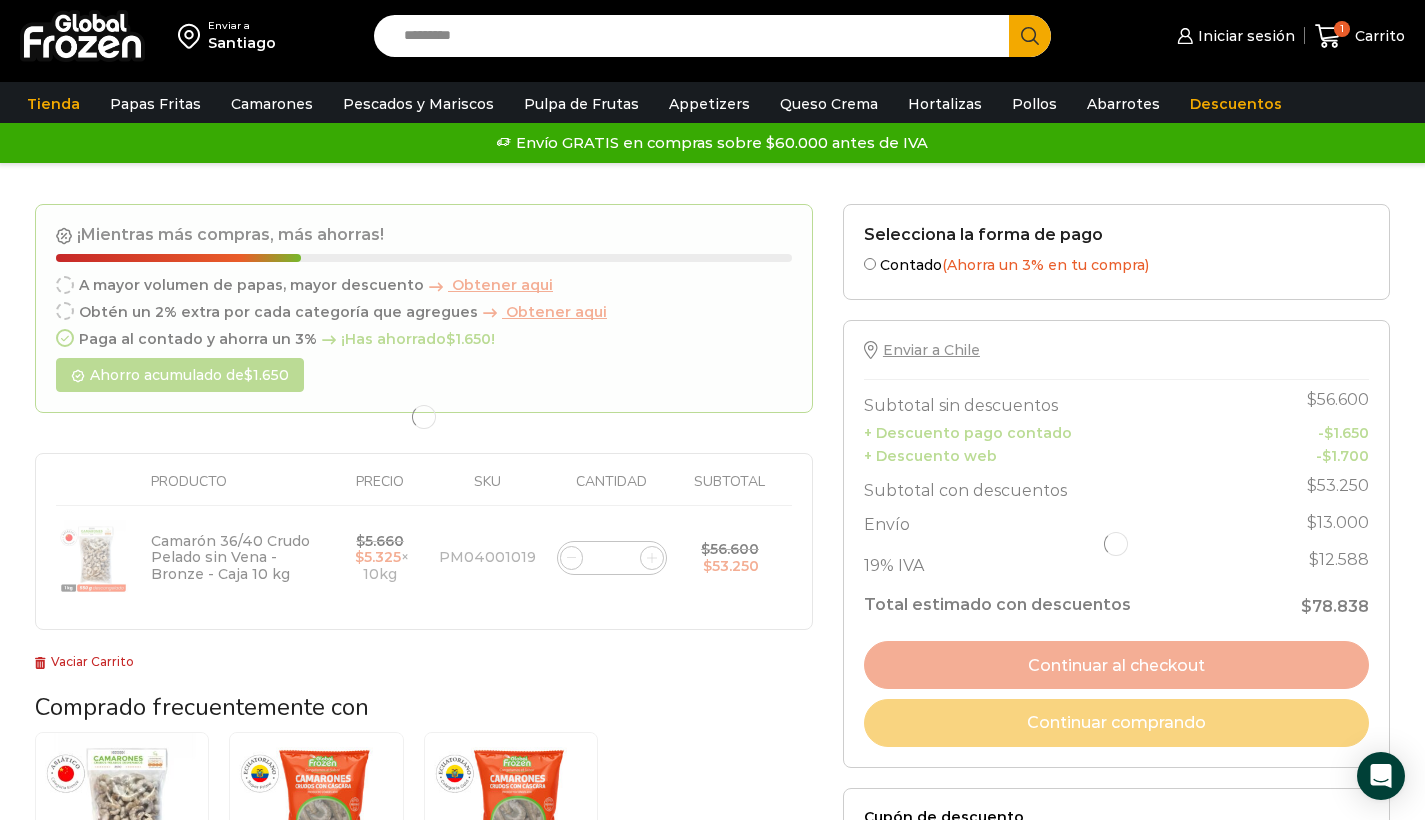 scroll, scrollTop: 0, scrollLeft: 0, axis: both 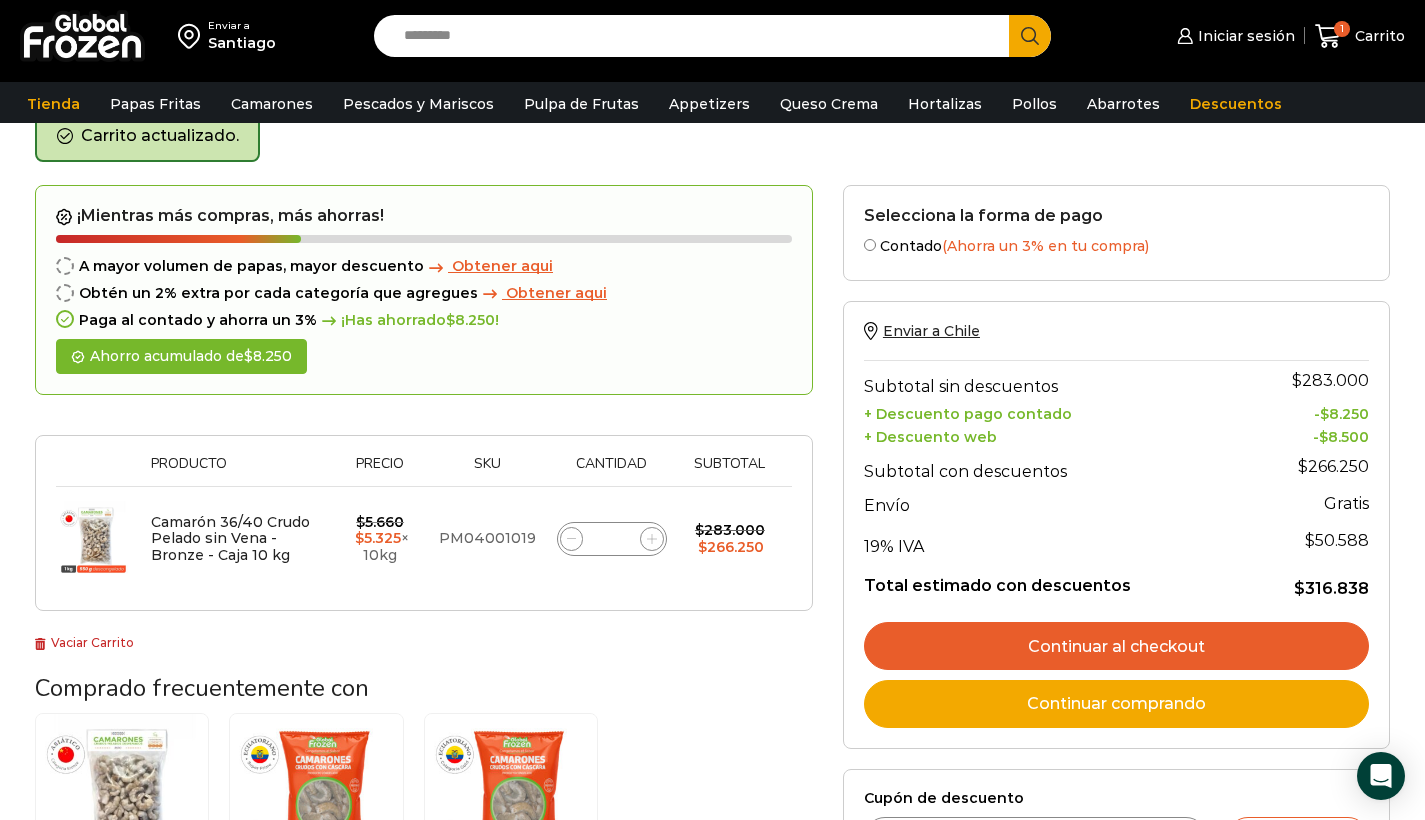 click 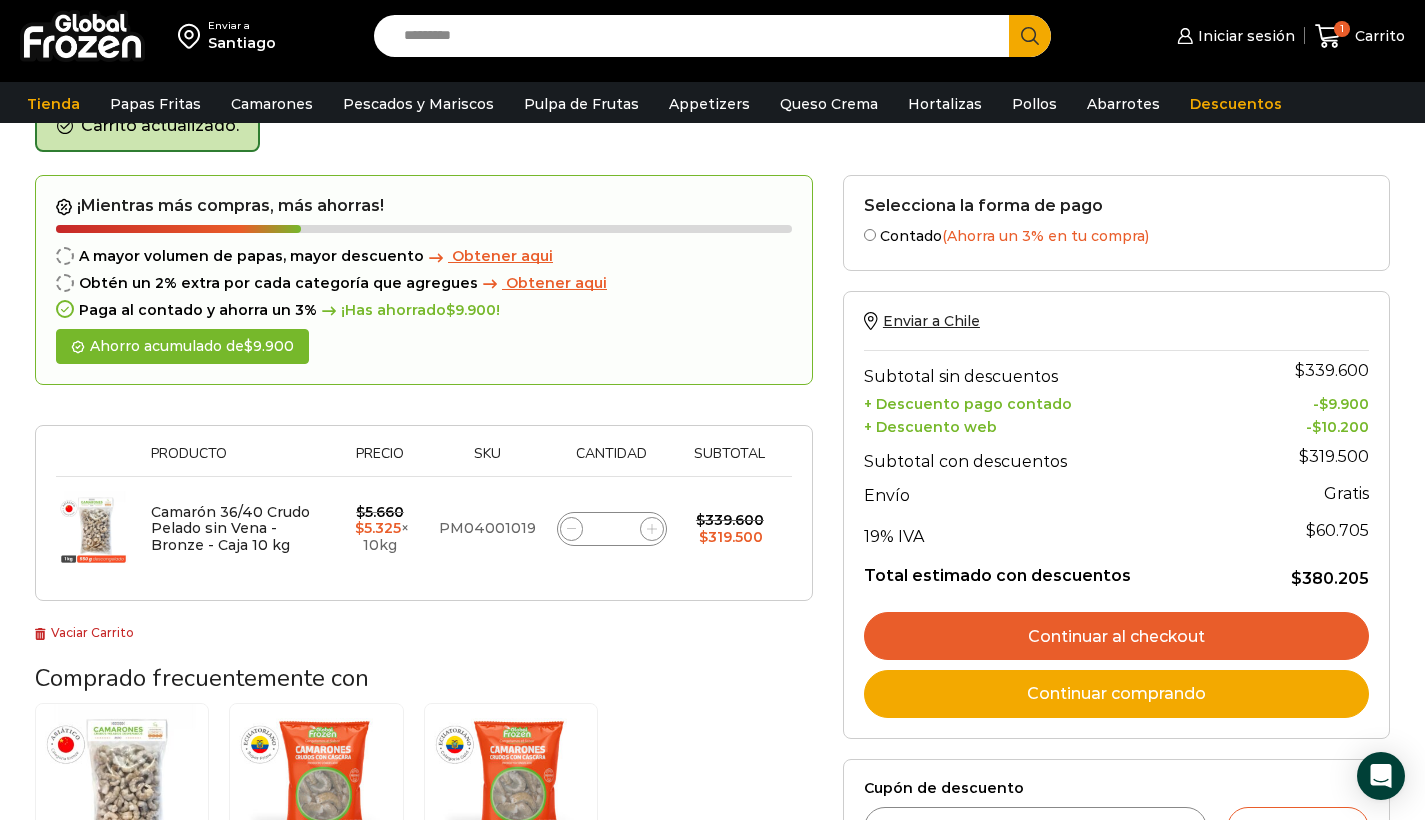 scroll, scrollTop: 208, scrollLeft: 0, axis: vertical 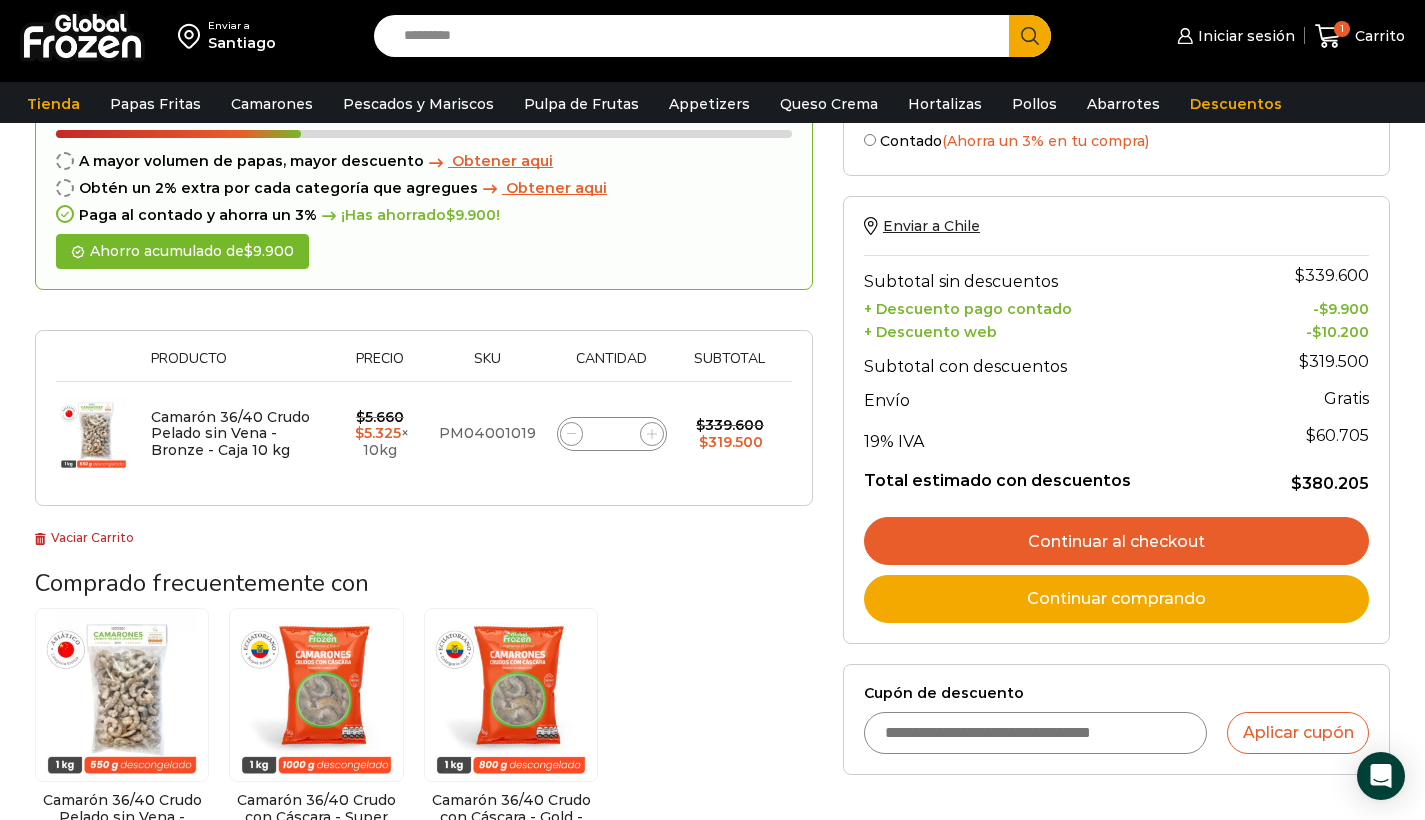 click on "Cupón de descuento" at bounding box center (1036, 733) 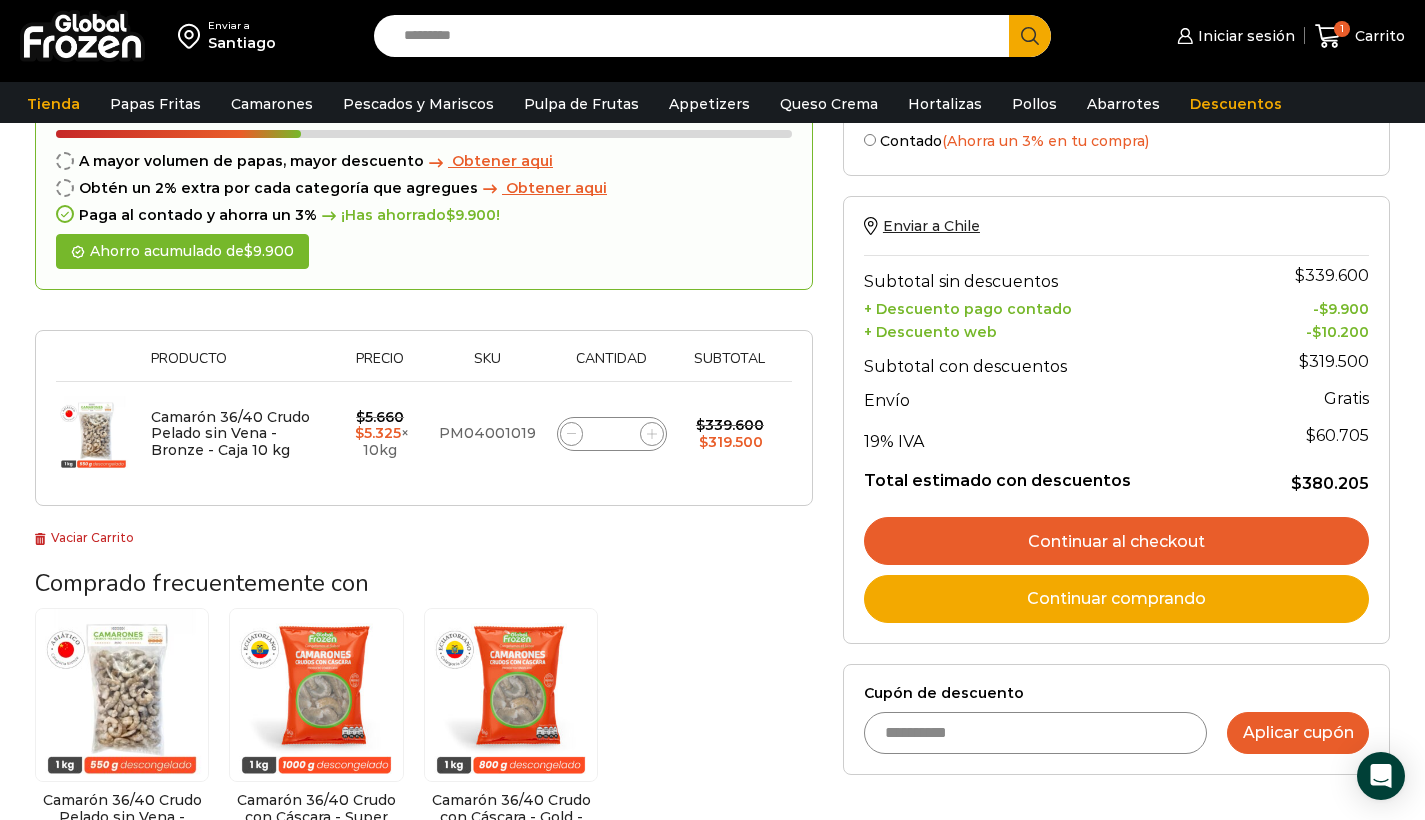 type on "**********" 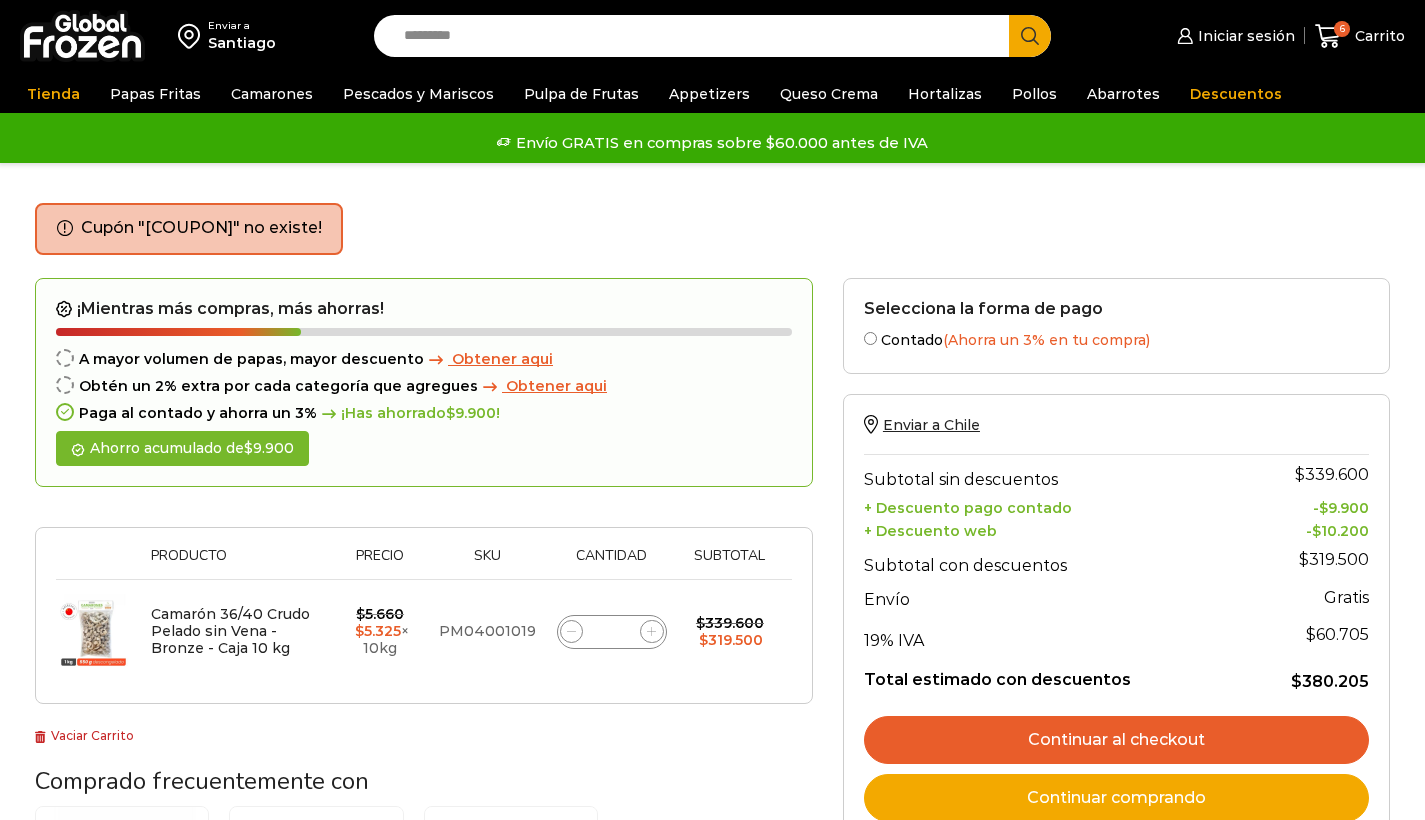 scroll, scrollTop: 0, scrollLeft: 0, axis: both 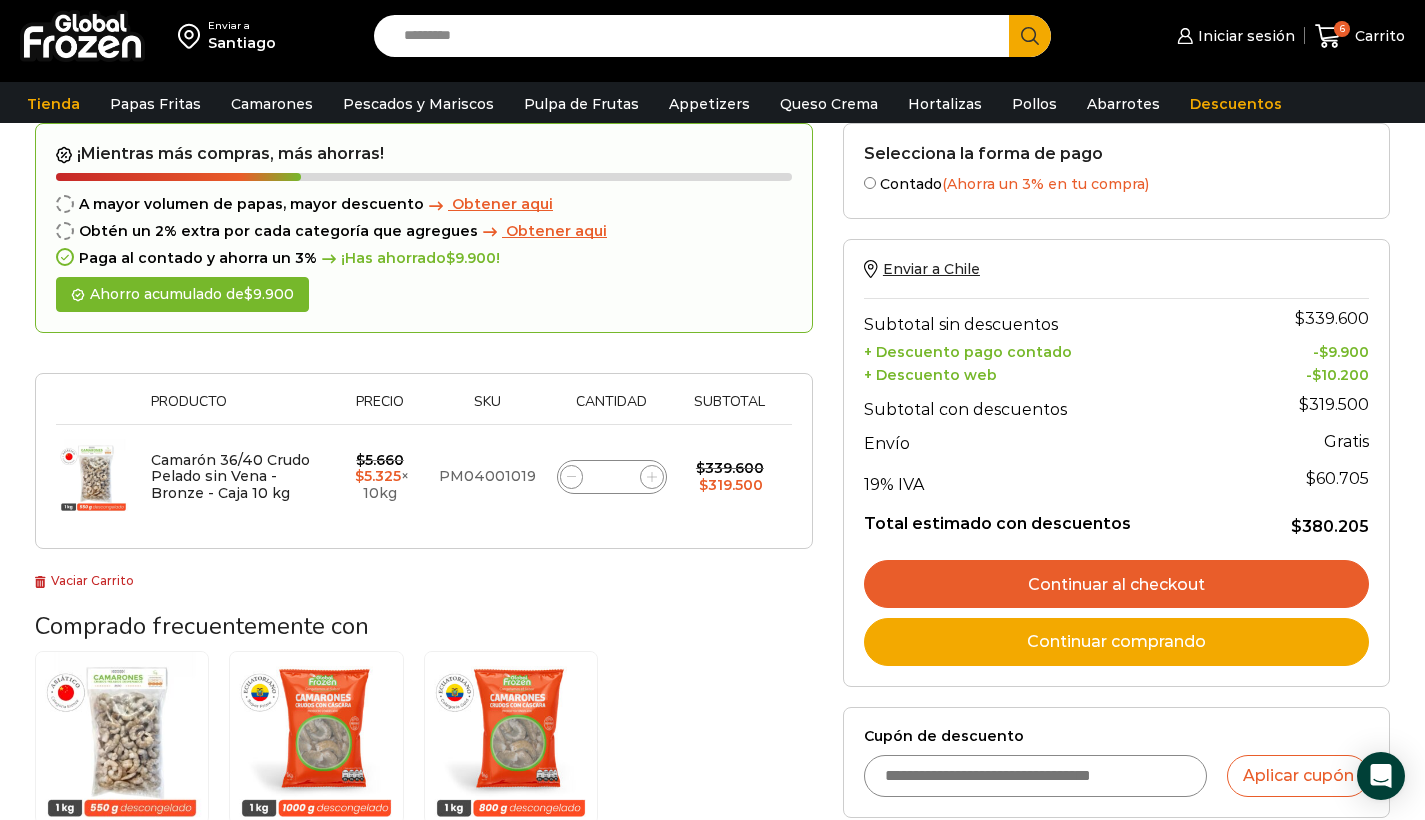 click on "Cupón de descuento" at bounding box center (1036, 776) 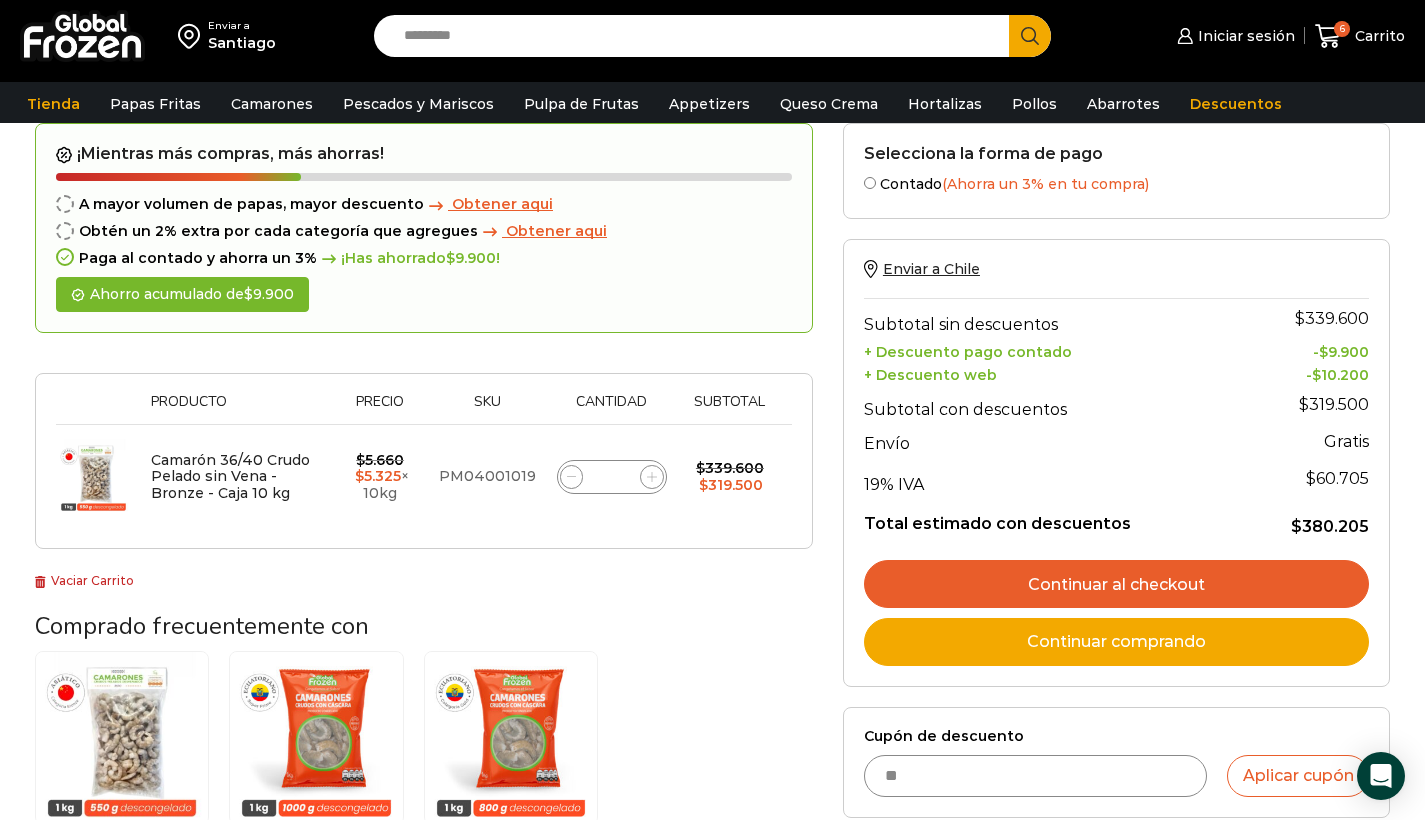 type on "*" 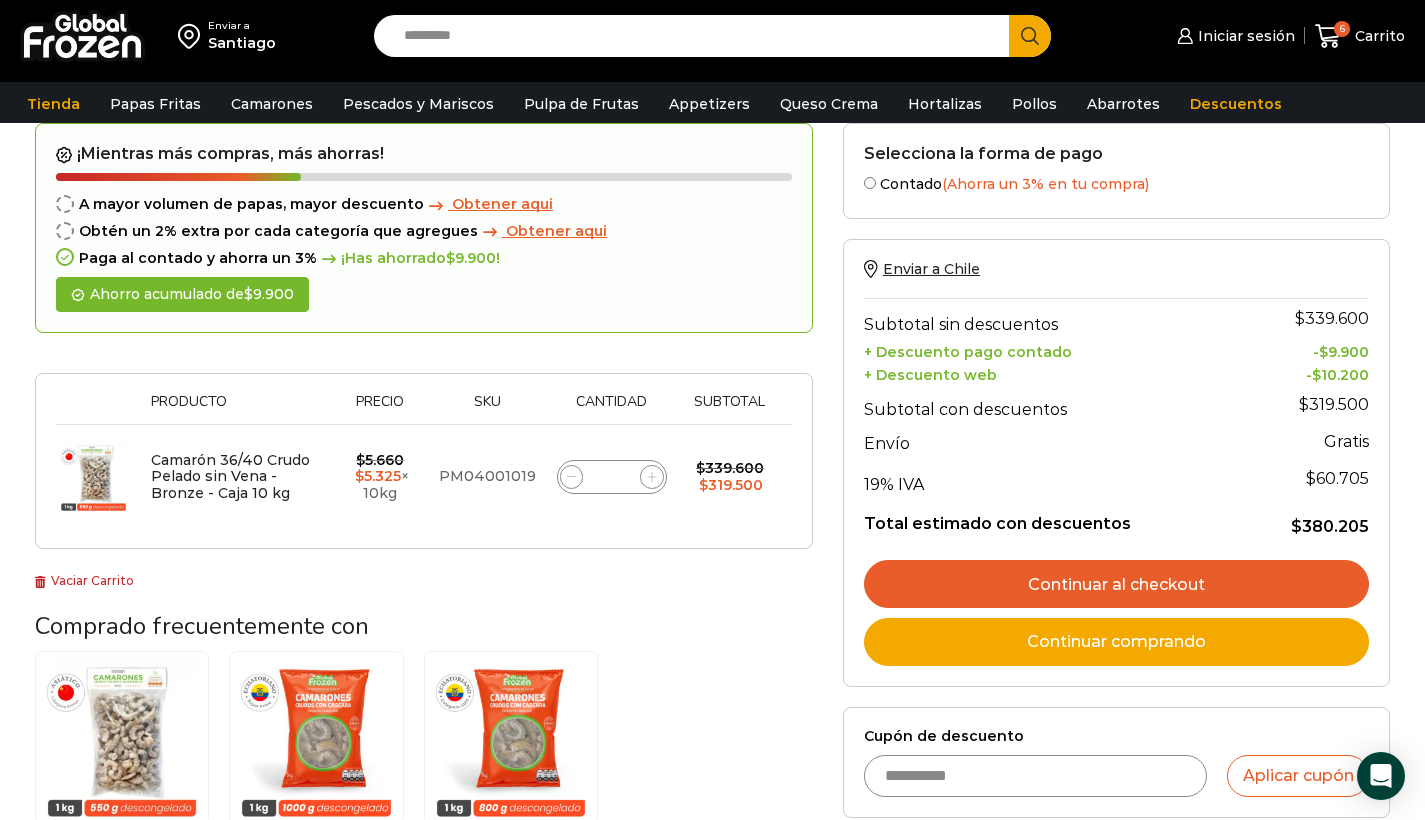 click on "**********" at bounding box center [1036, 776] 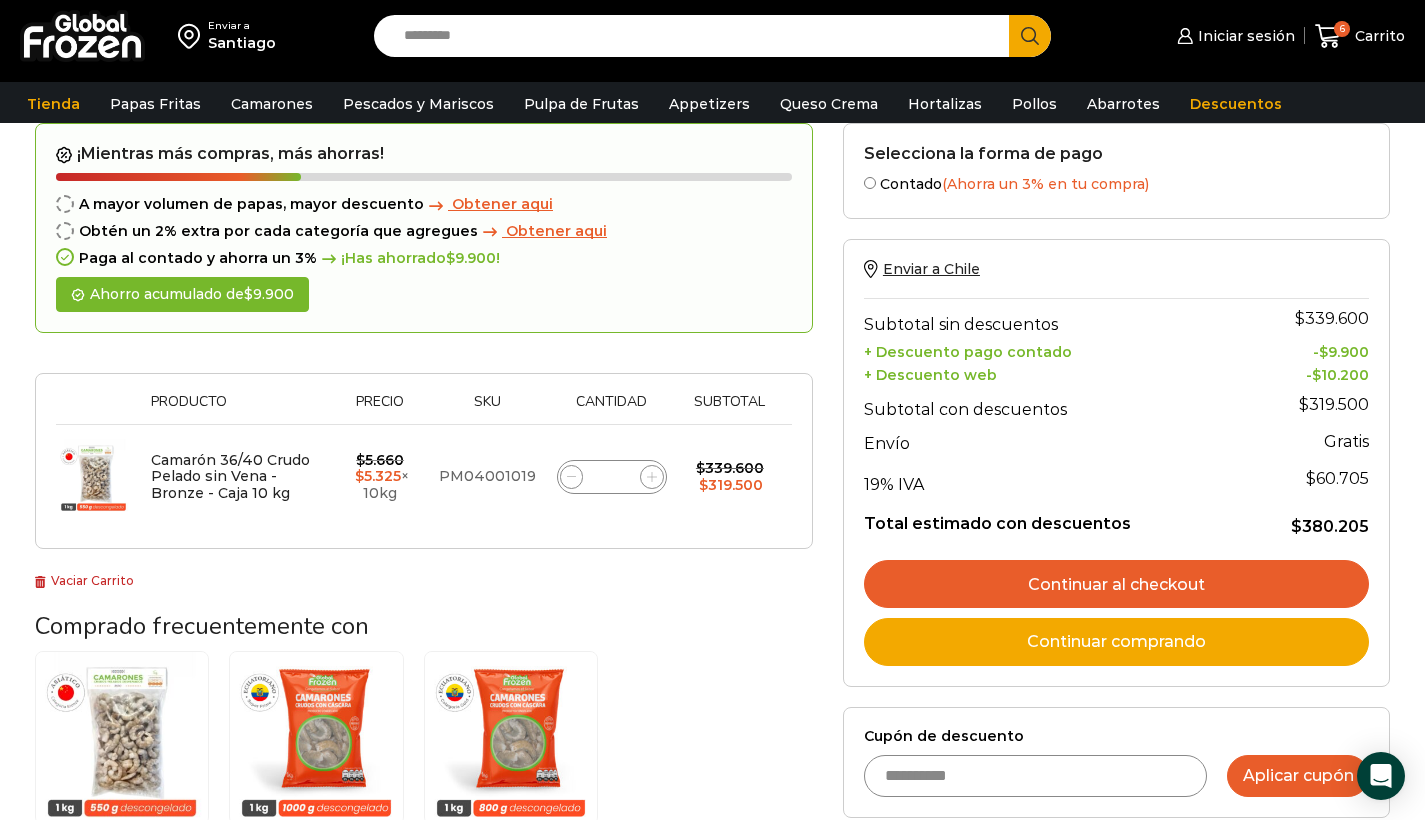 type on "**********" 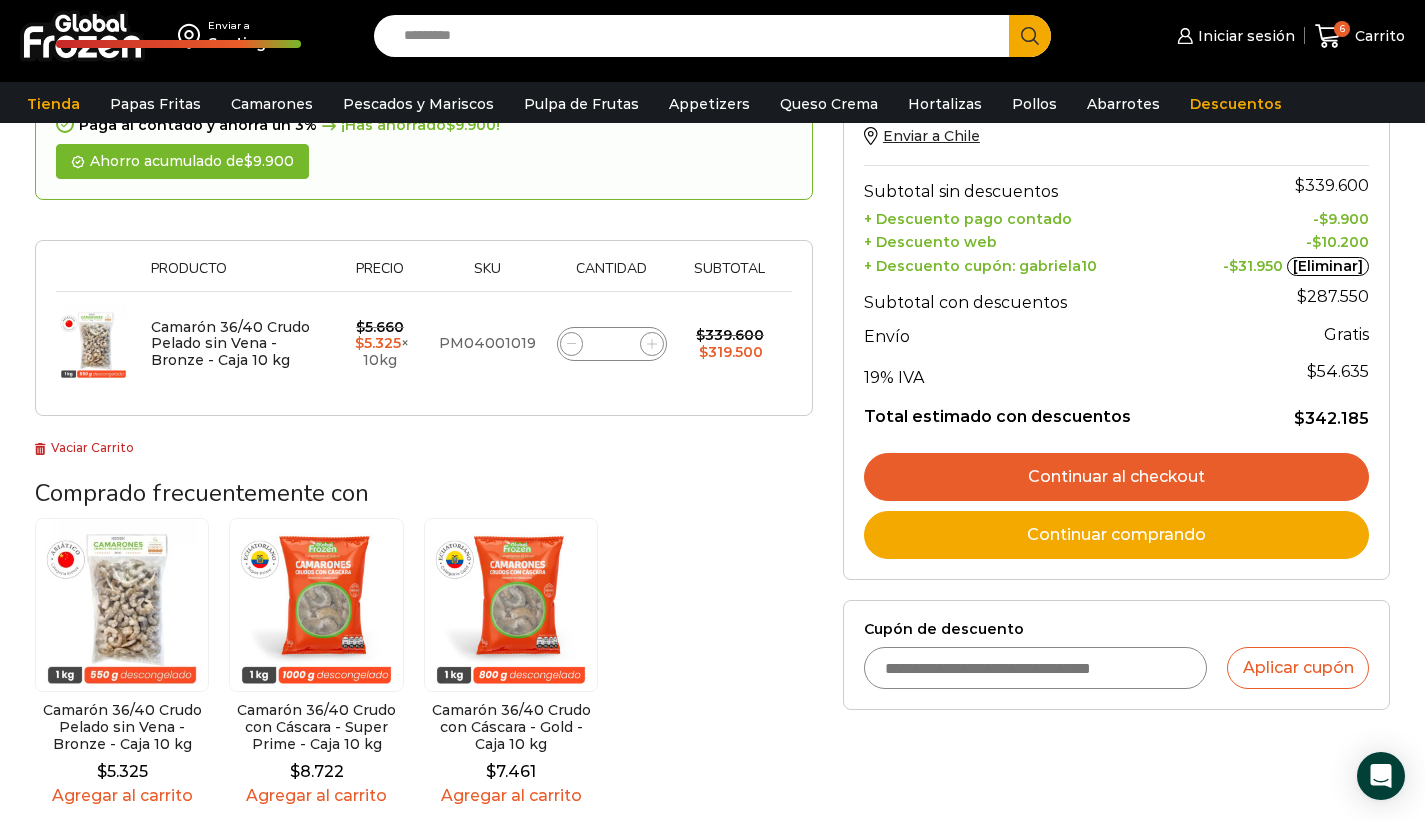scroll, scrollTop: 298, scrollLeft: 0, axis: vertical 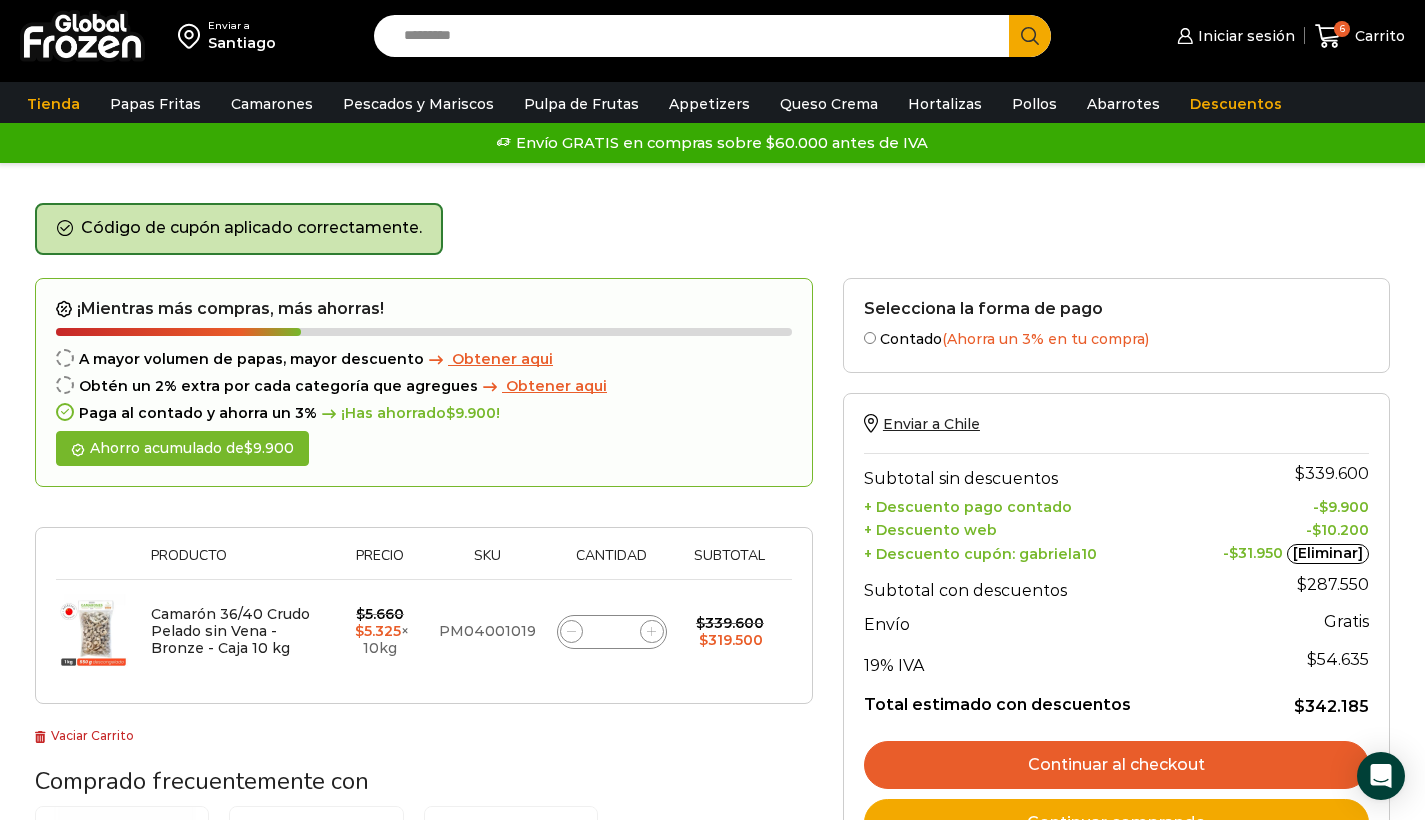 click on "Search input" at bounding box center (697, 36) 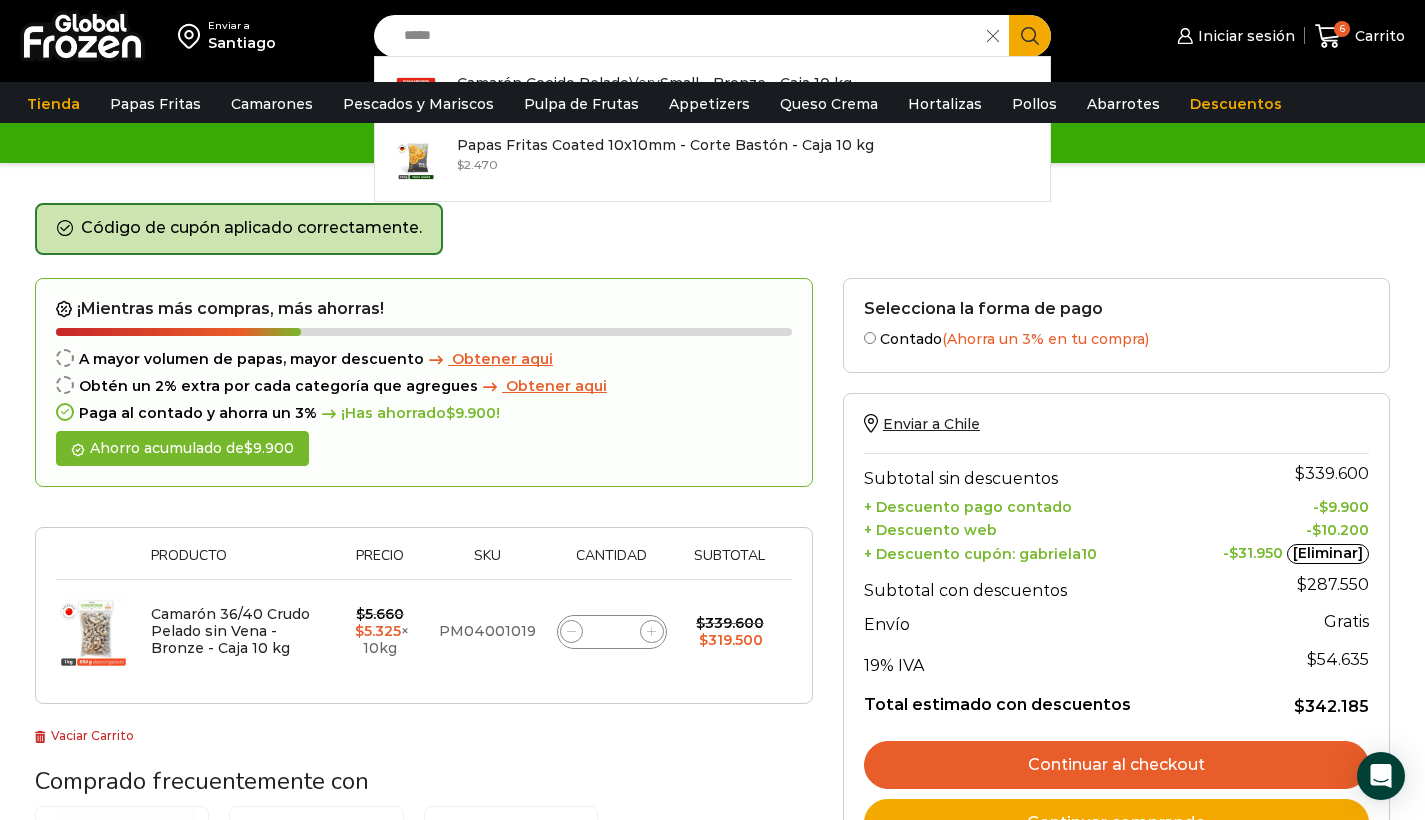 type on "****" 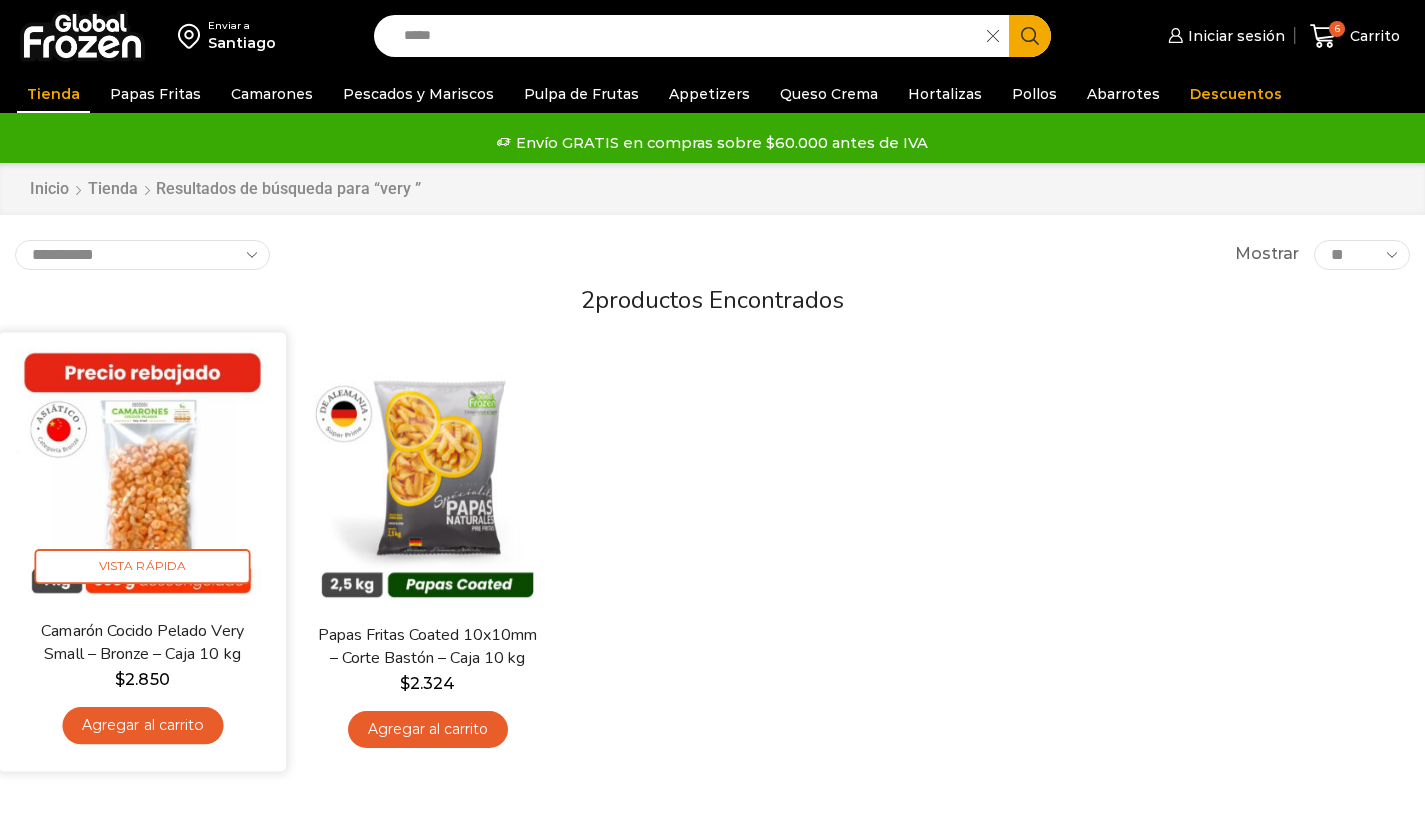 click on "Camarón Cocido Pelado Very Small – Bronze – Caja 10 kg" at bounding box center (142, 642) 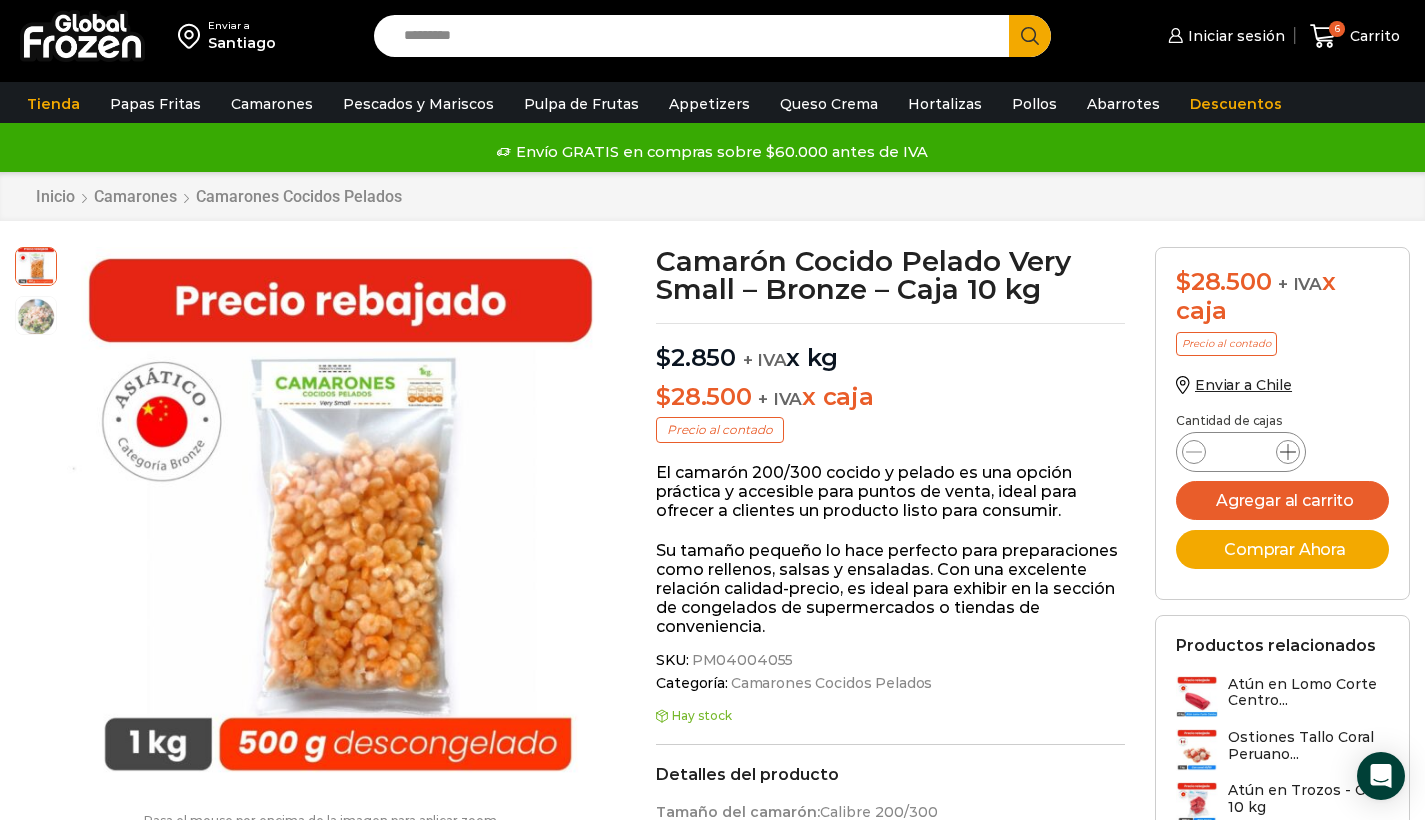 scroll, scrollTop: 1, scrollLeft: 0, axis: vertical 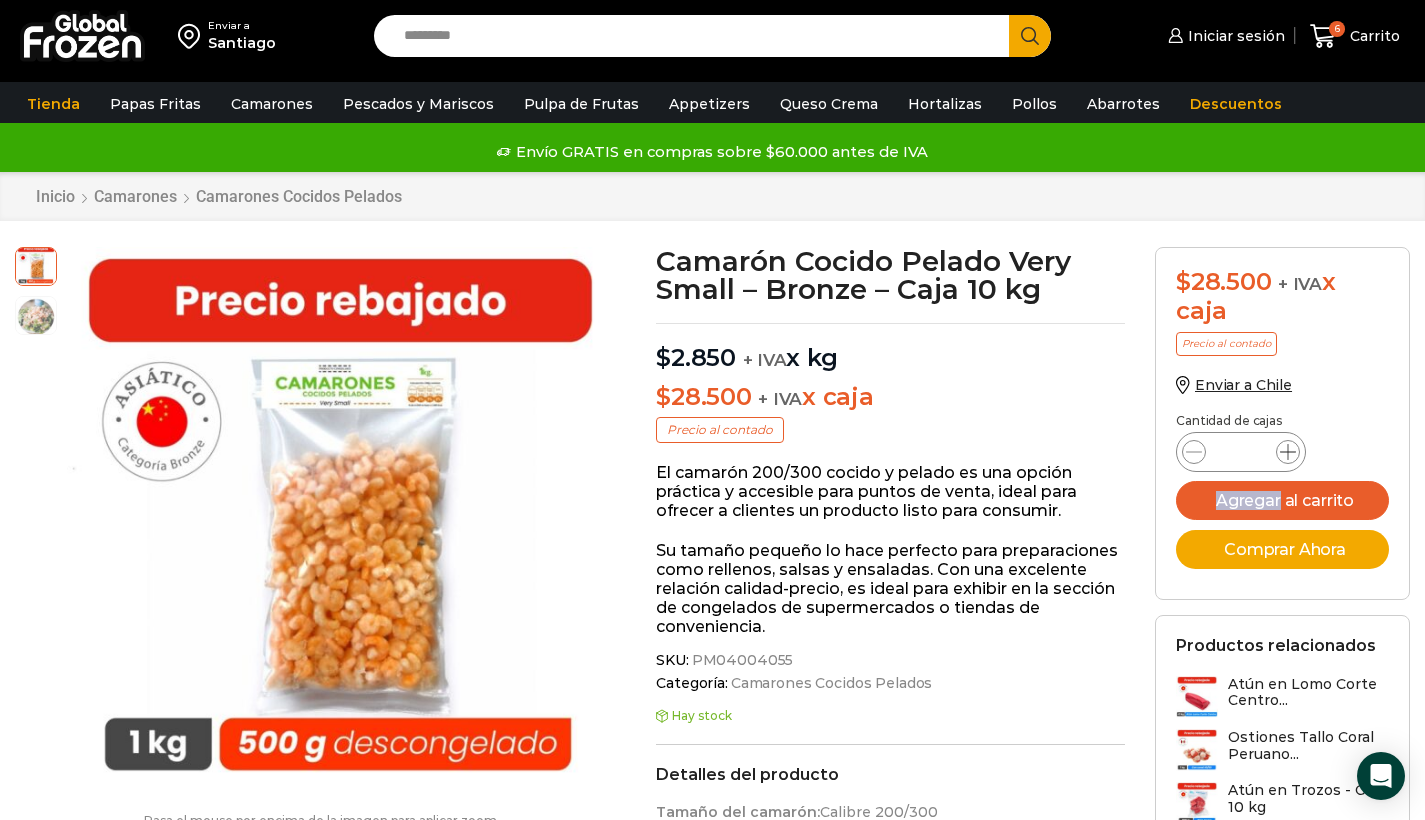 click 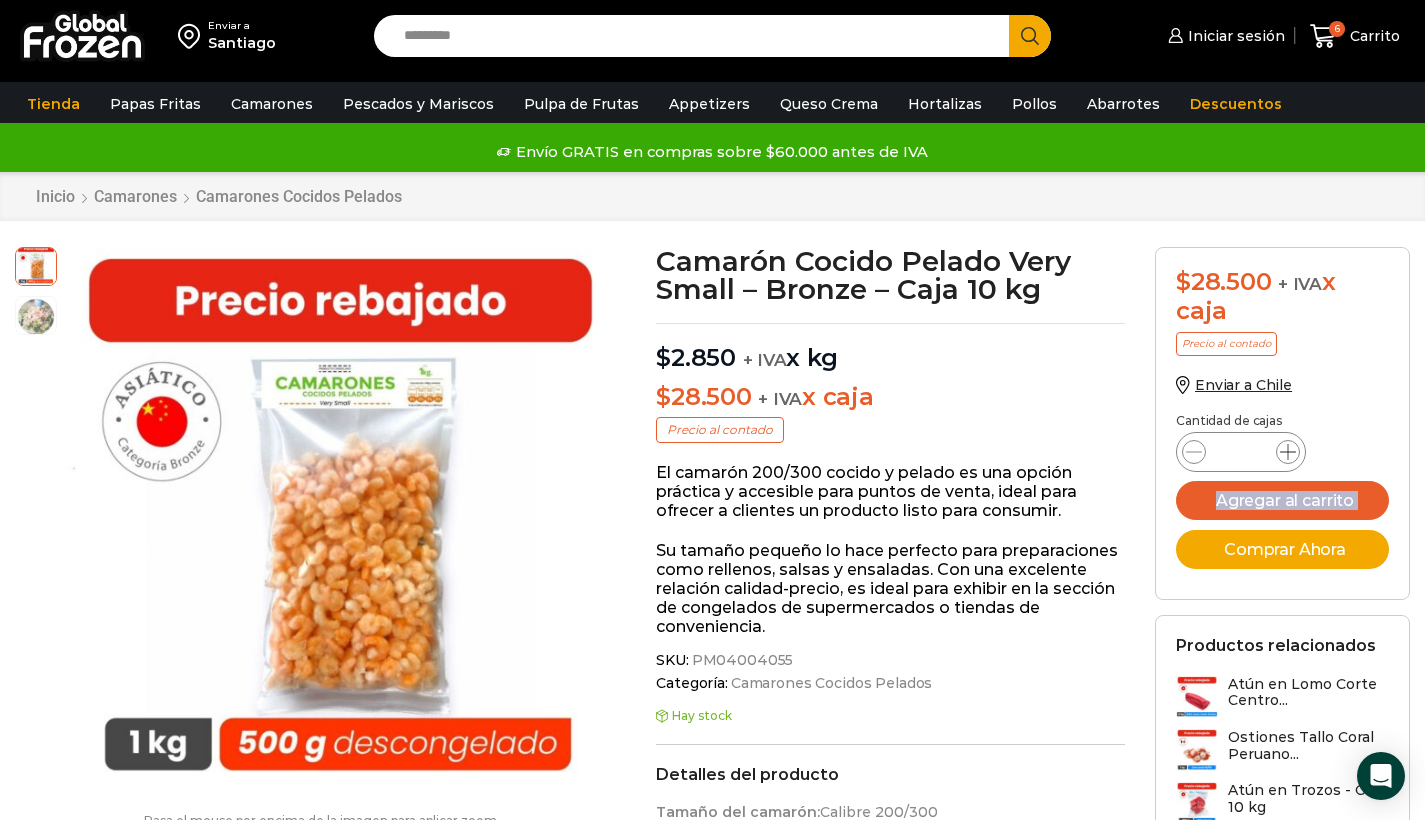 click 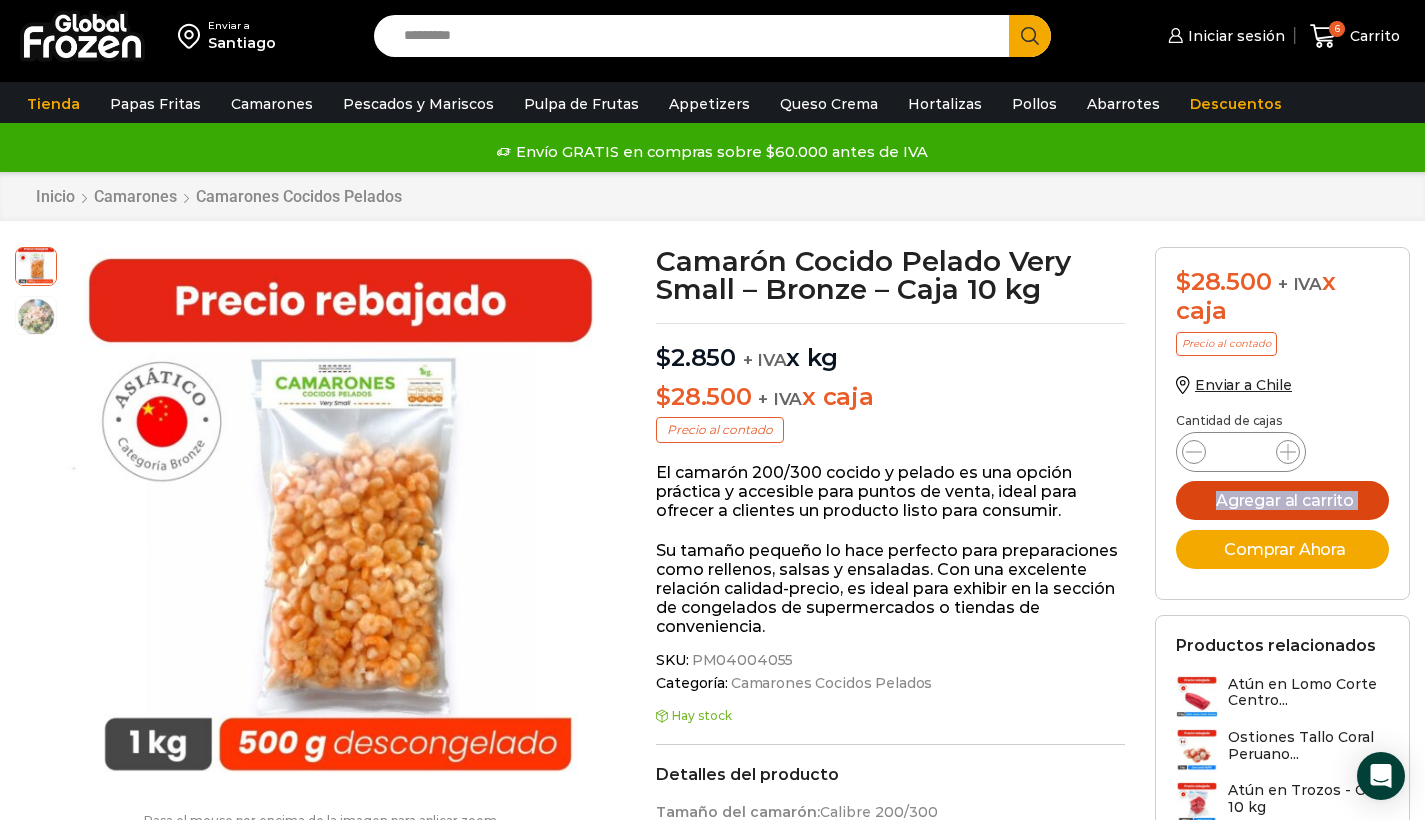 click on "Agregar al carrito" at bounding box center (1282, 500) 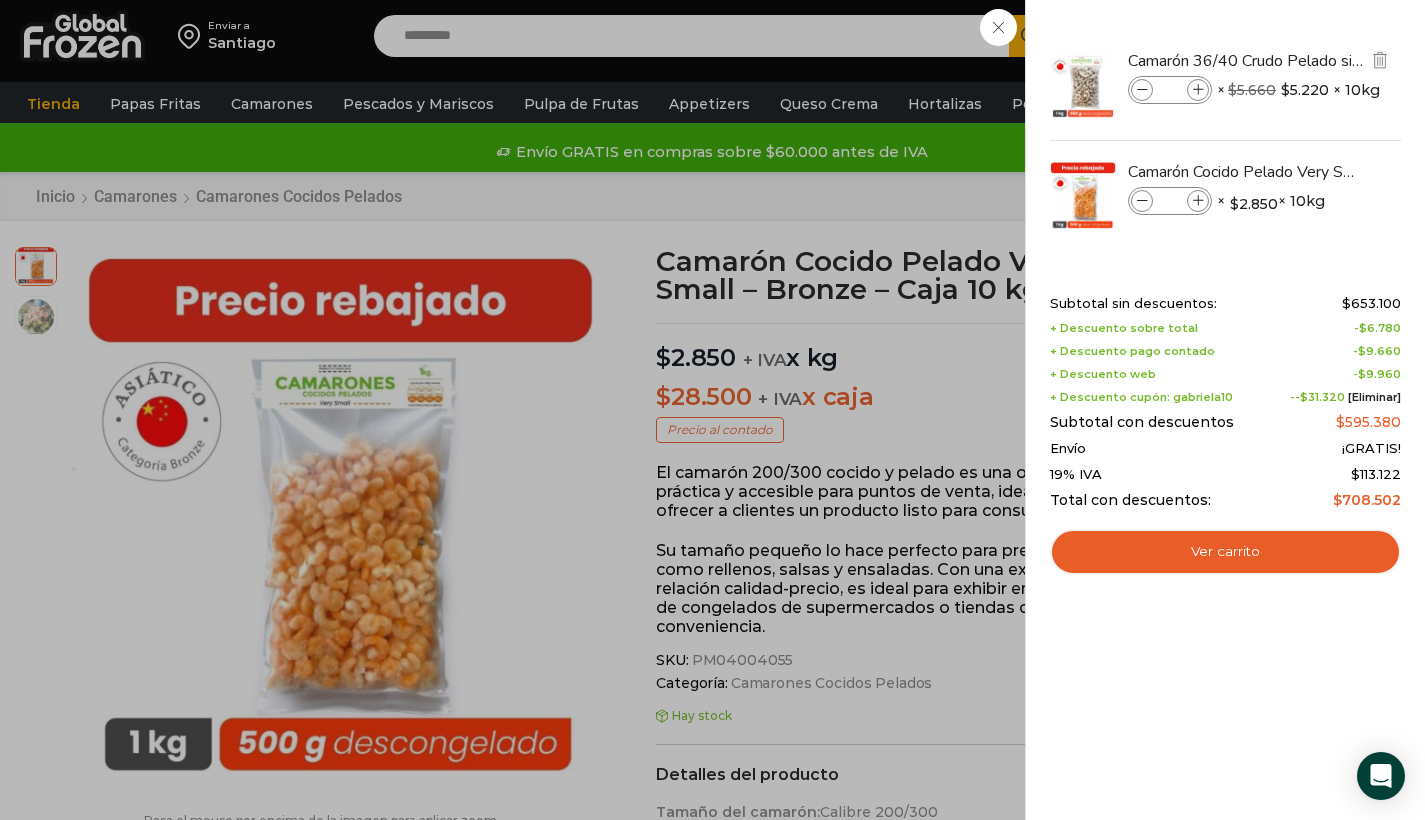 click at bounding box center [1142, 90] 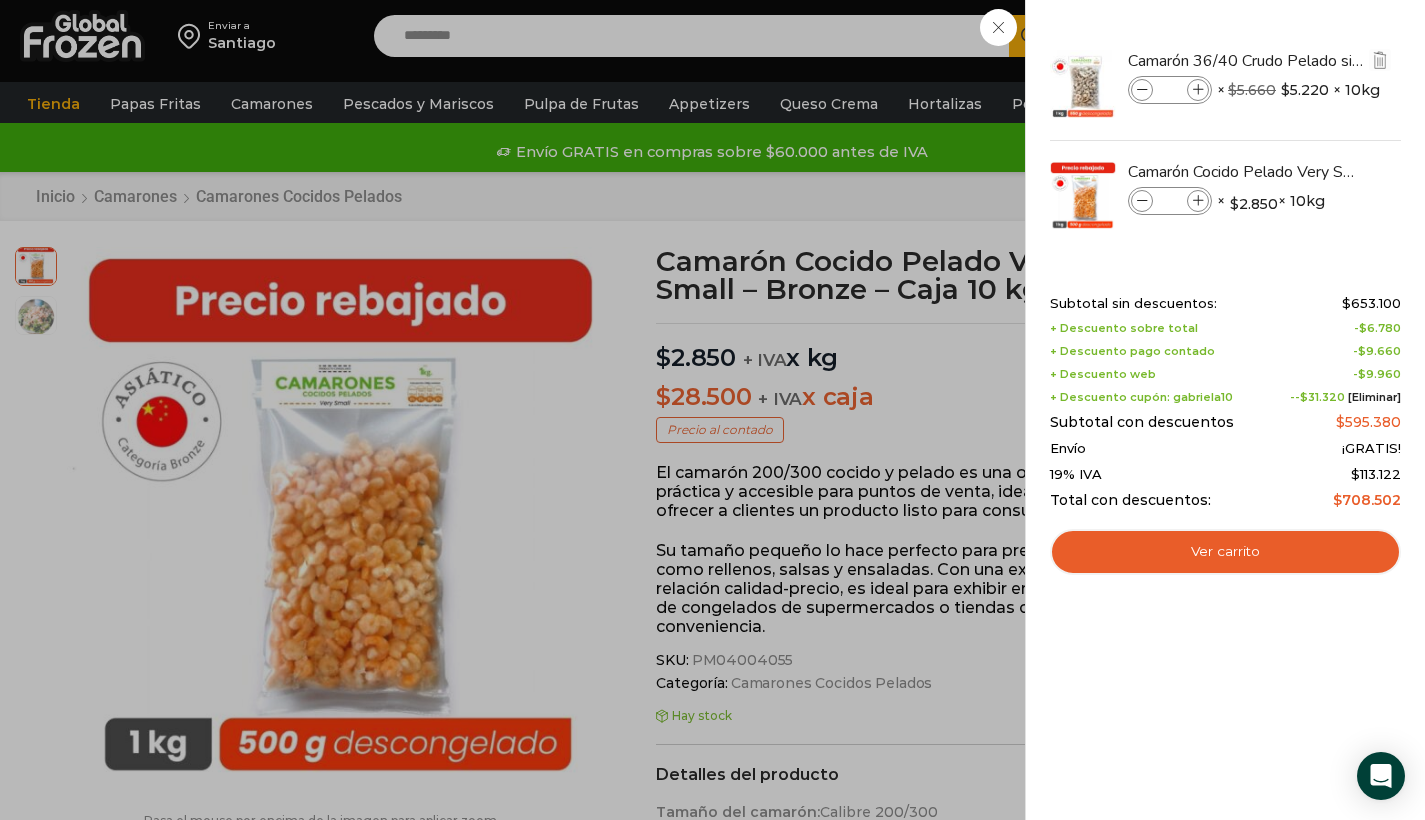 click at bounding box center (1142, 90) 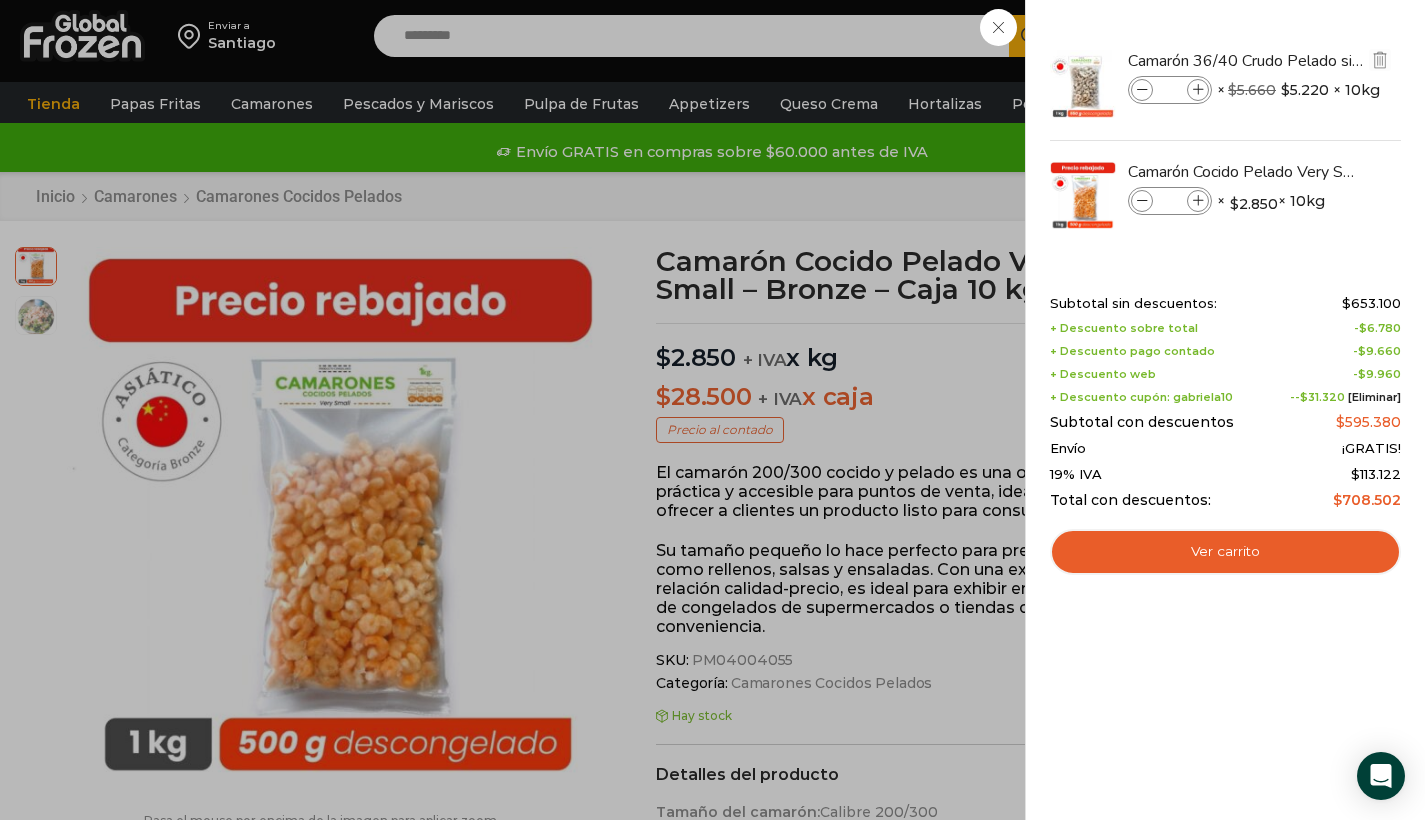 type on "*" 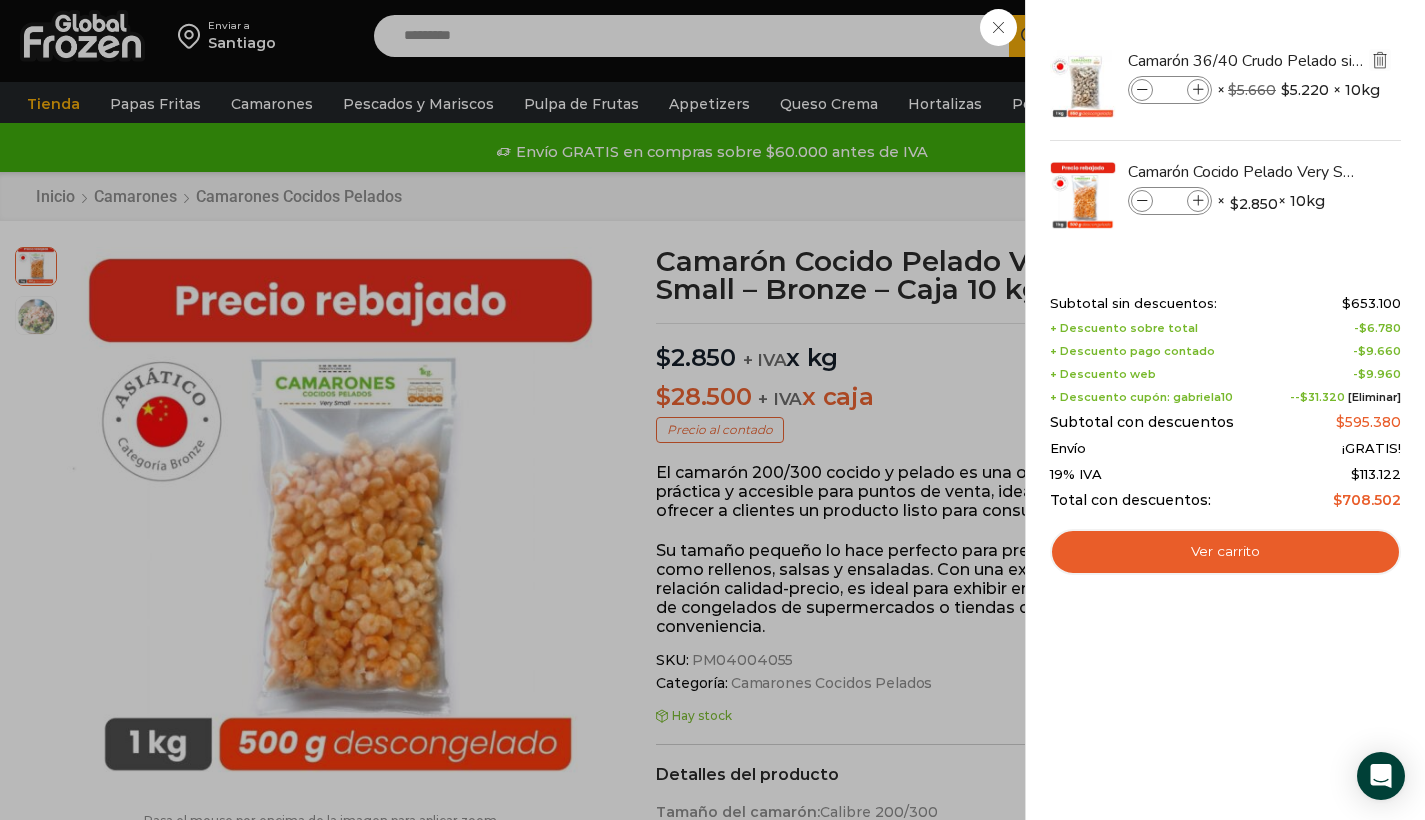 click at bounding box center [1380, 60] 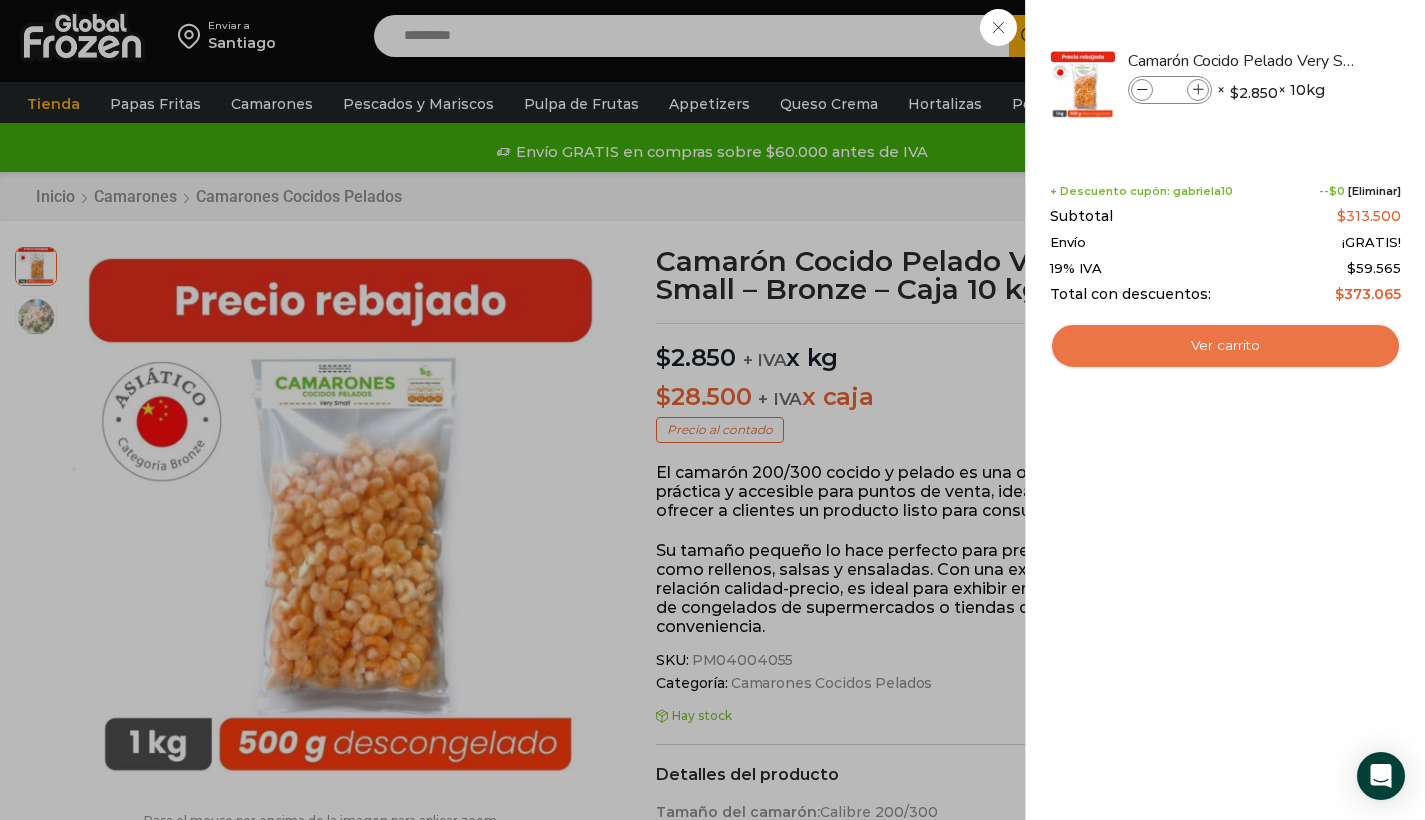 click on "Ver carrito" at bounding box center (1225, 346) 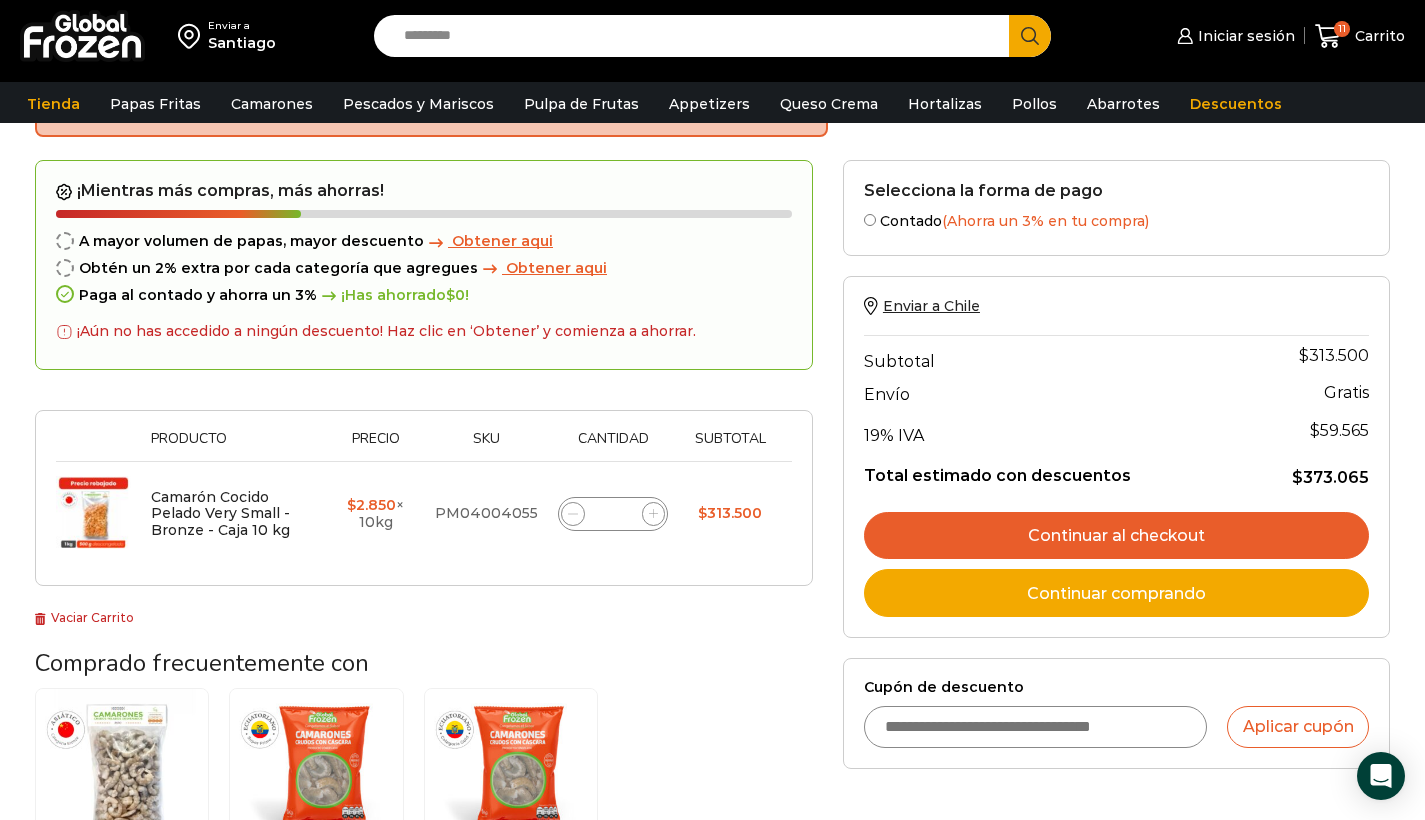 scroll, scrollTop: 128, scrollLeft: 0, axis: vertical 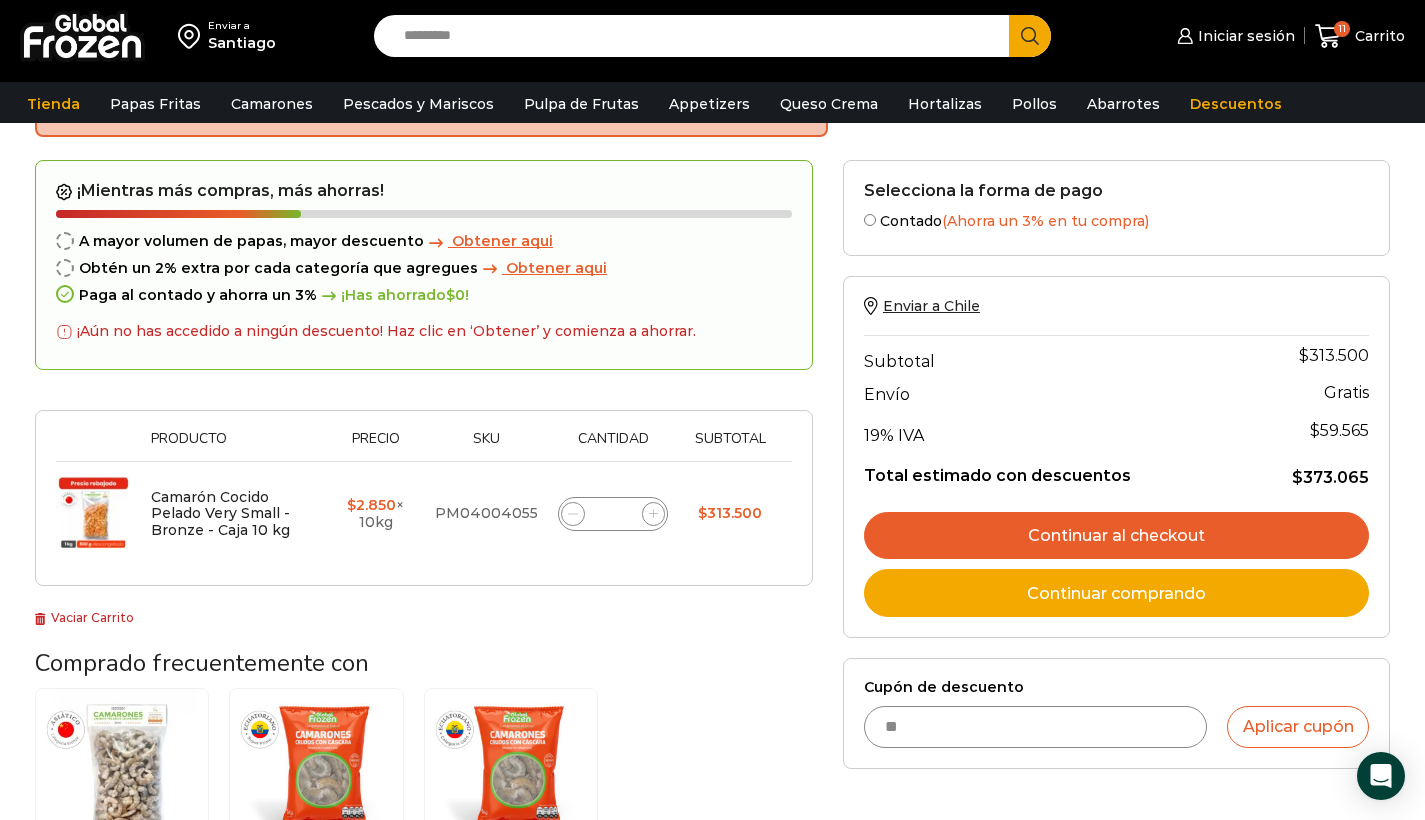 type on "*" 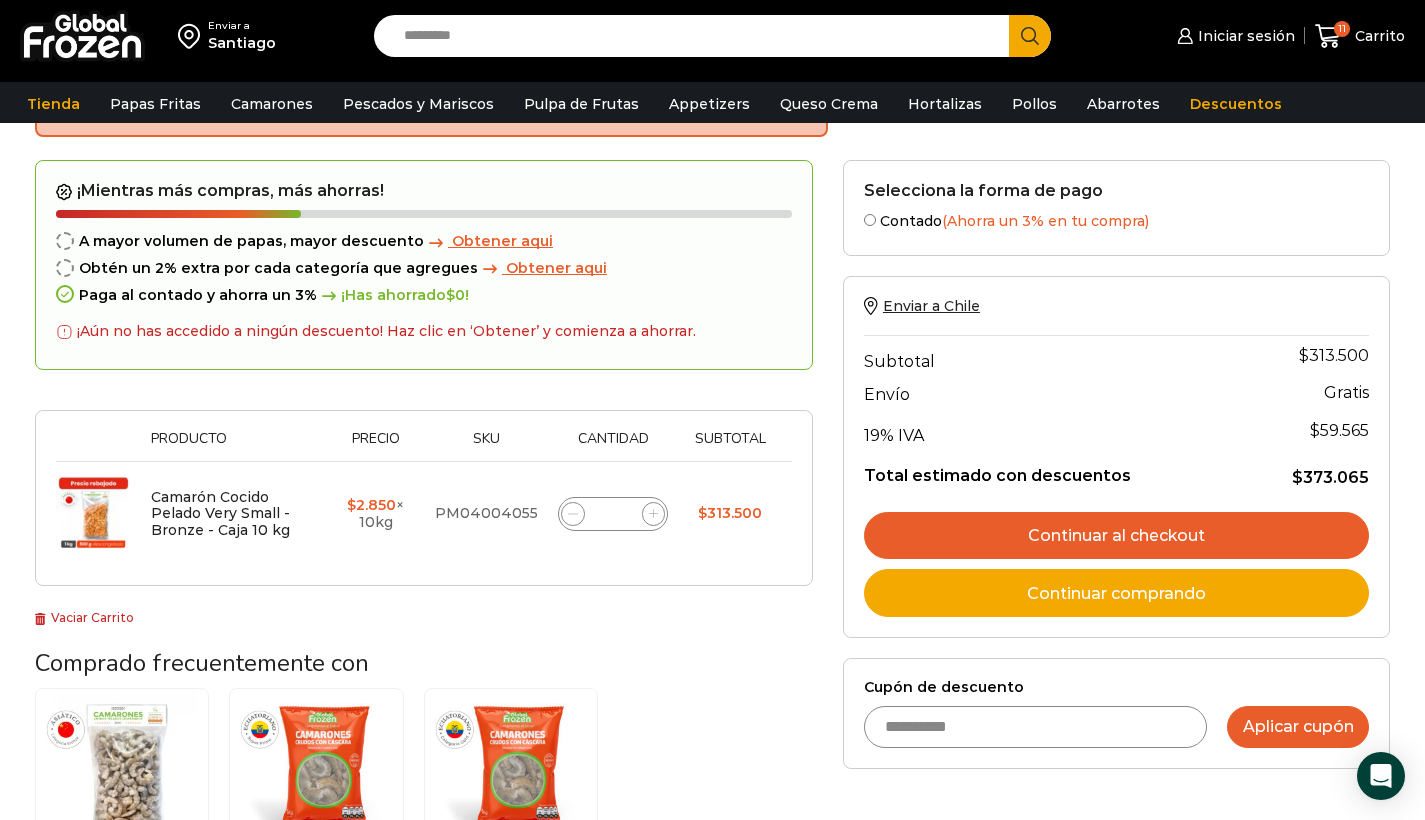type on "**********" 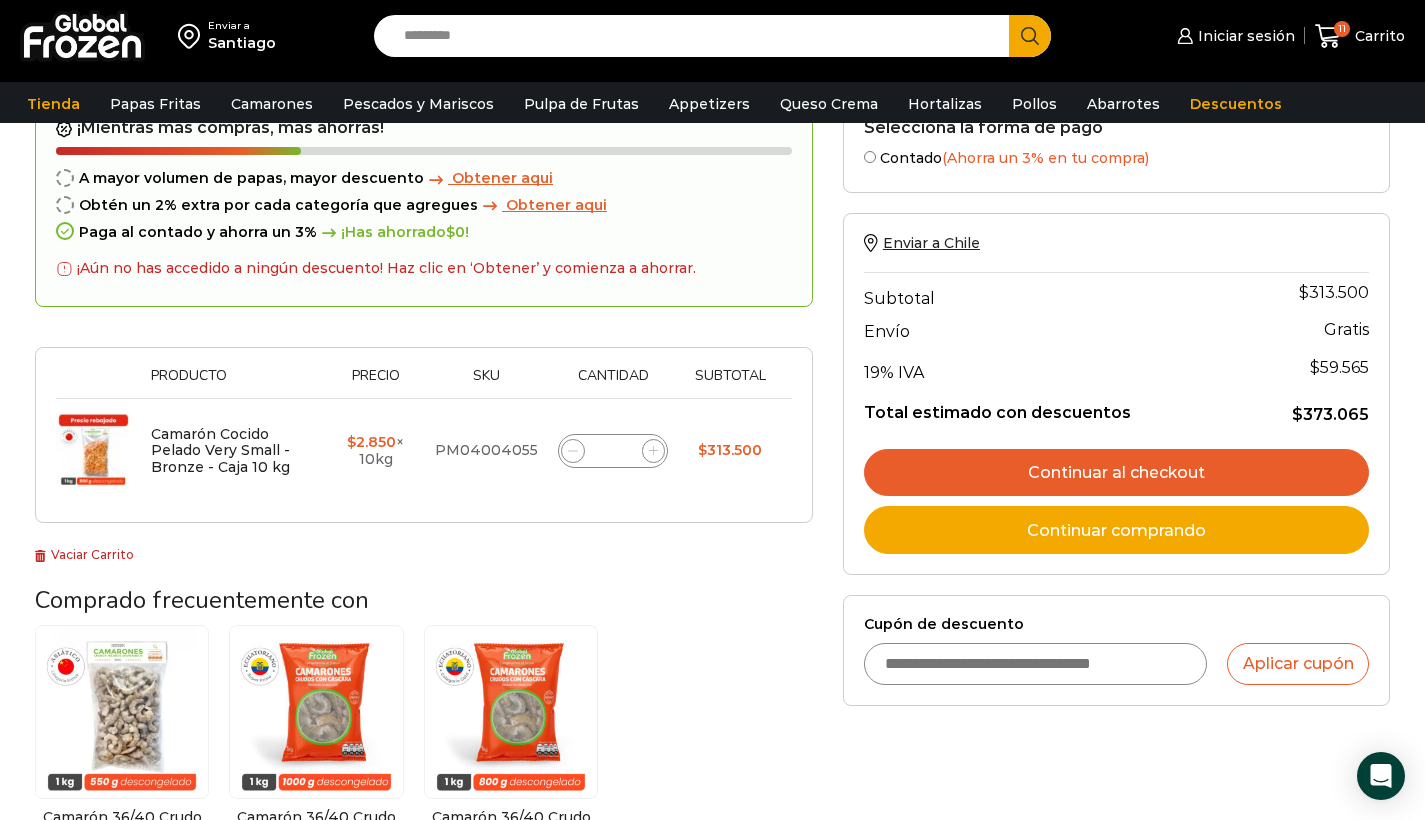 scroll, scrollTop: 191, scrollLeft: 0, axis: vertical 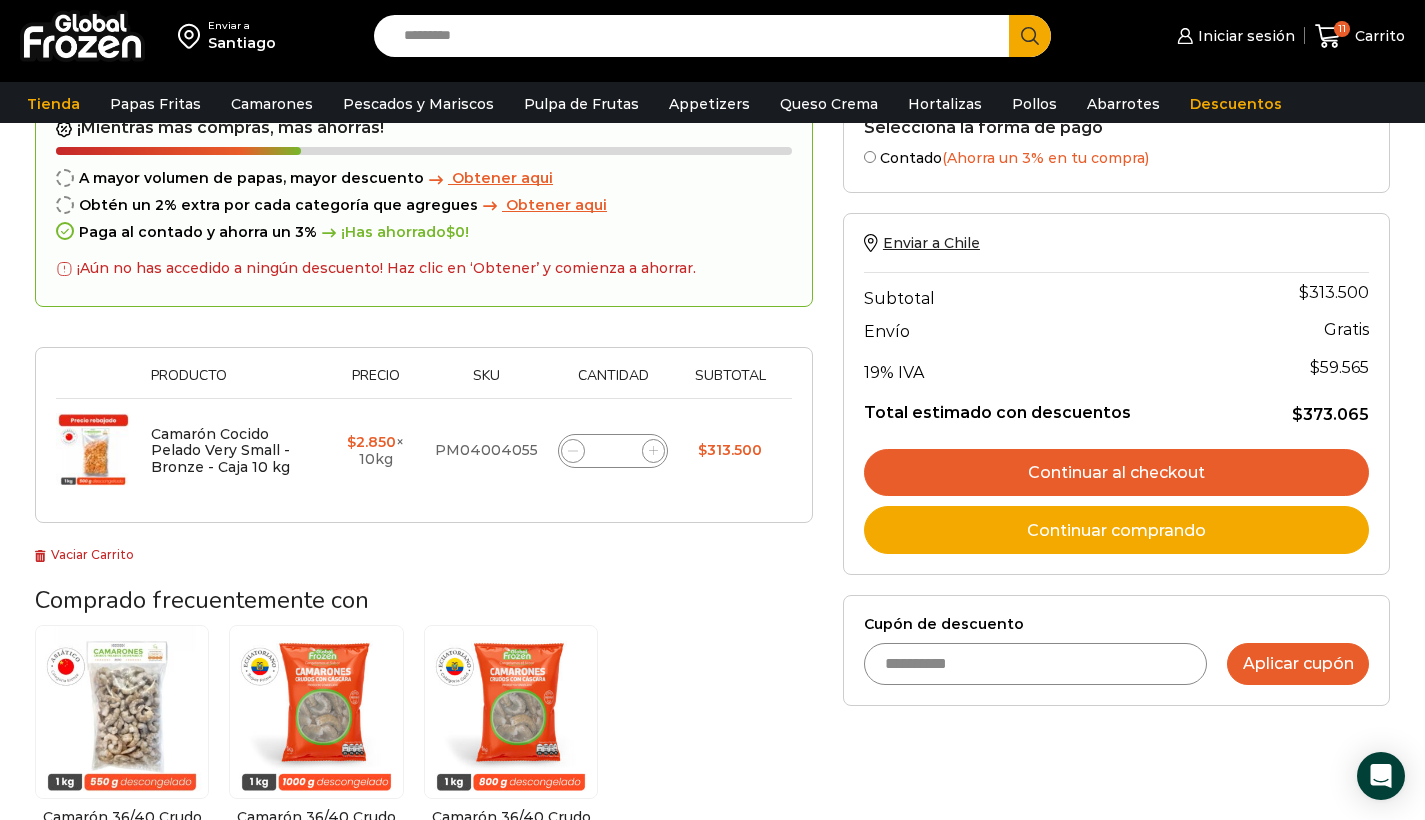 type on "**********" 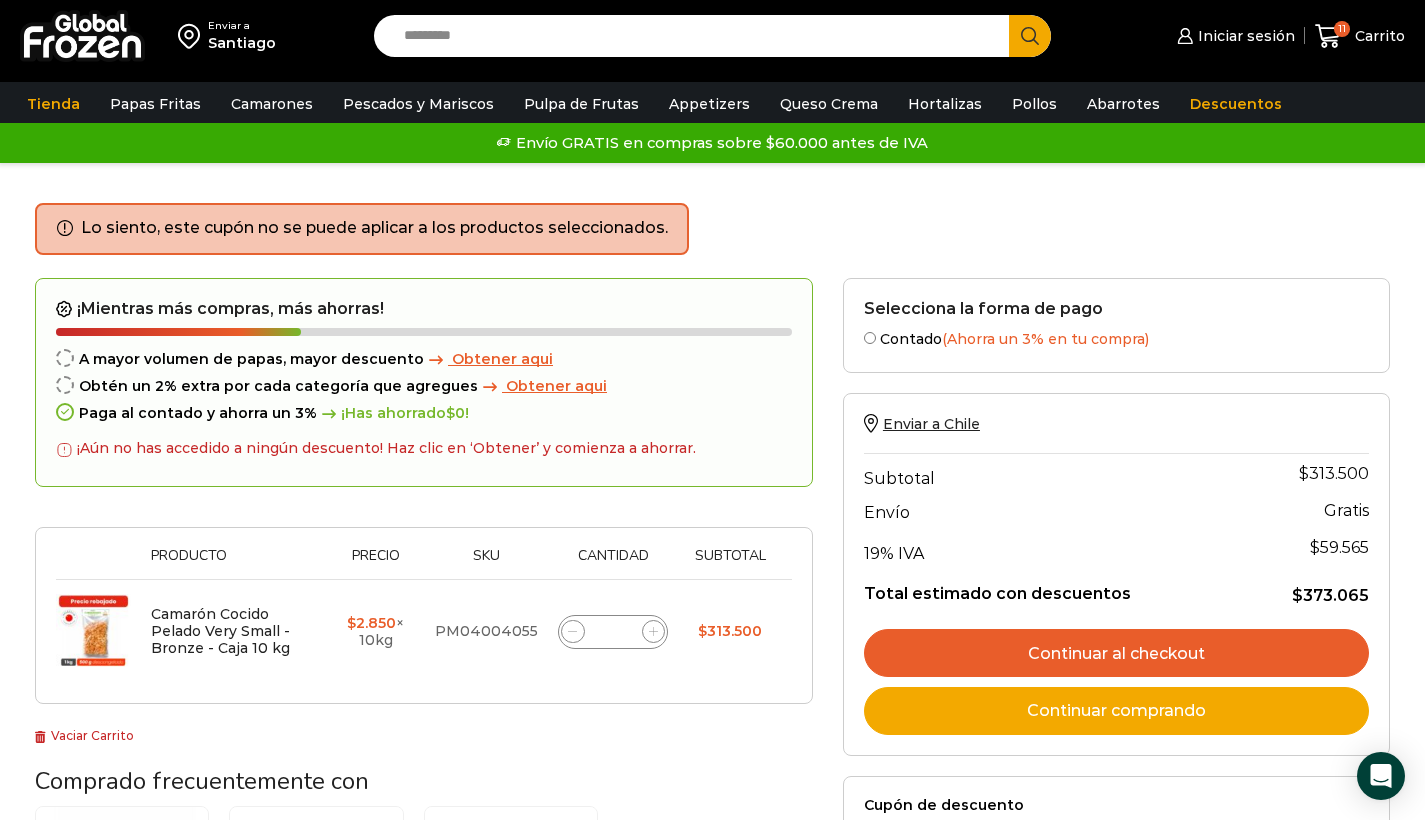 scroll, scrollTop: 0, scrollLeft: 0, axis: both 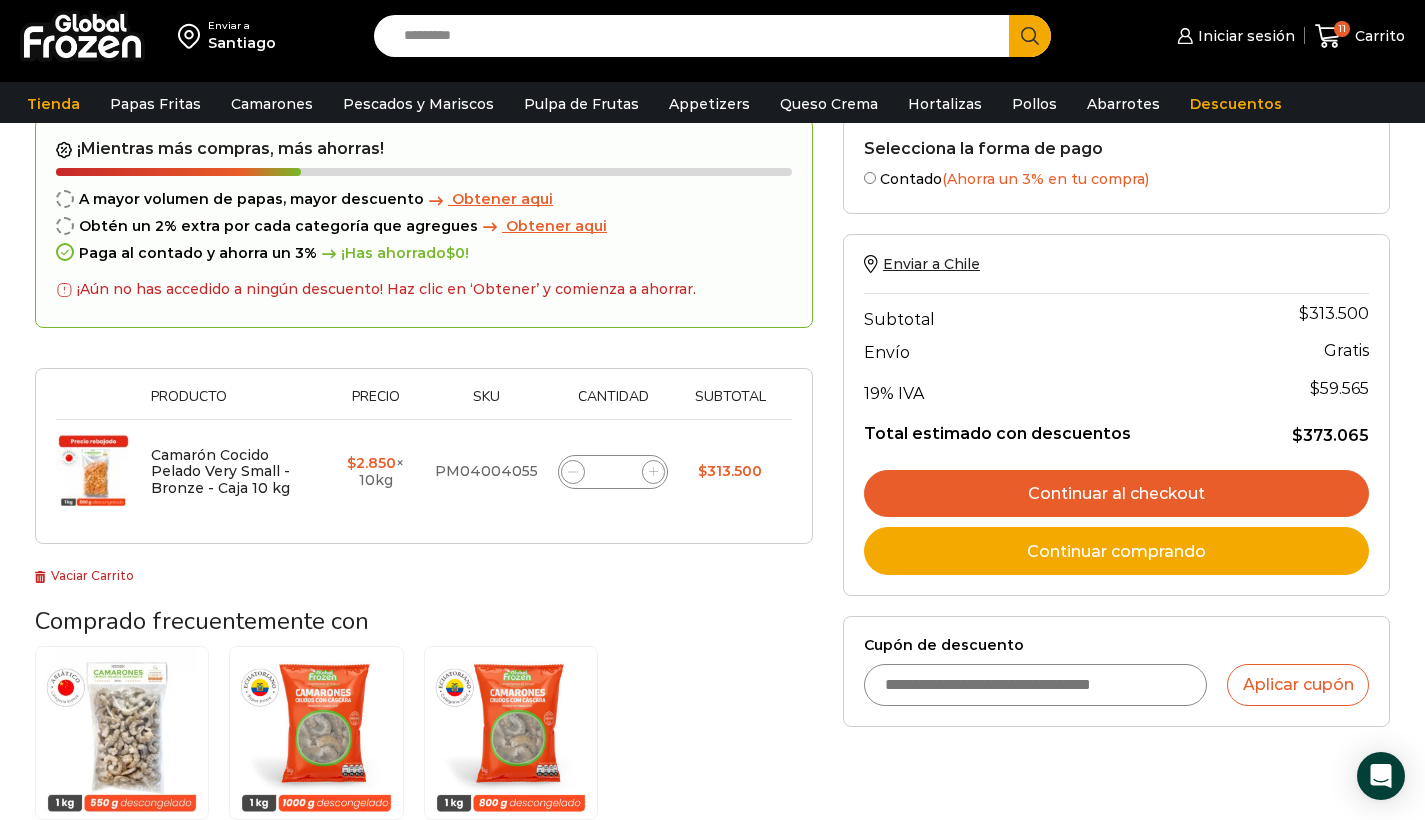 click at bounding box center [122, 733] 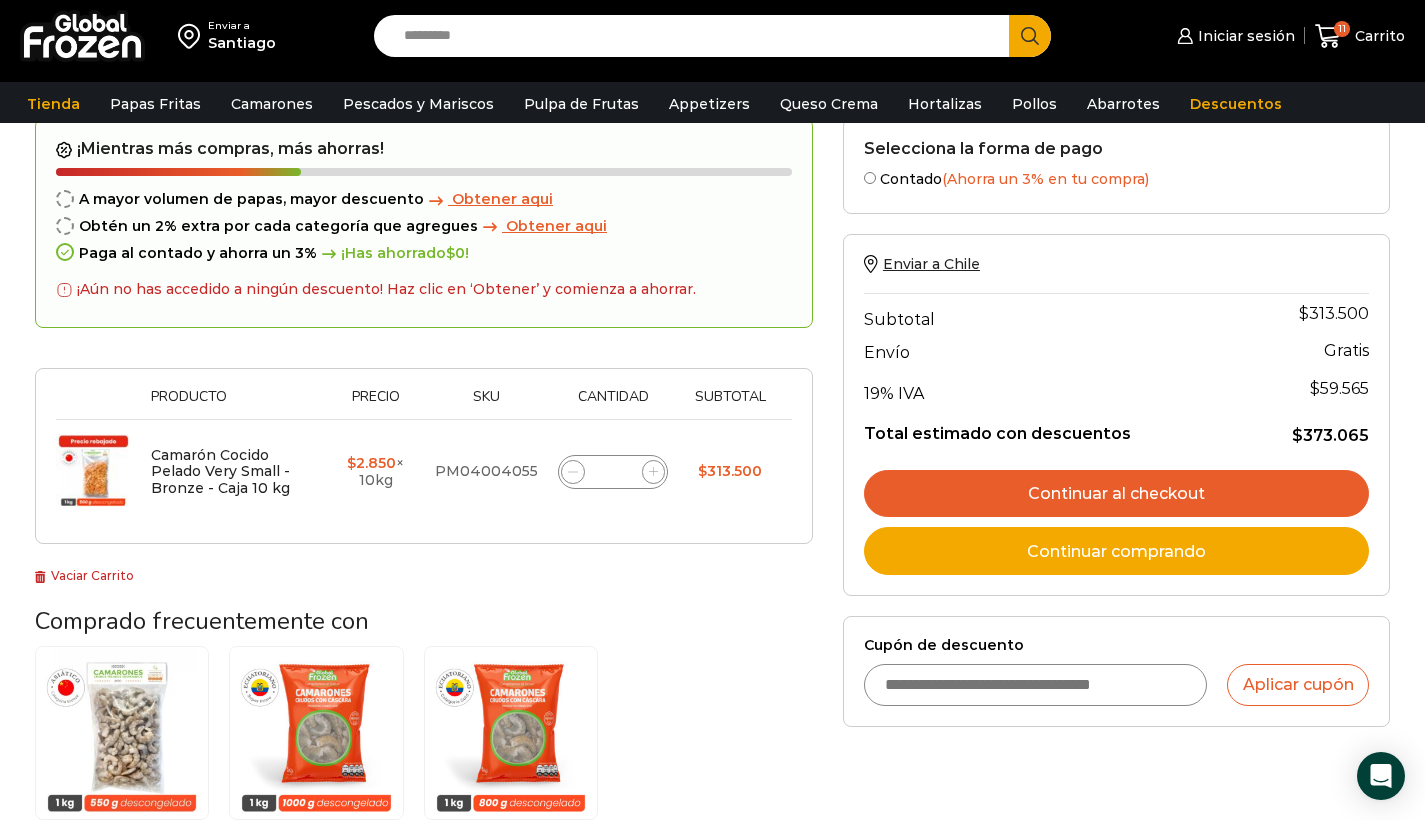 scroll, scrollTop: 300, scrollLeft: 0, axis: vertical 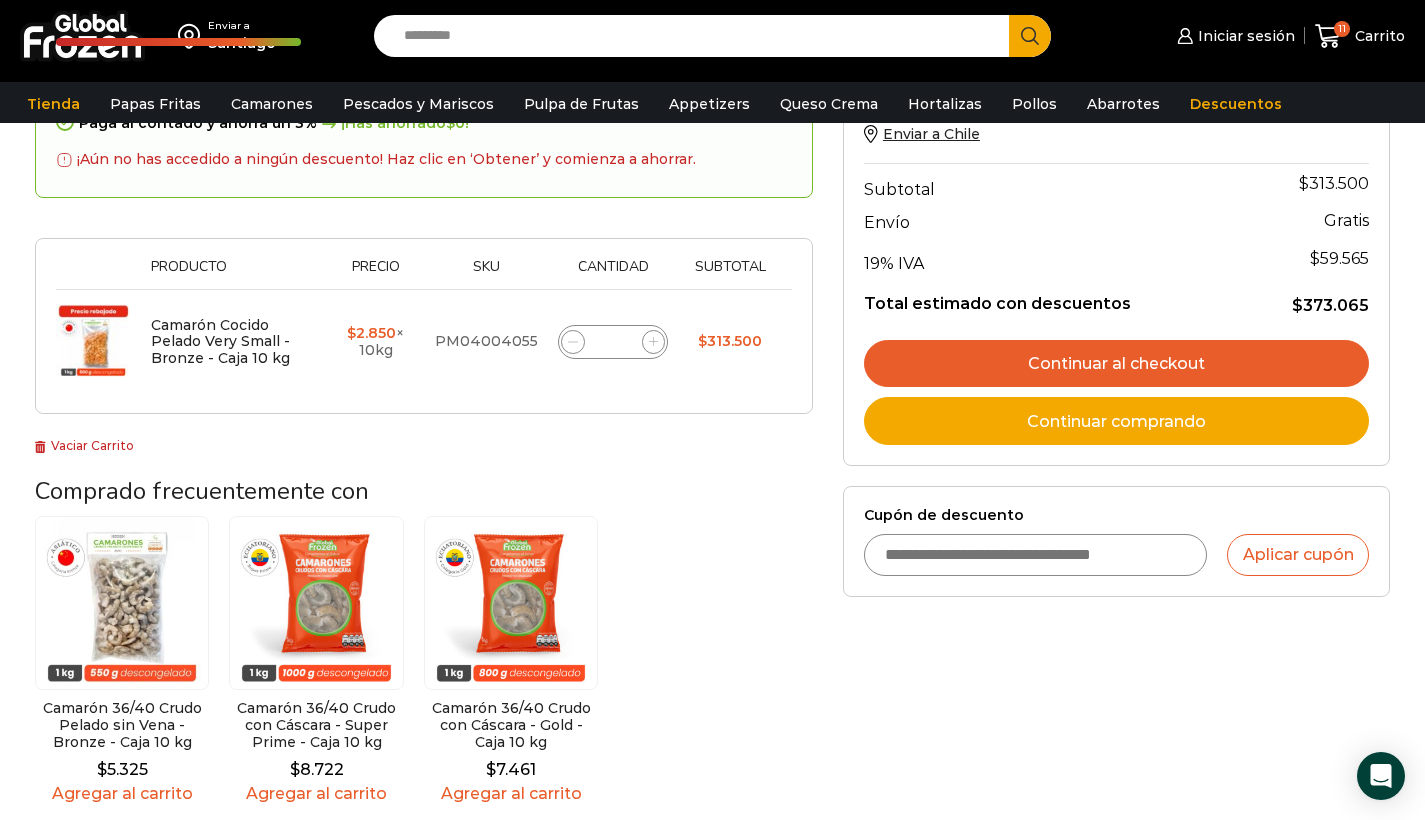 click at bounding box center (122, 603) 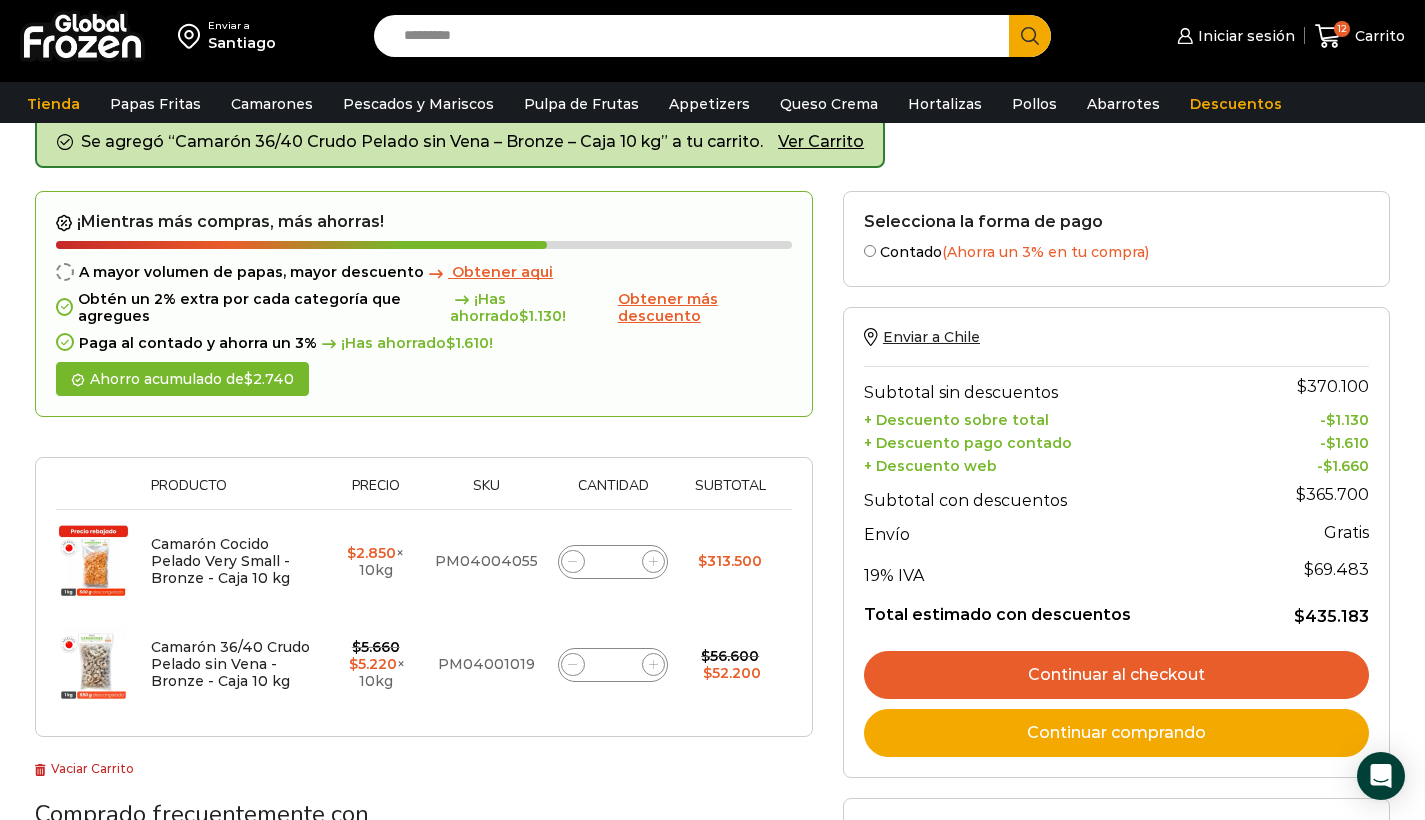 scroll, scrollTop: 273, scrollLeft: 0, axis: vertical 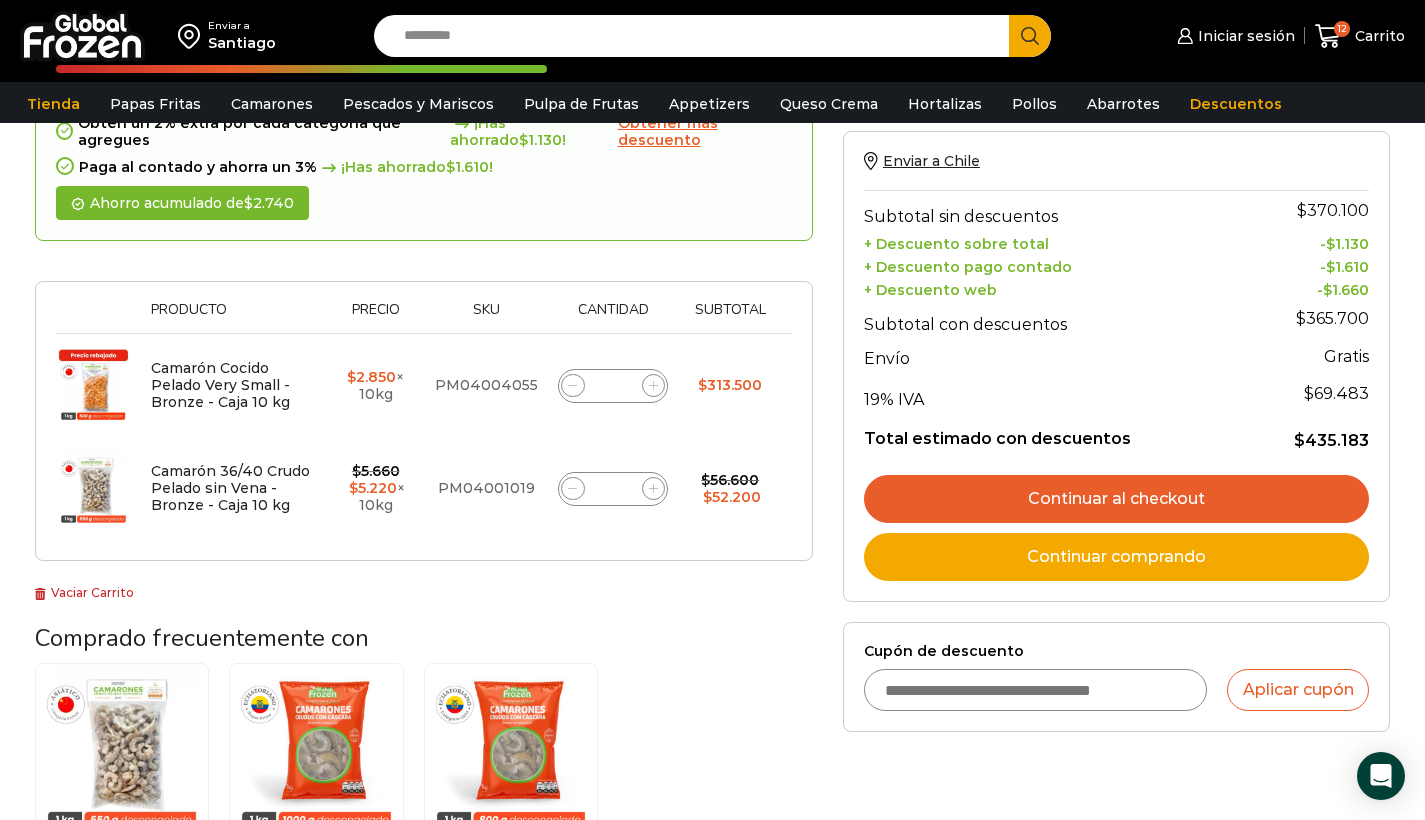 click on "Cupón de descuento" at bounding box center (1036, 690) 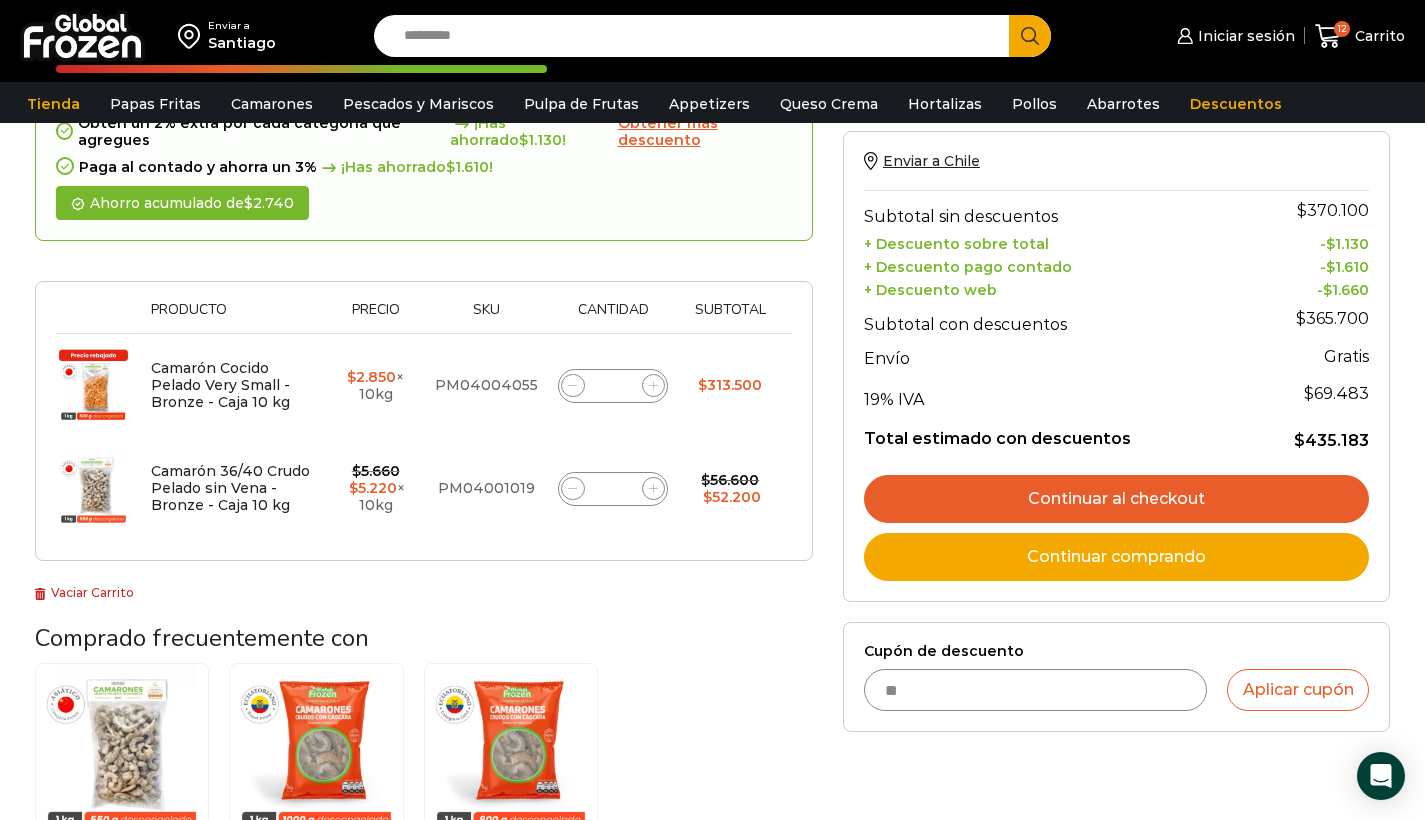 type on "*" 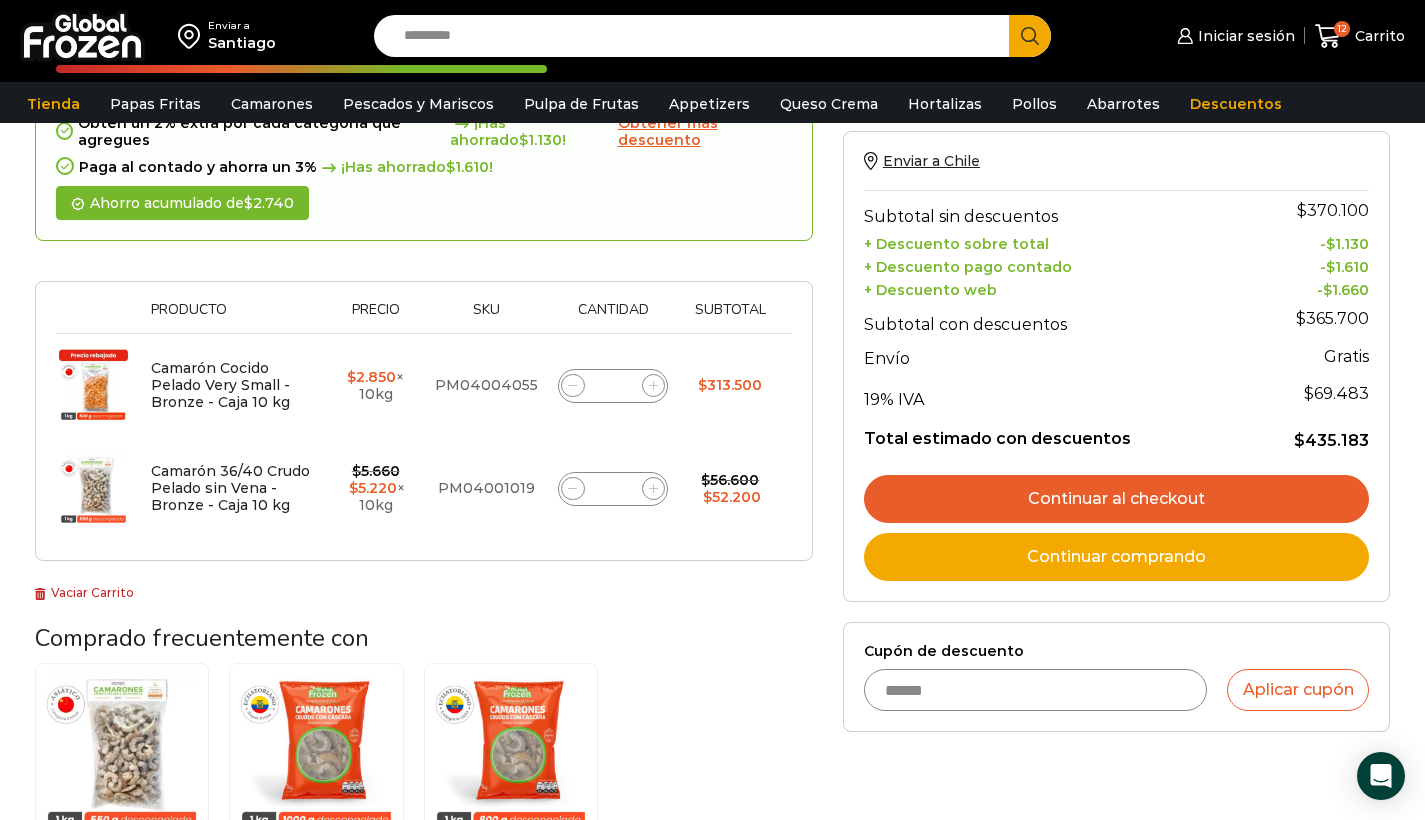 type on "**********" 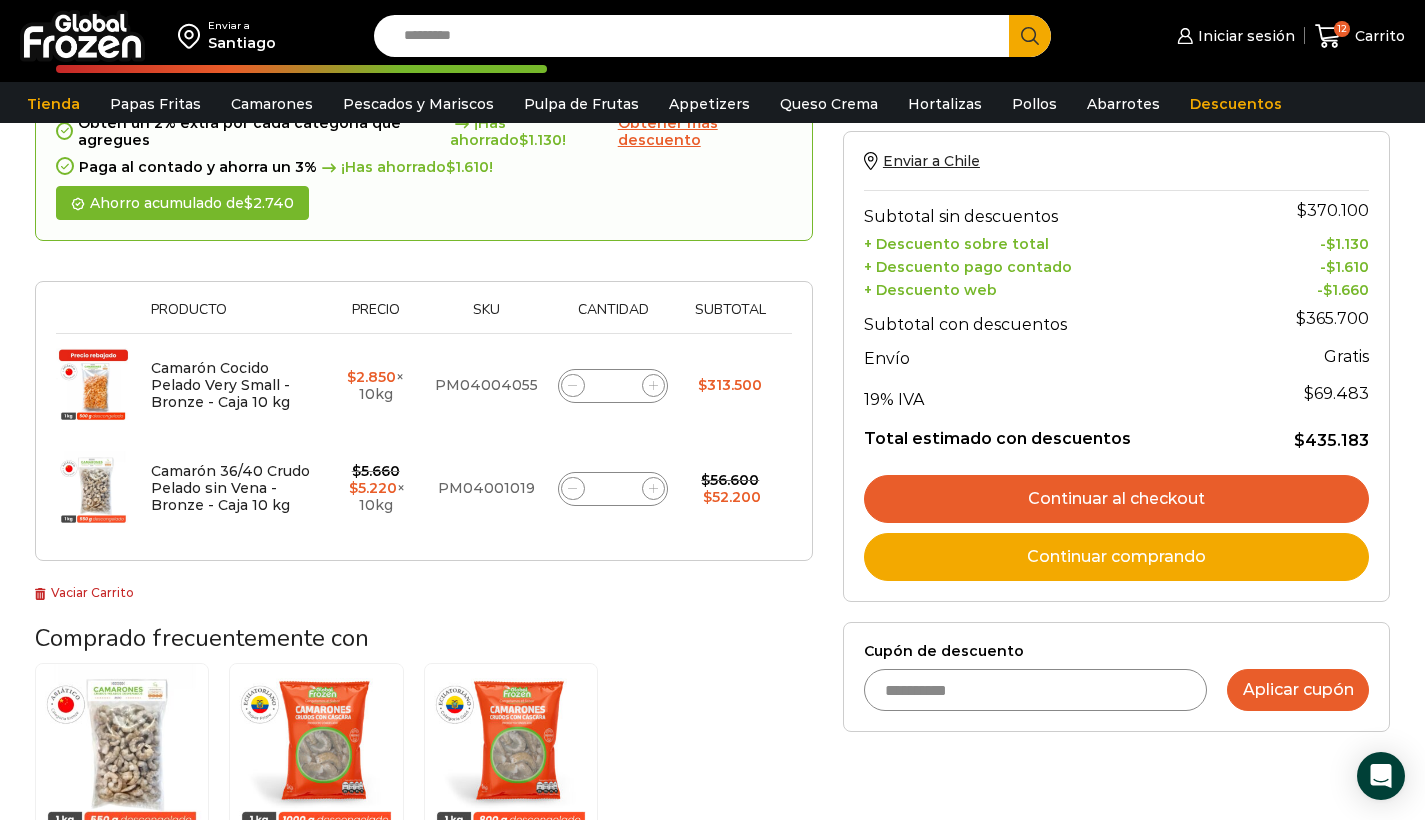 click on "Aplicar cupón" at bounding box center (1298, 690) 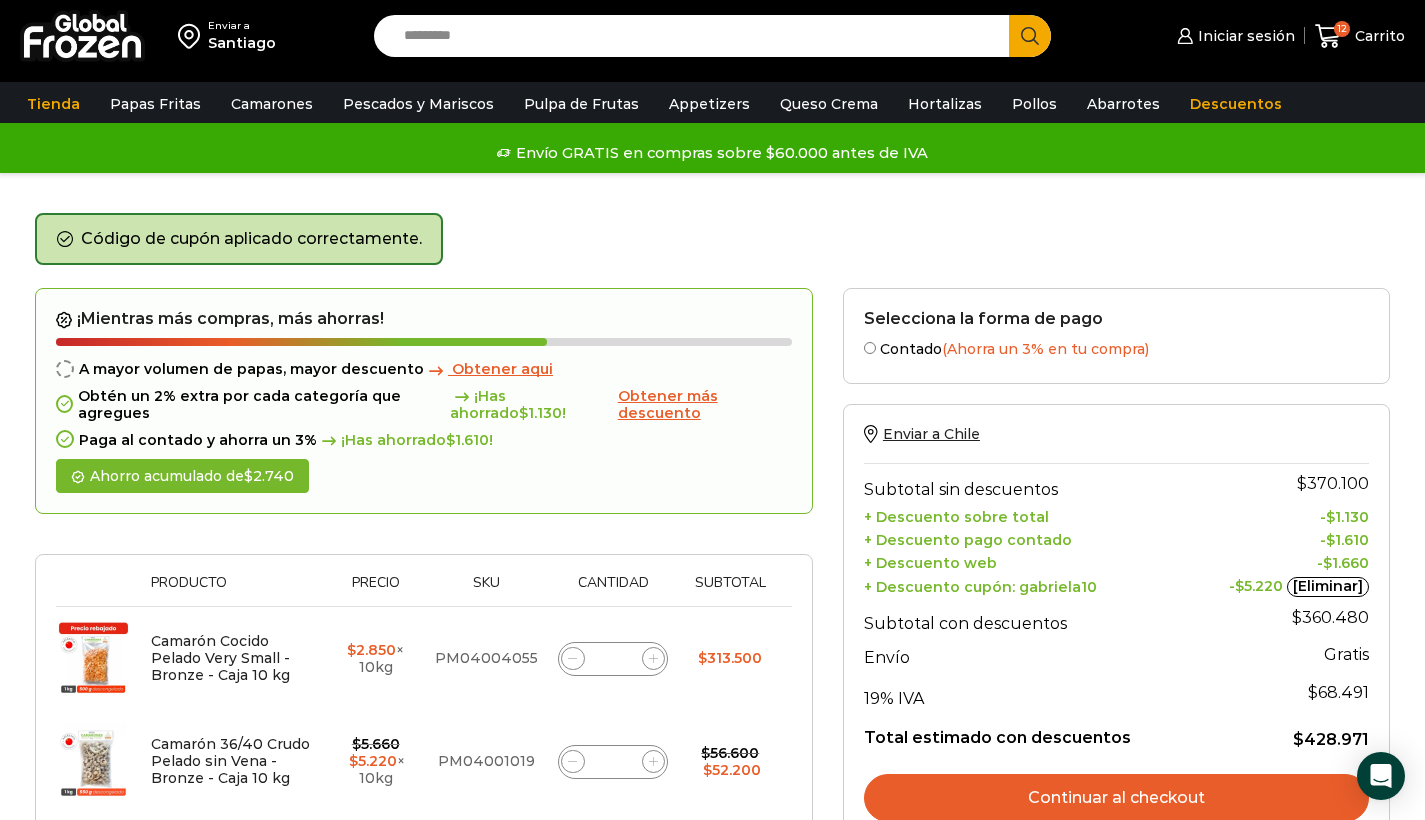 scroll, scrollTop: 207, scrollLeft: 0, axis: vertical 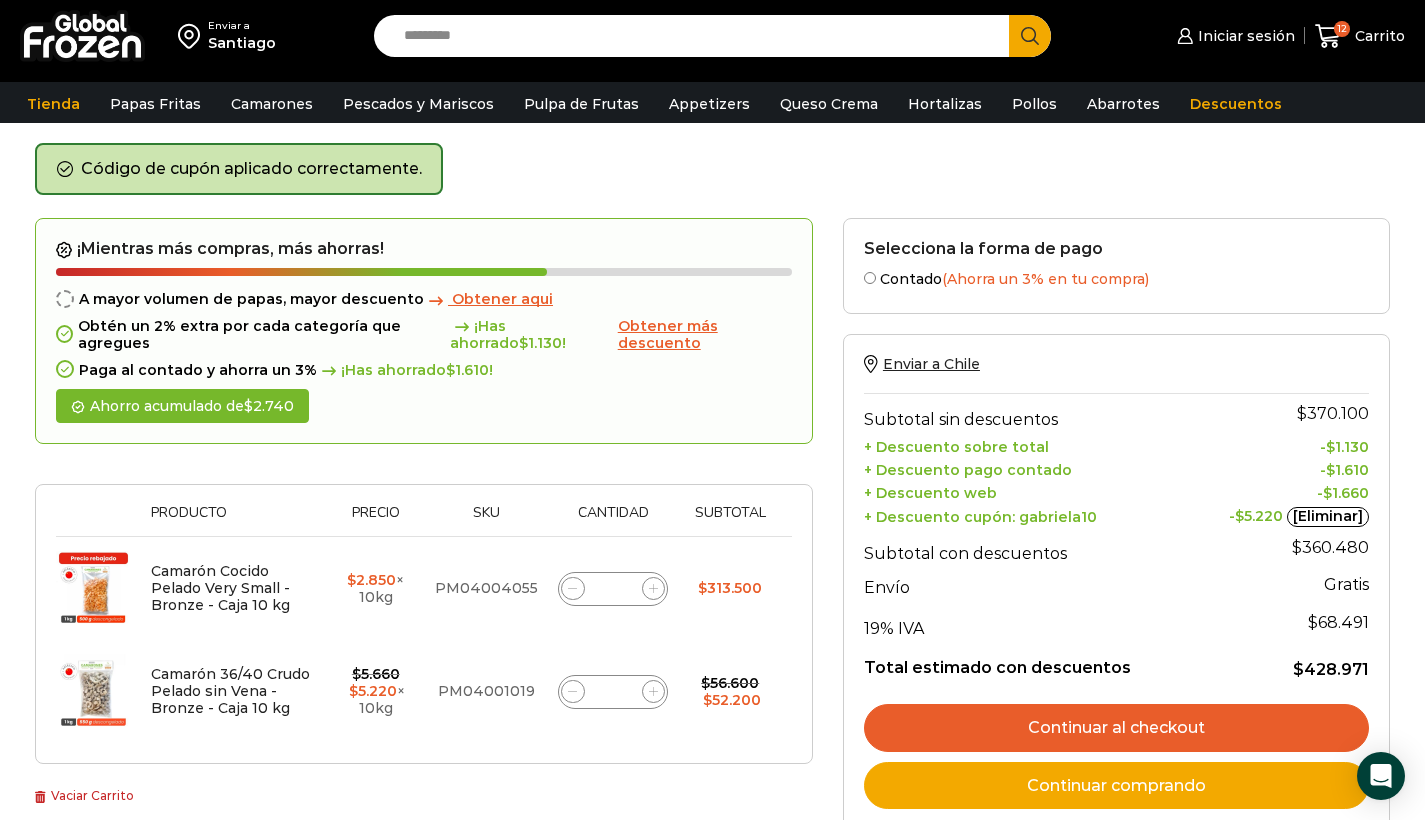 click 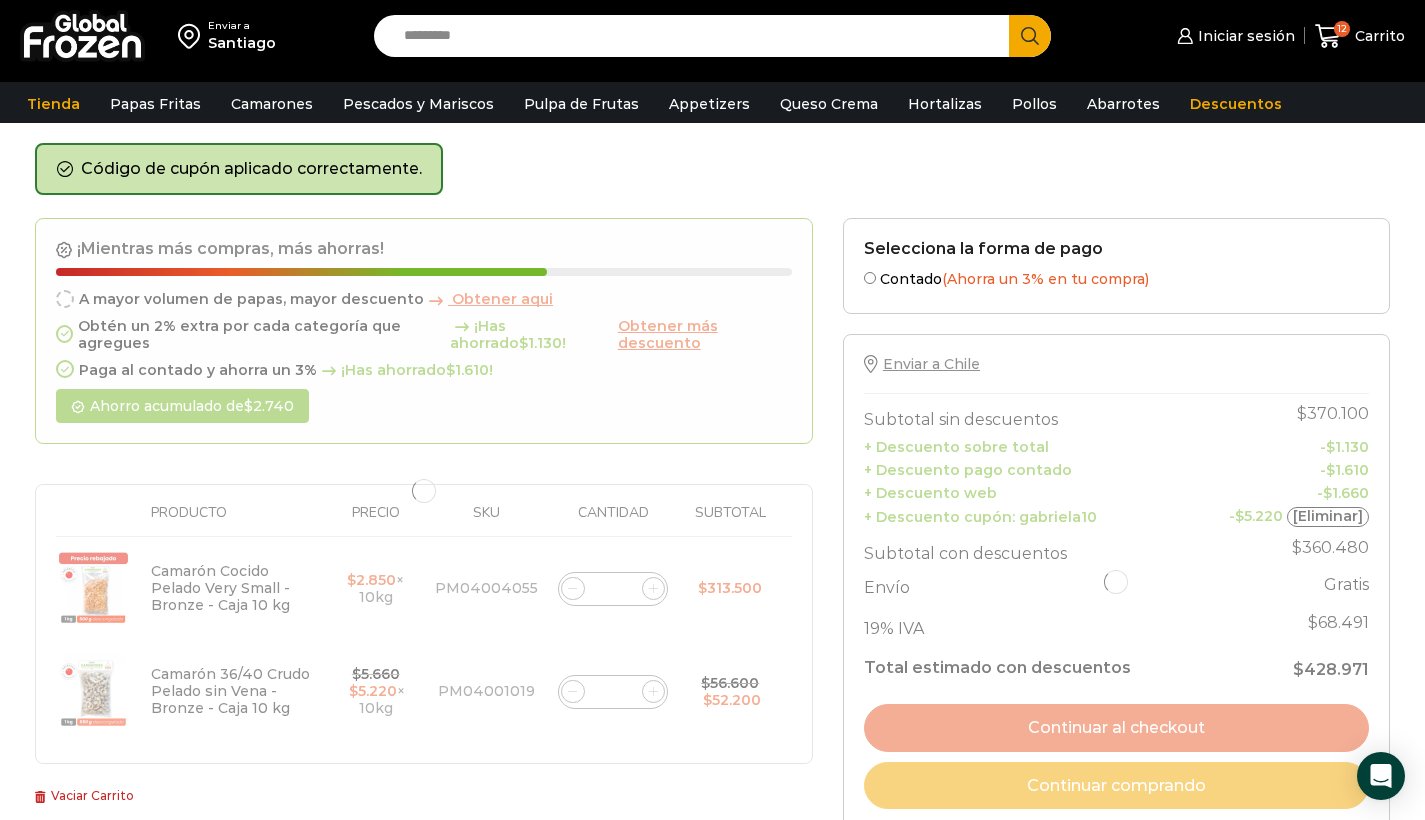 click 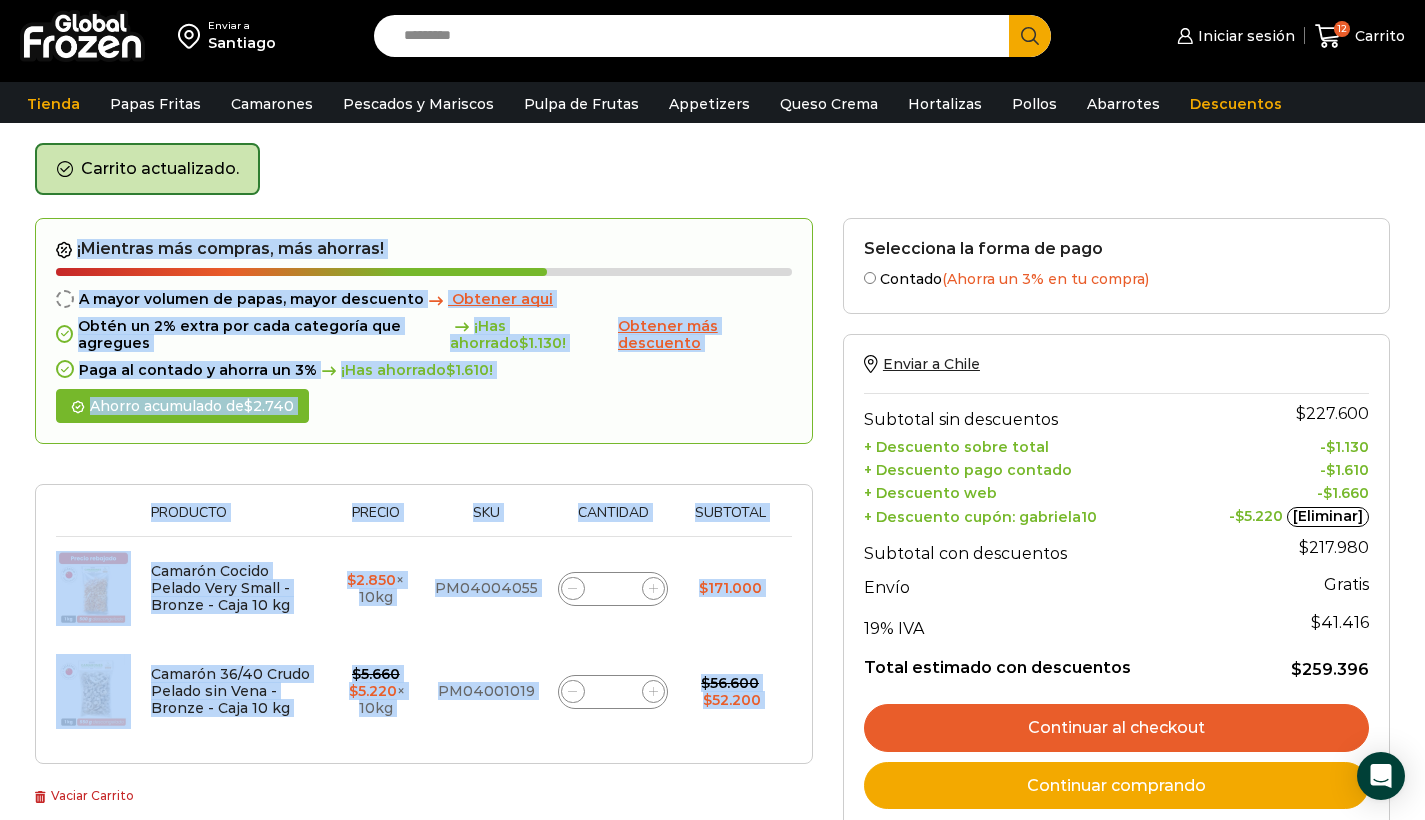 scroll, scrollTop: 113, scrollLeft: 0, axis: vertical 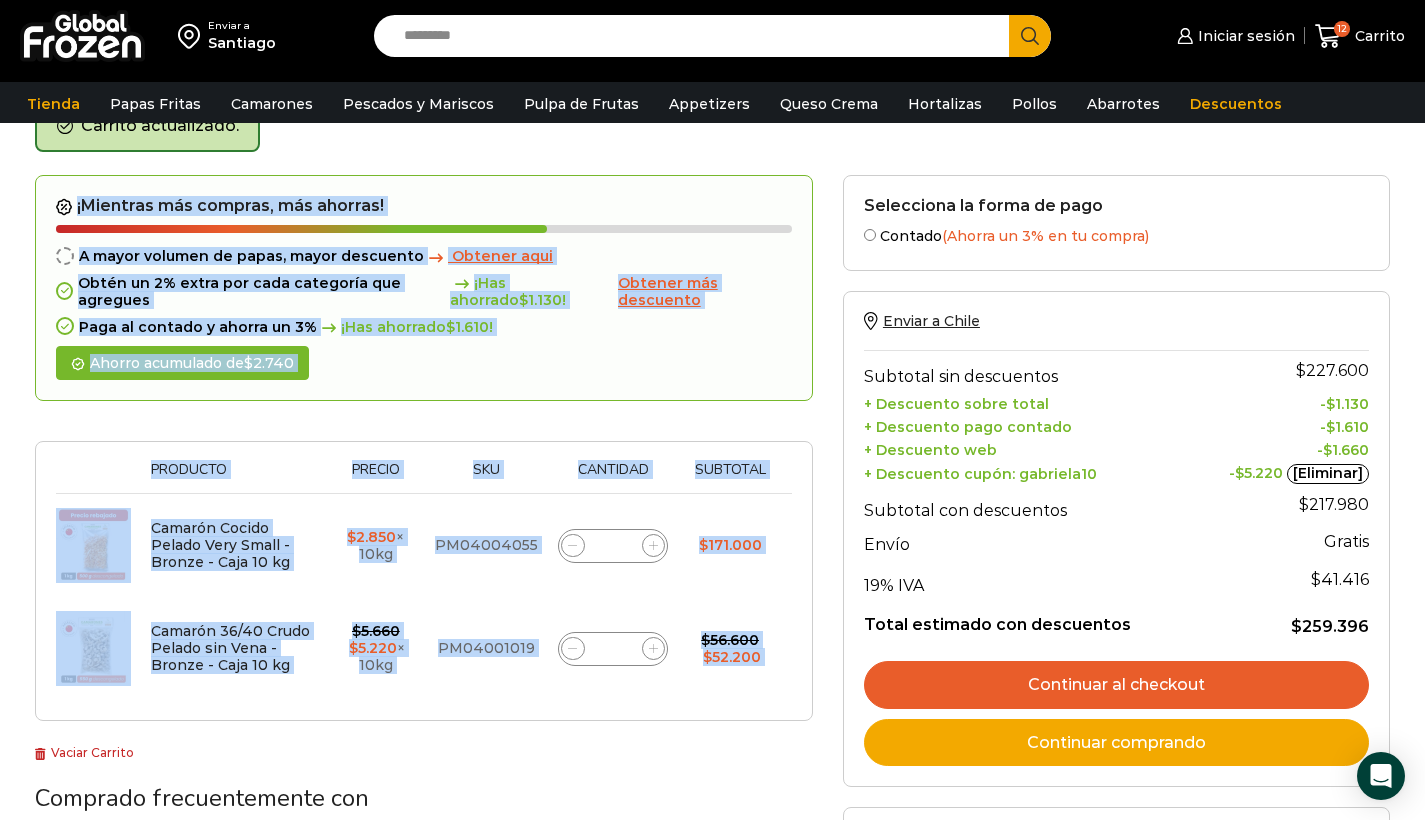 click 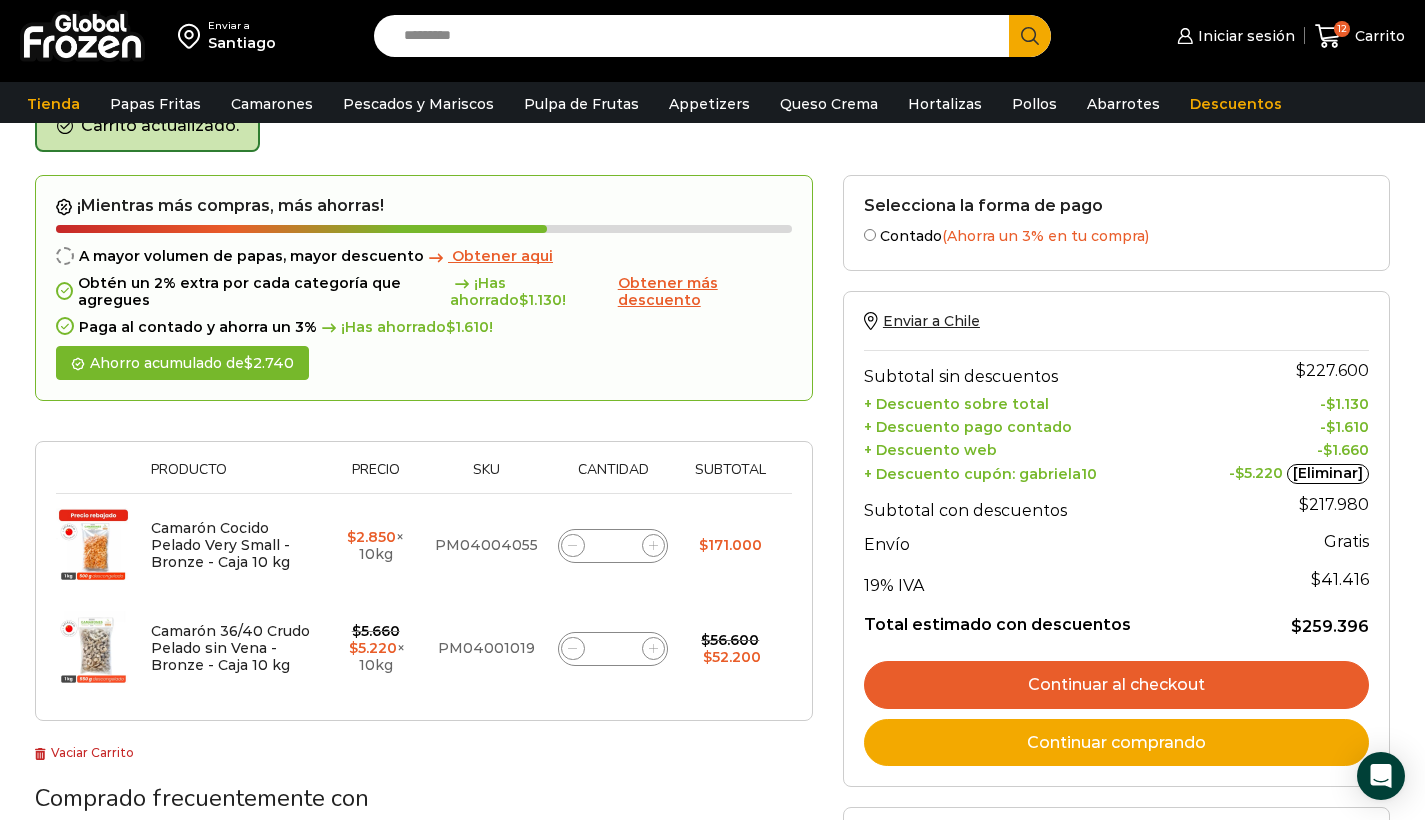click 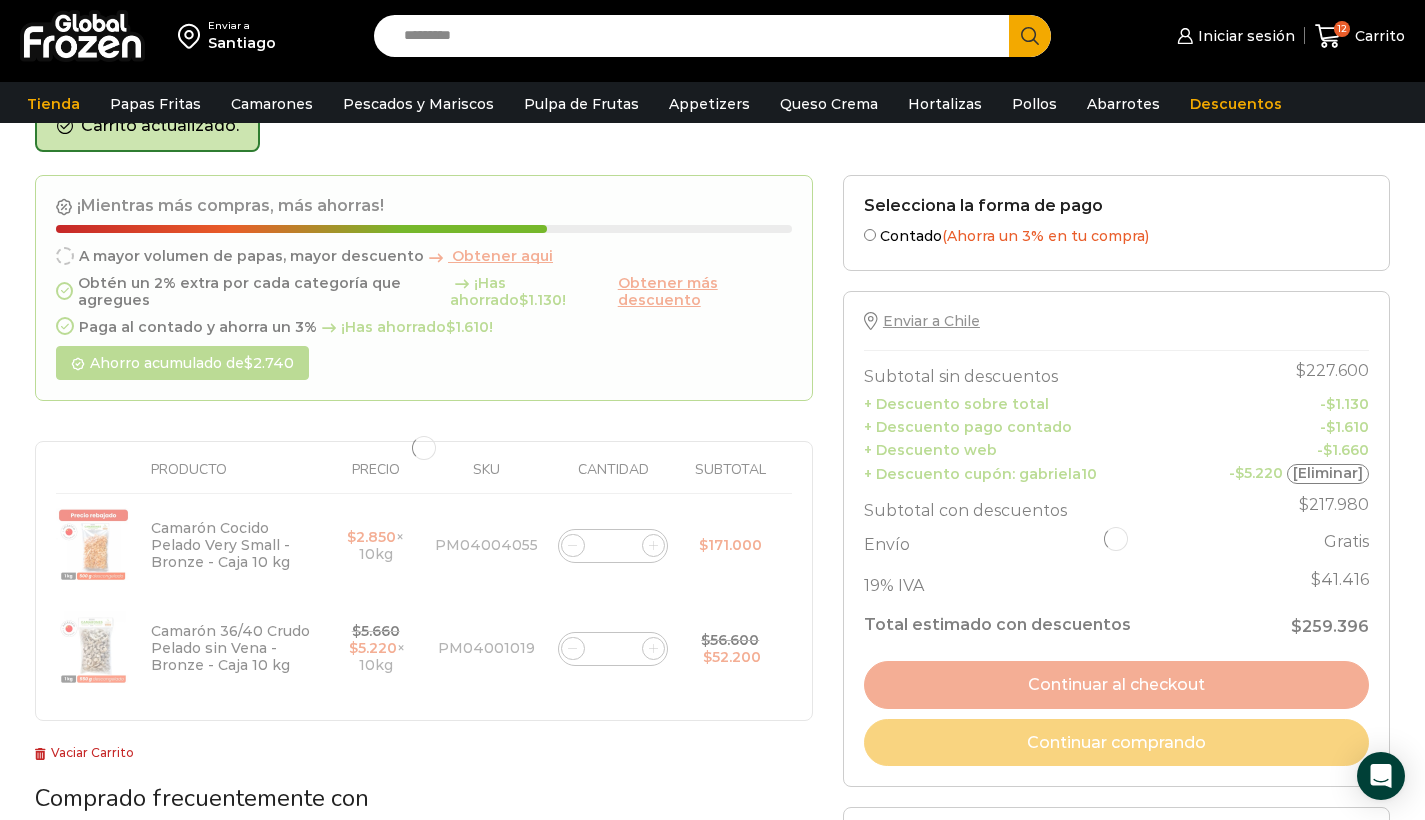 click 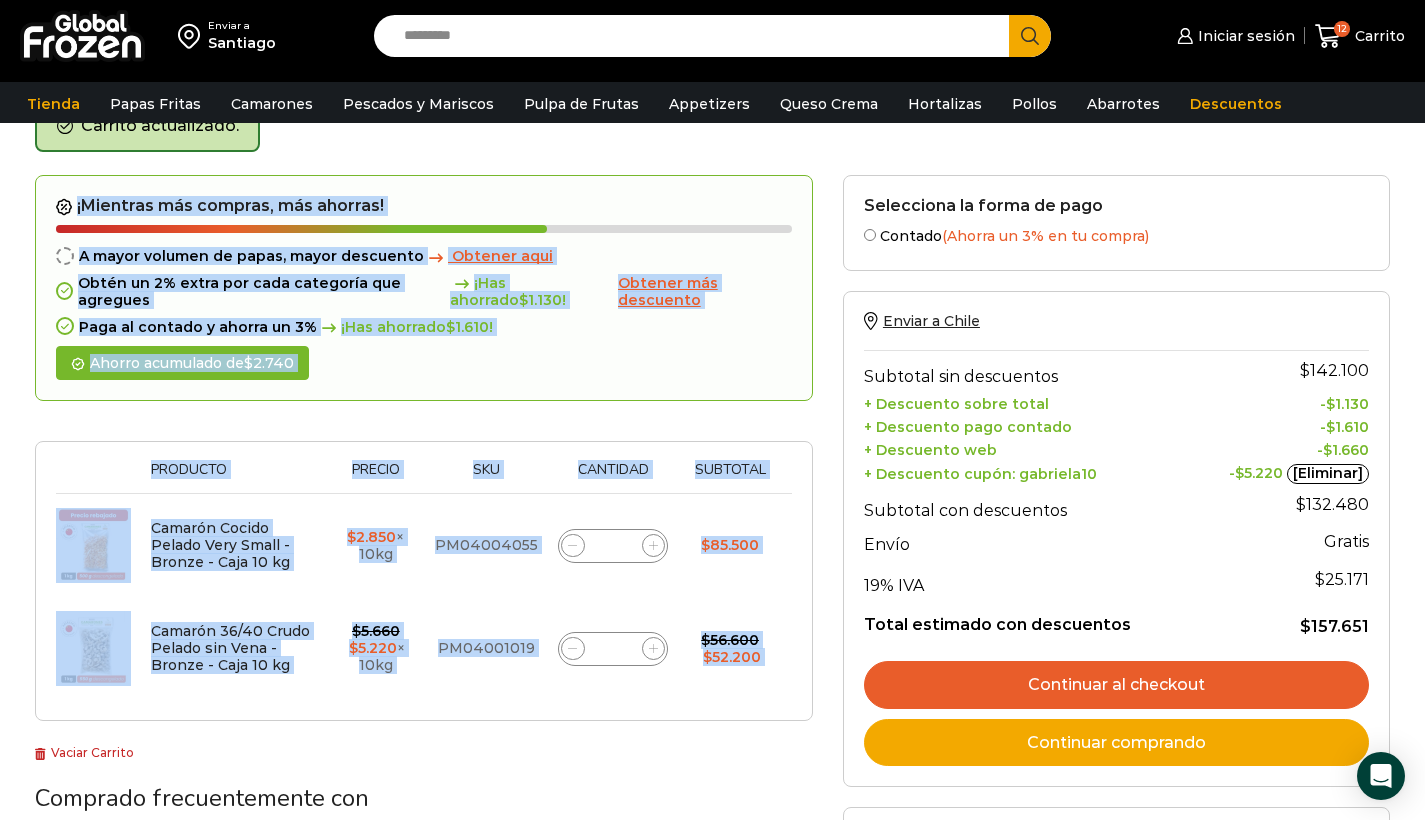 click 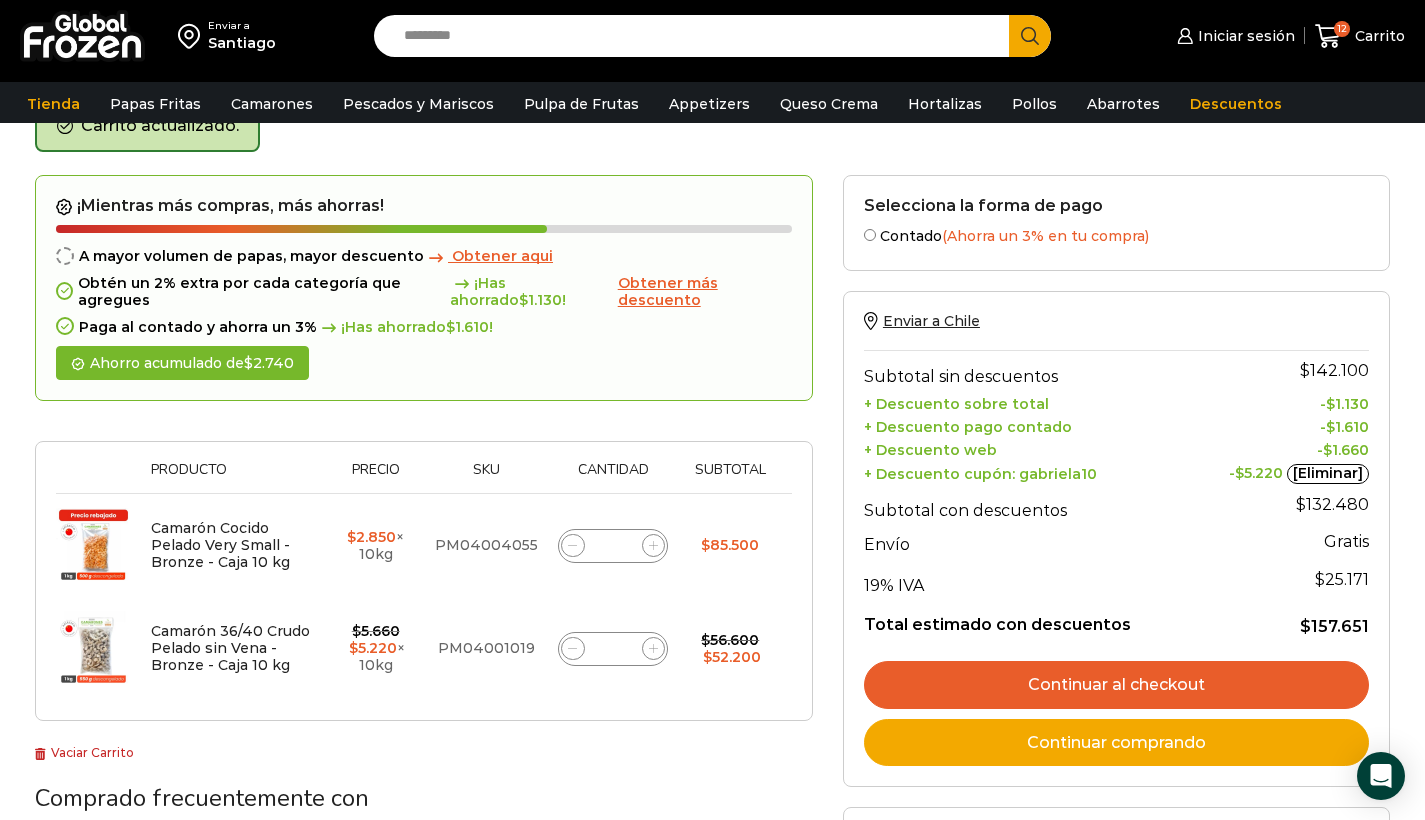 click 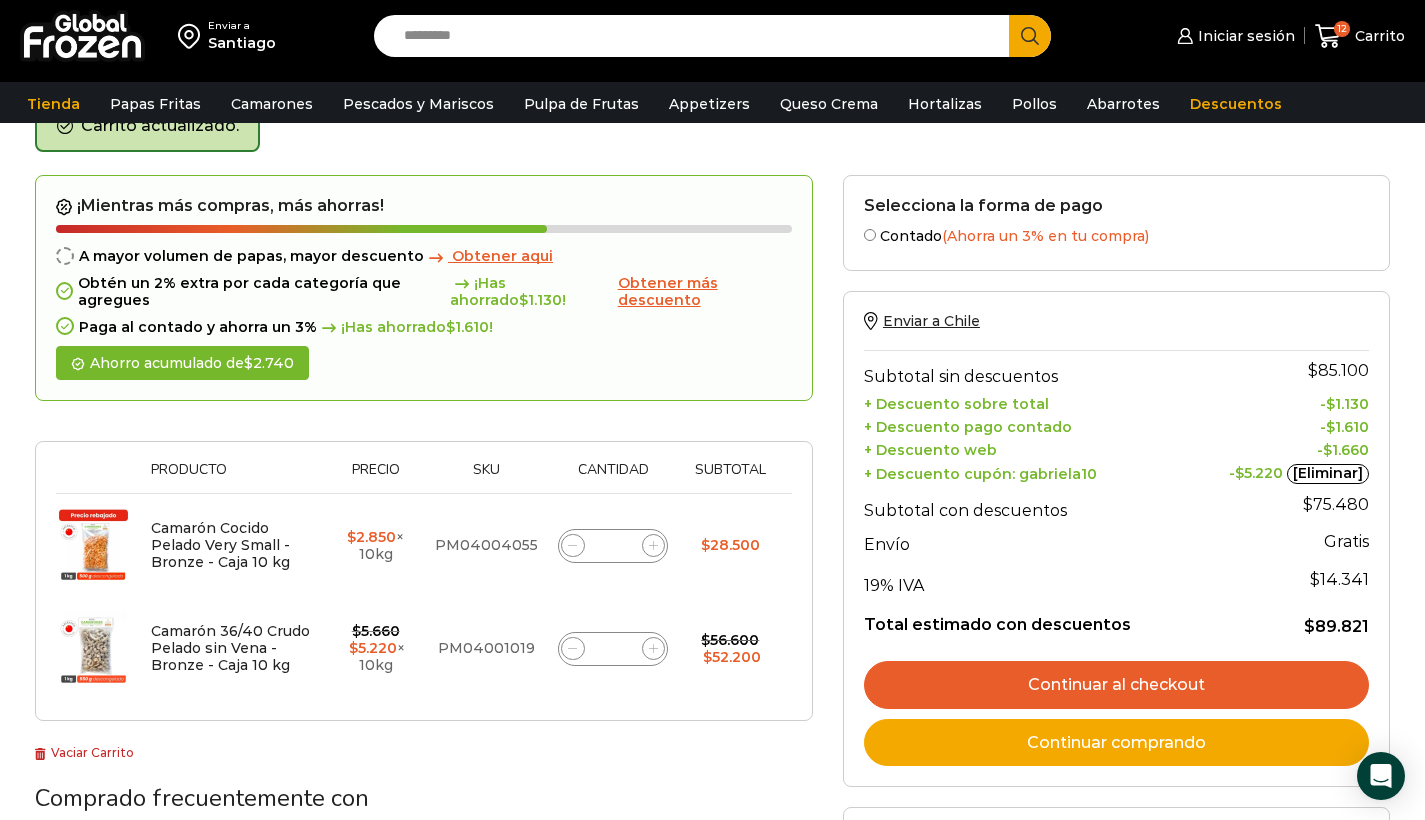 click 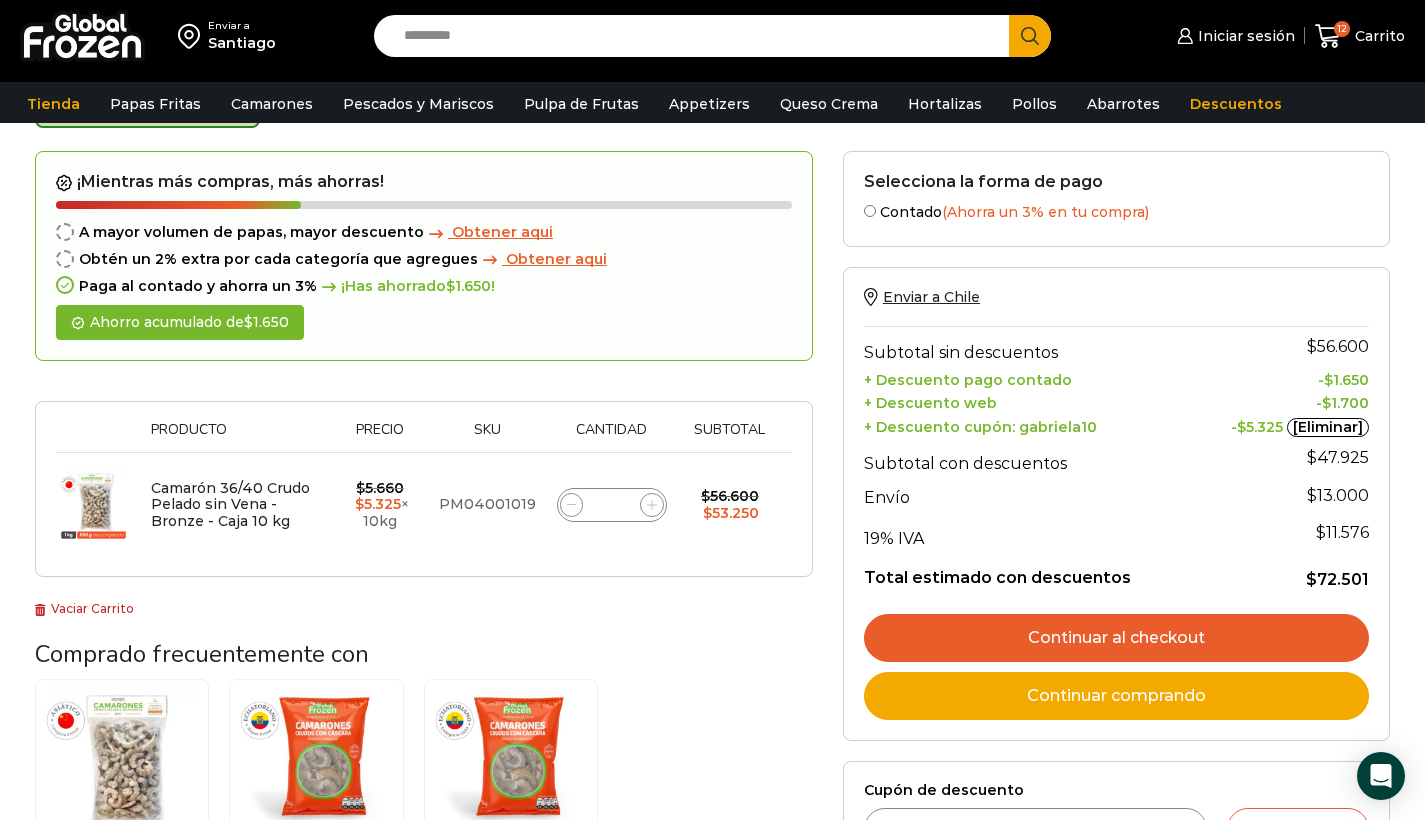 scroll, scrollTop: 113, scrollLeft: 0, axis: vertical 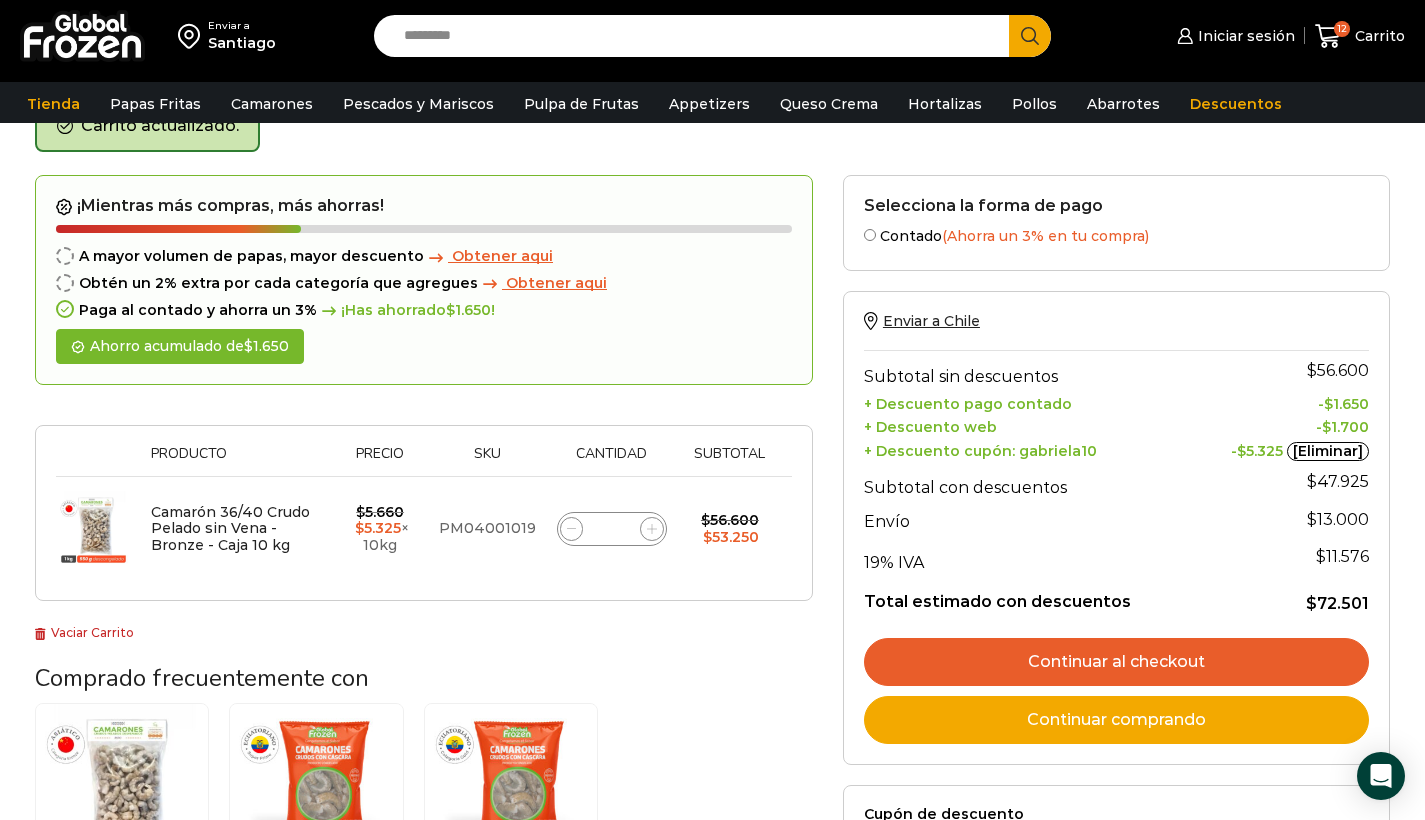 click 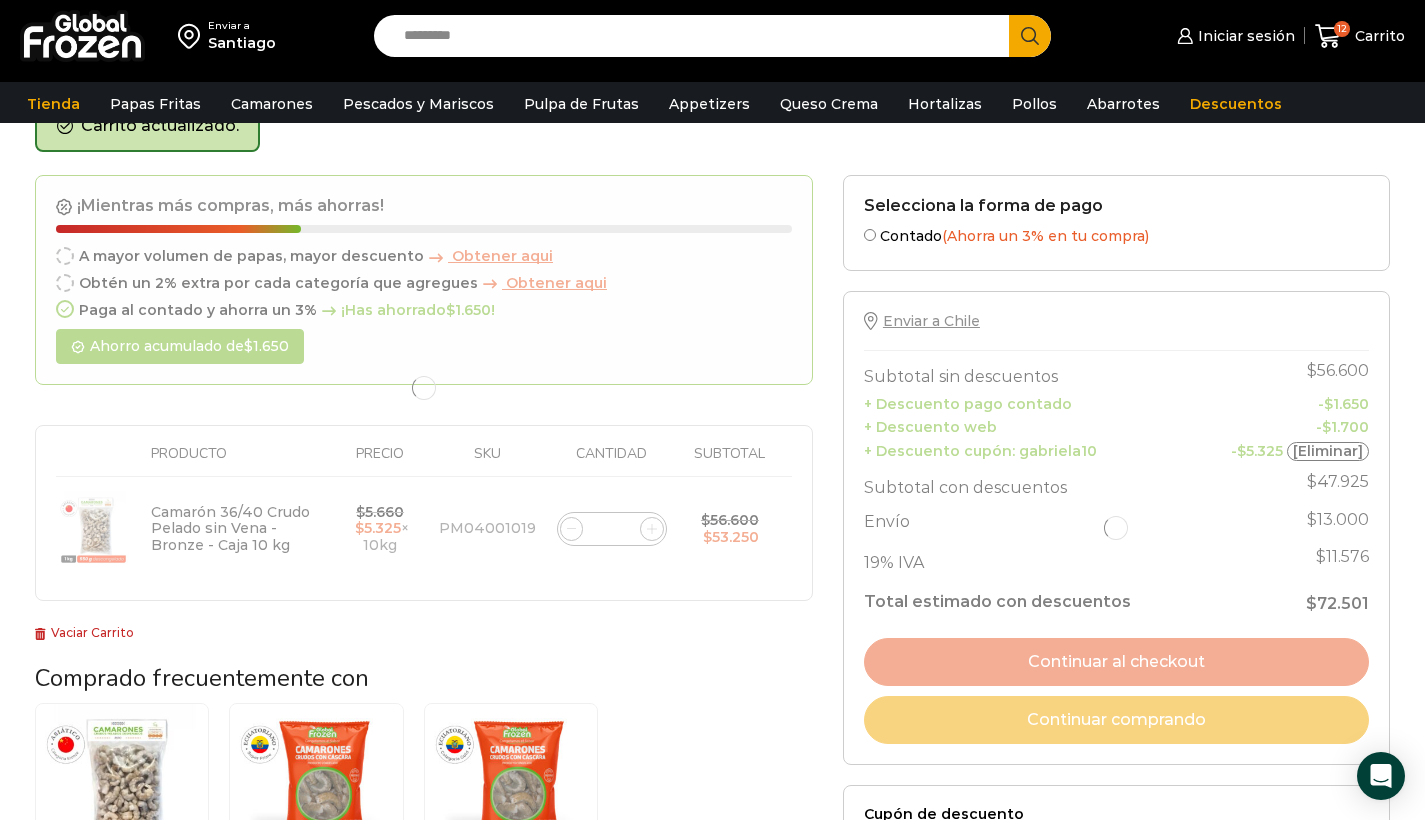 click 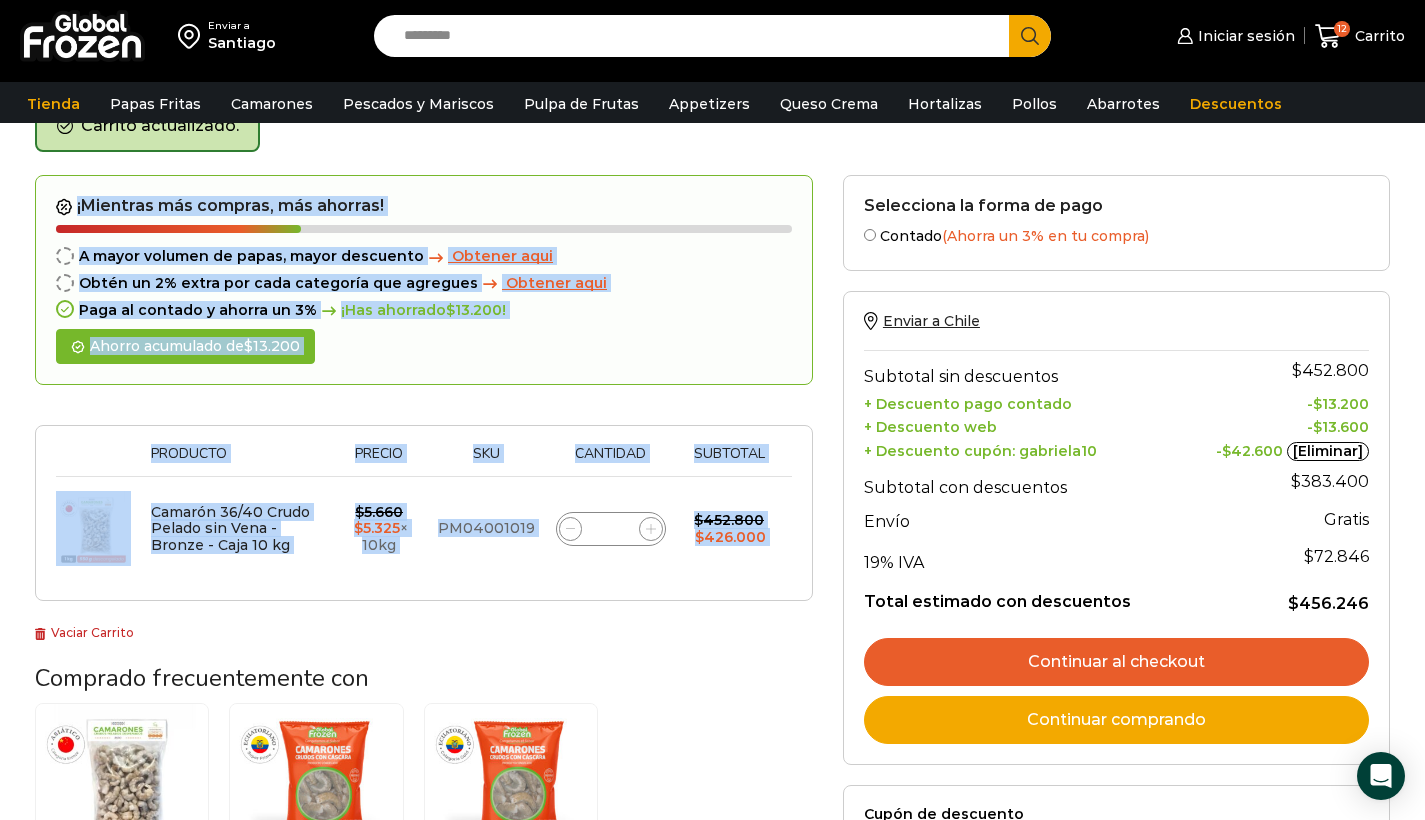 click 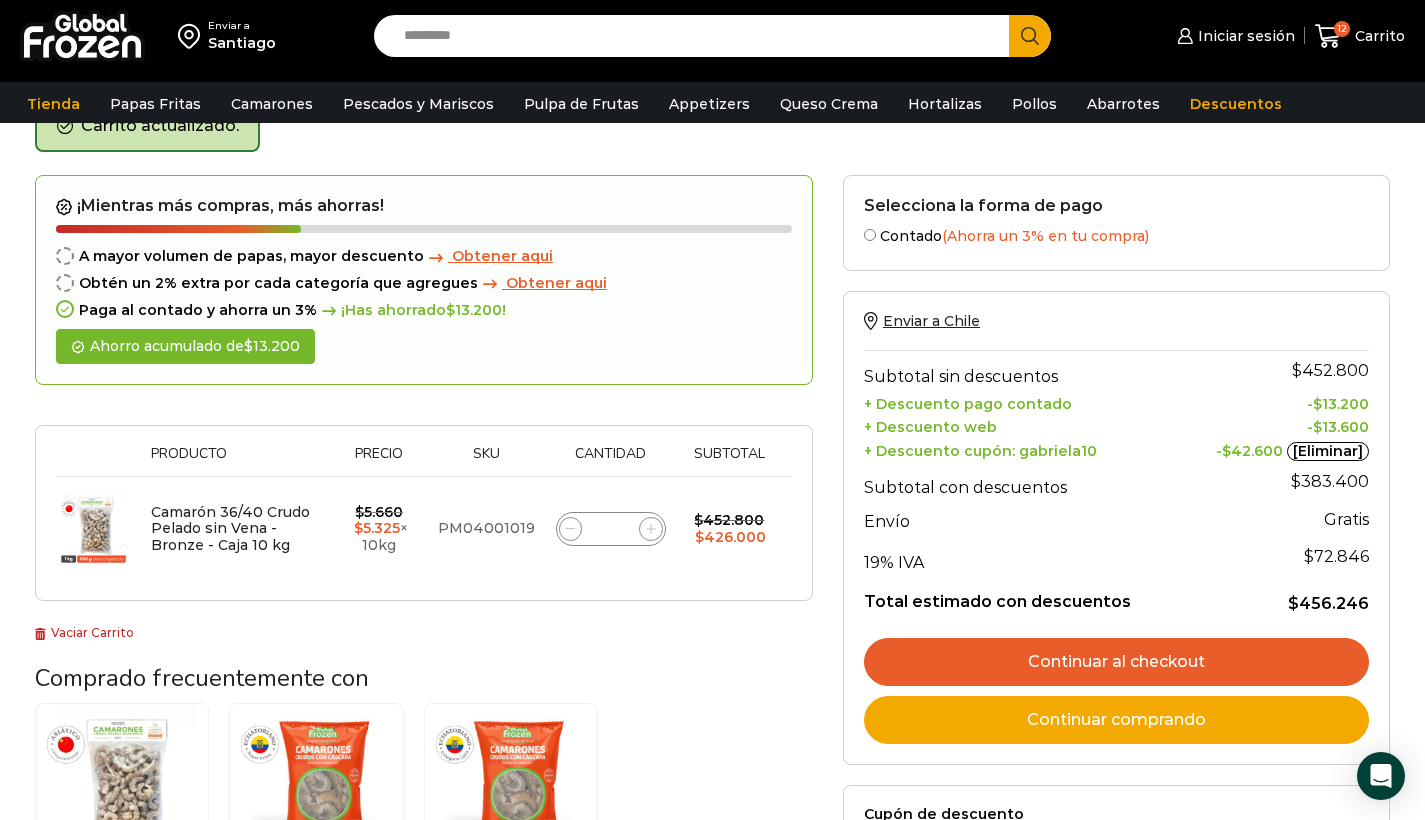click 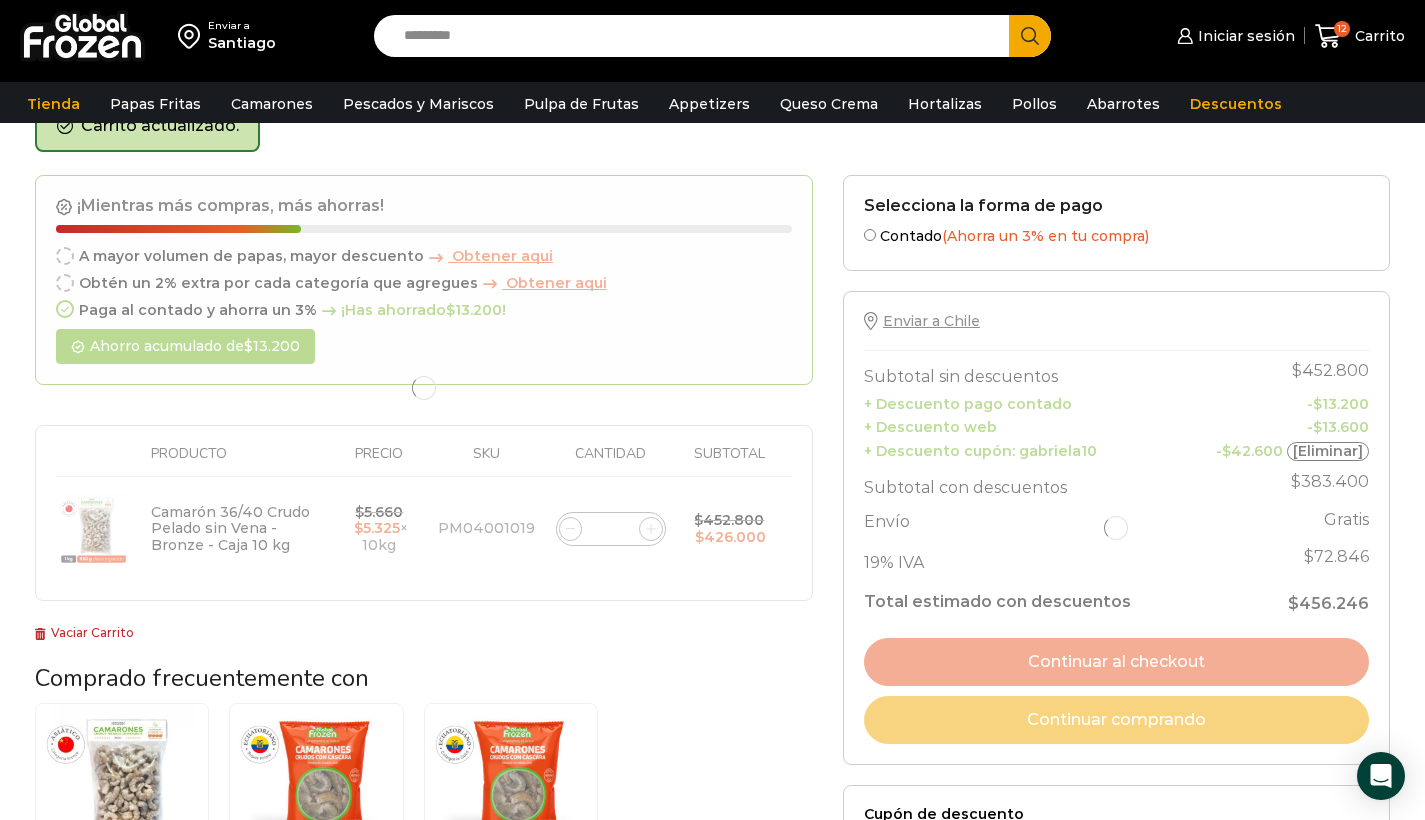 click on "¡Mientras más compras, más ahorras!
A mayor volumen de papas, mayor descuento    Obtener aqui
Obtén un 2% extra por cada categoría que agregues    Obtener aqui
Paga al contado y ahorra un 3%   ¡Has ahorrado  $ 13.200 !
Ahorro acumulado de  $ 13.200
Thumbnail image
Producto
Precio
Sku
Cantidad
Subtotal
Eliminar artículo
Camarón 36/40 Crudo Pelado sin Vena - Bronze - Caja 10 kg
$ 5.660   Original price was: $5.660. $ 5.325 Current price is: $5.325.  × 10kg
PM04001019
$" at bounding box center (424, 388) 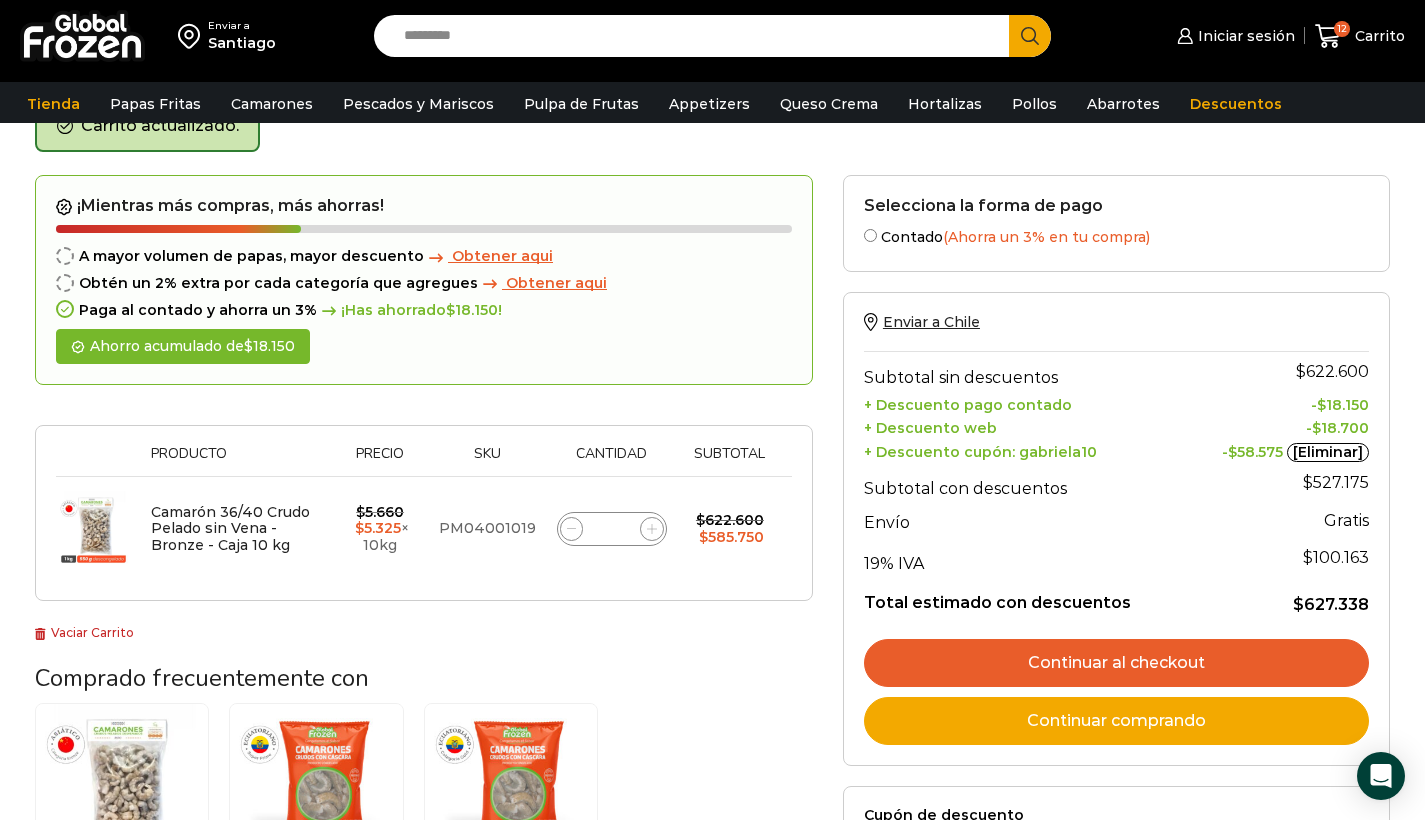 click 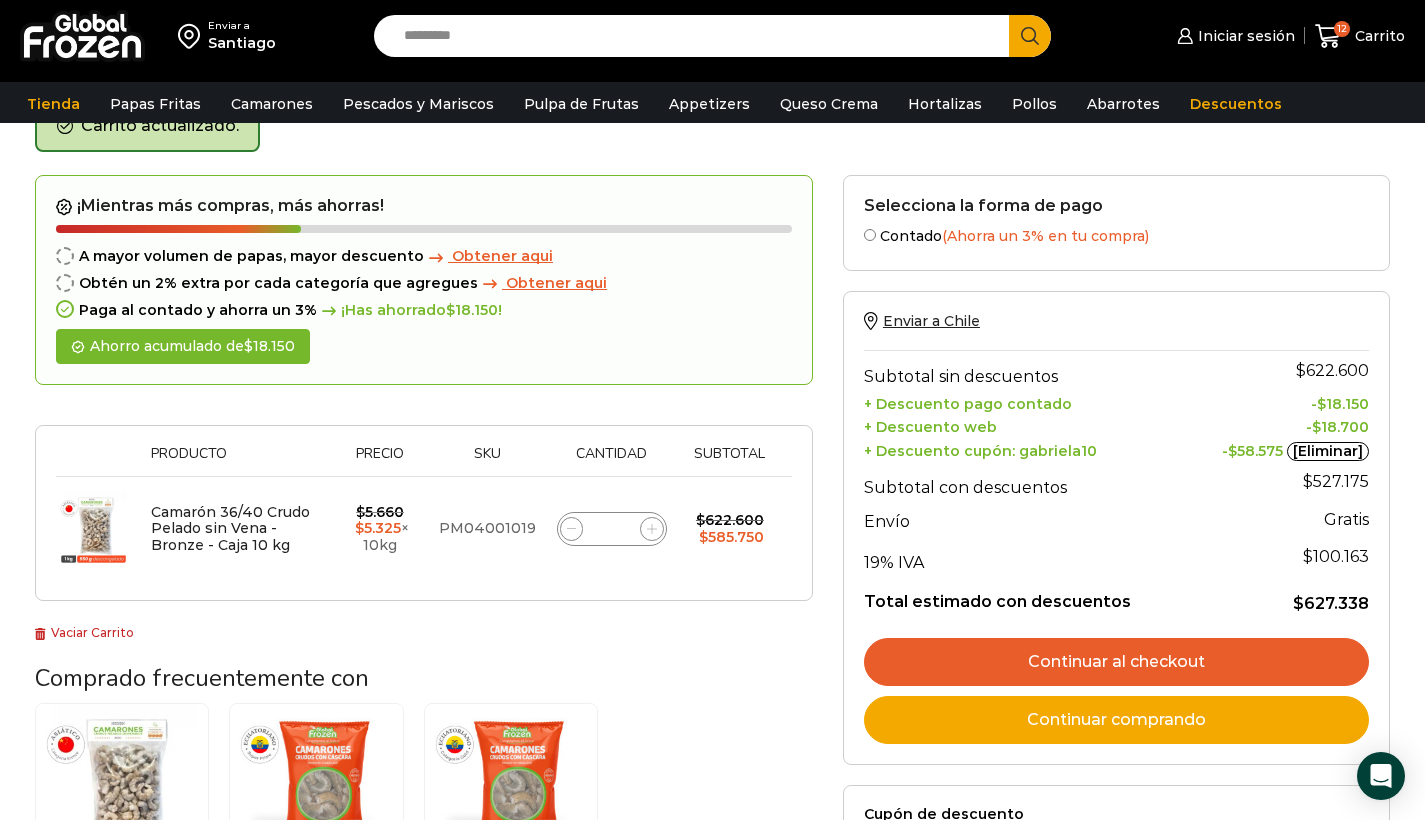 click 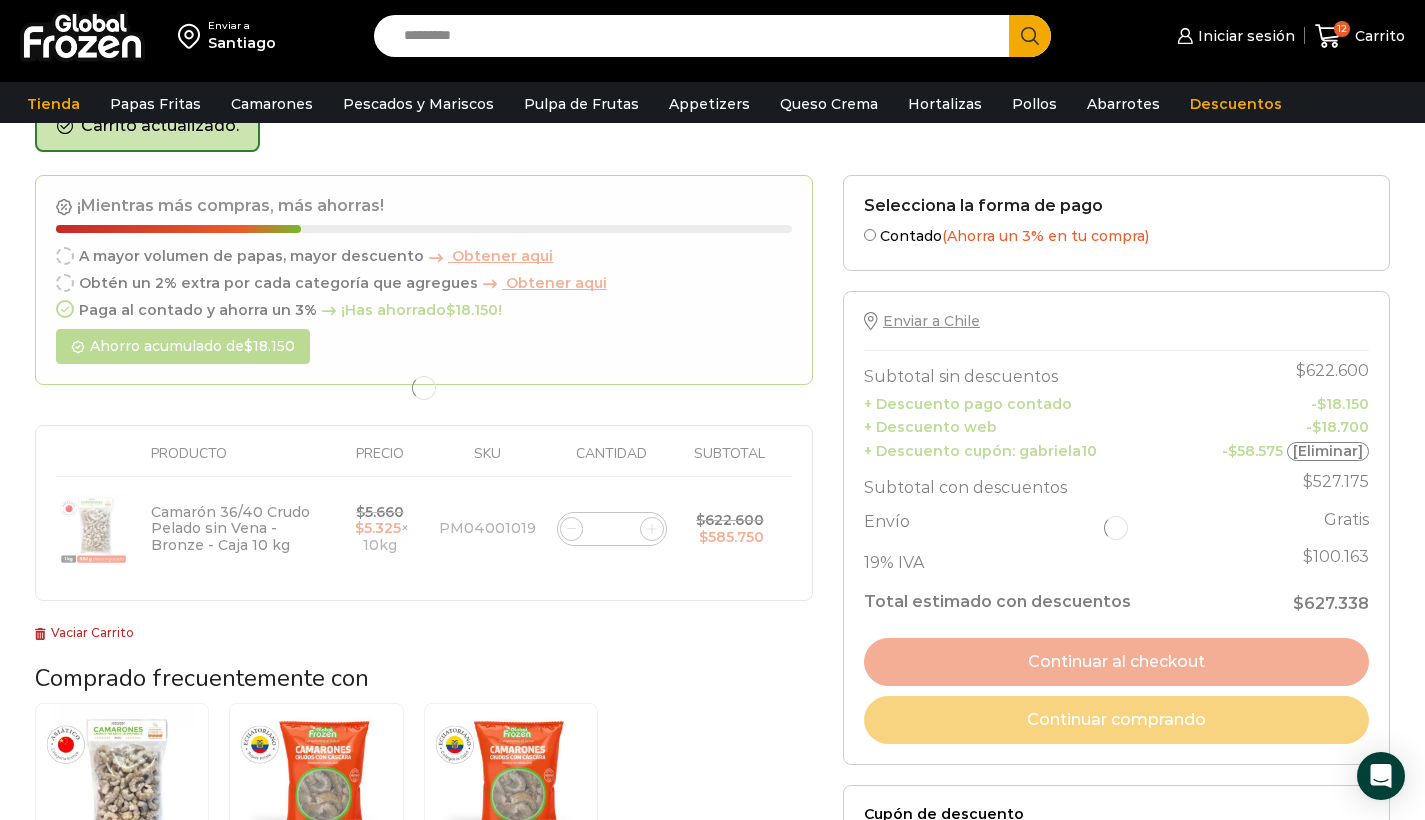 click 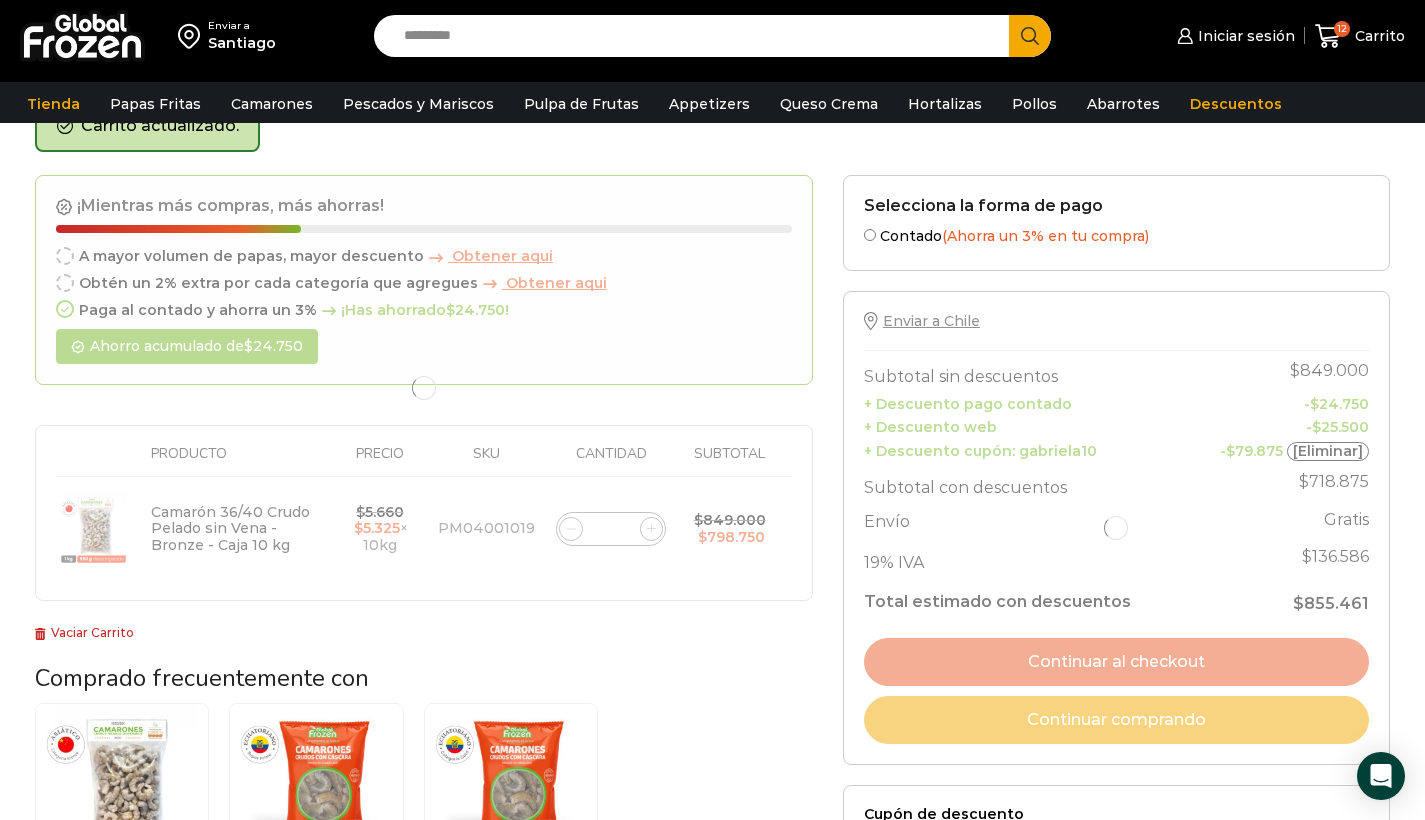 click on "¡Mientras más compras, más ahorras!
A mayor volumen de papas, mayor descuento    Obtener aqui
Obtén un 2% extra por cada categoría que agregues    Obtener aqui
Paga al contado y ahorra un 3%   ¡Has ahorrado  $ 24.750 !
Ahorro acumulado de  $ 24.750
Thumbnail image
Producto
Precio
Sku
Cantidad
Subtotal
Eliminar artículo
Camarón 36/40 Crudo Pelado sin Vena - Bronze - Caja 10 kg
$ 5.660   Original price was: $5.660. $ 5.325 Current price is: $5.325.  × 10kg
PM04001019
$" at bounding box center (424, 388) 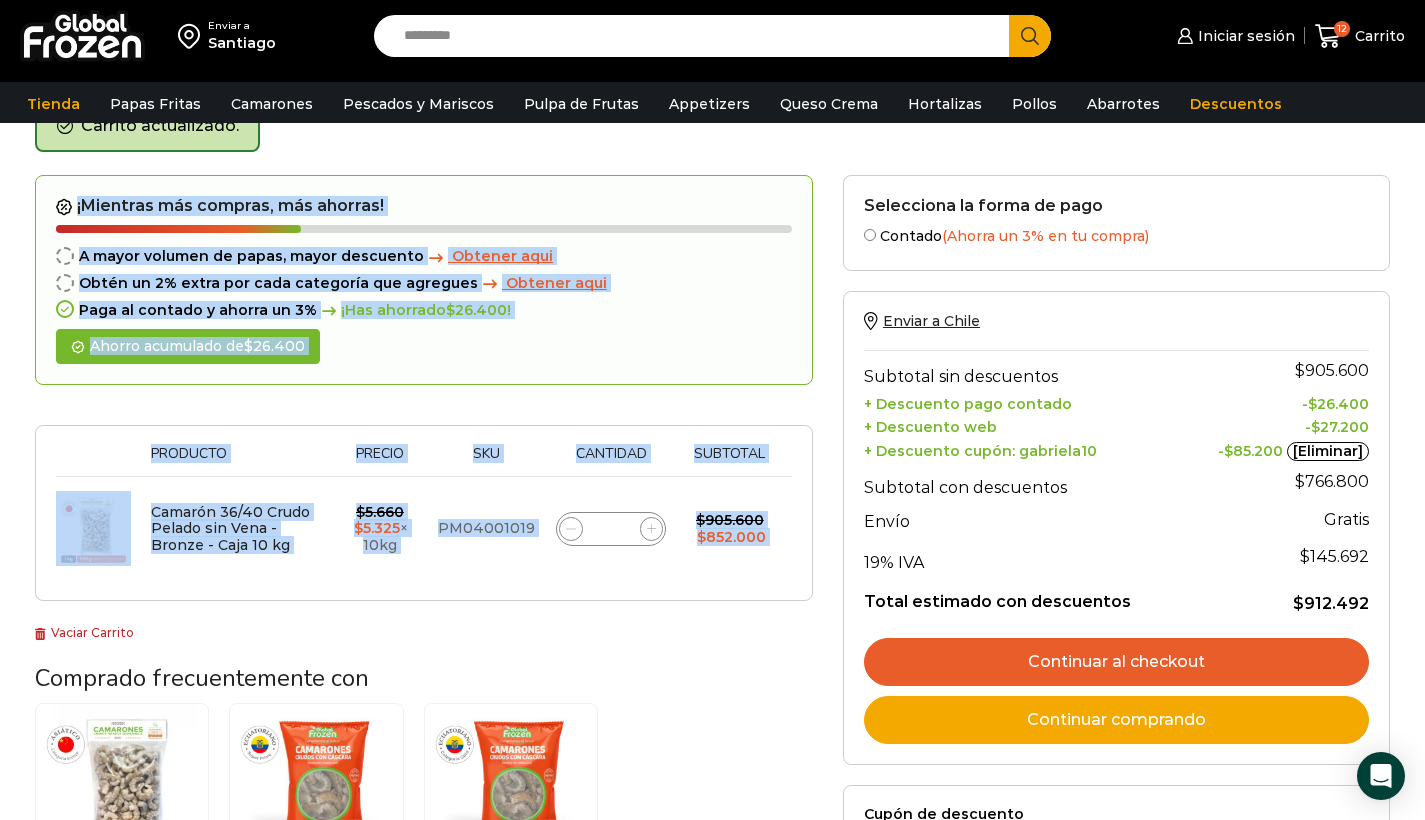 click 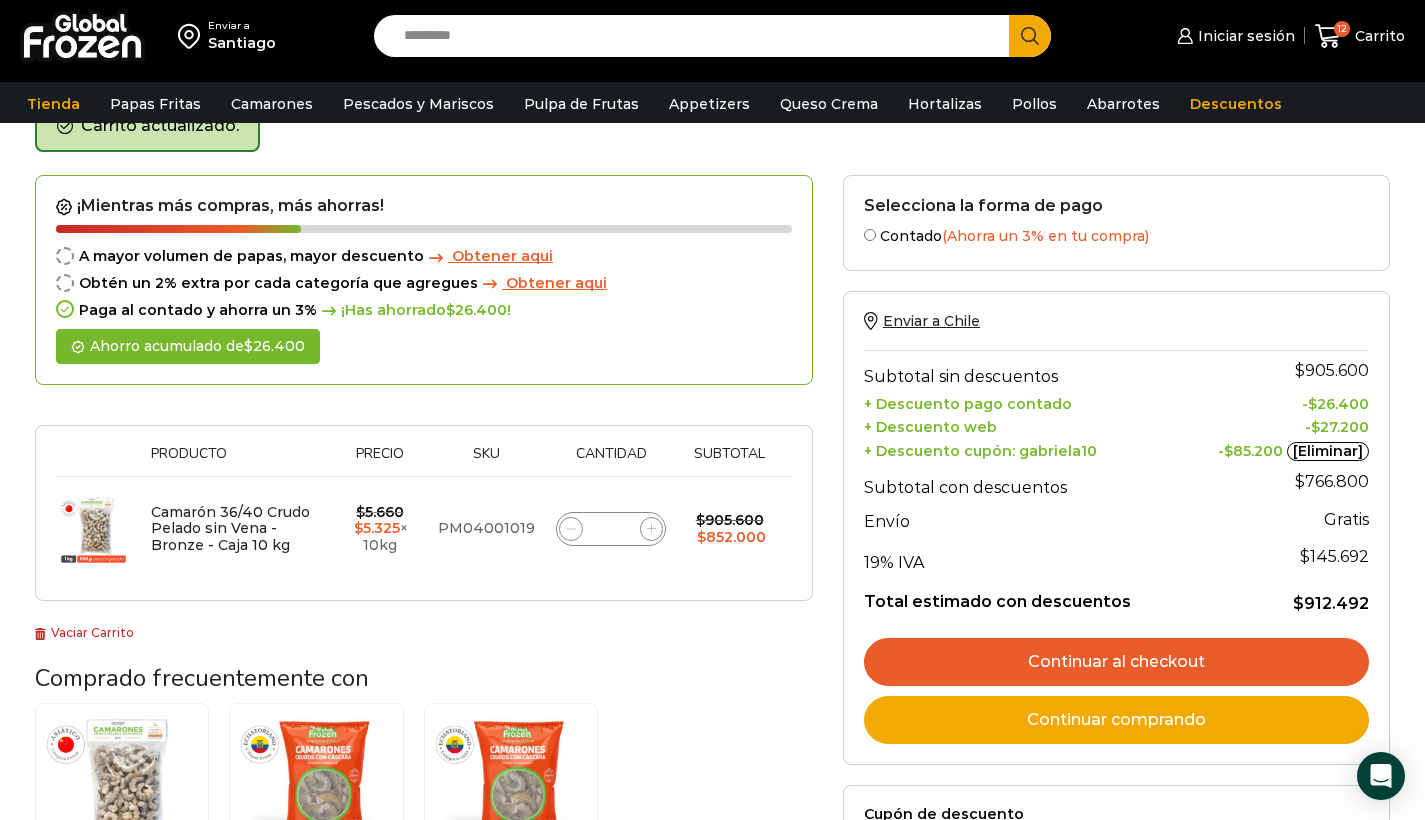 click 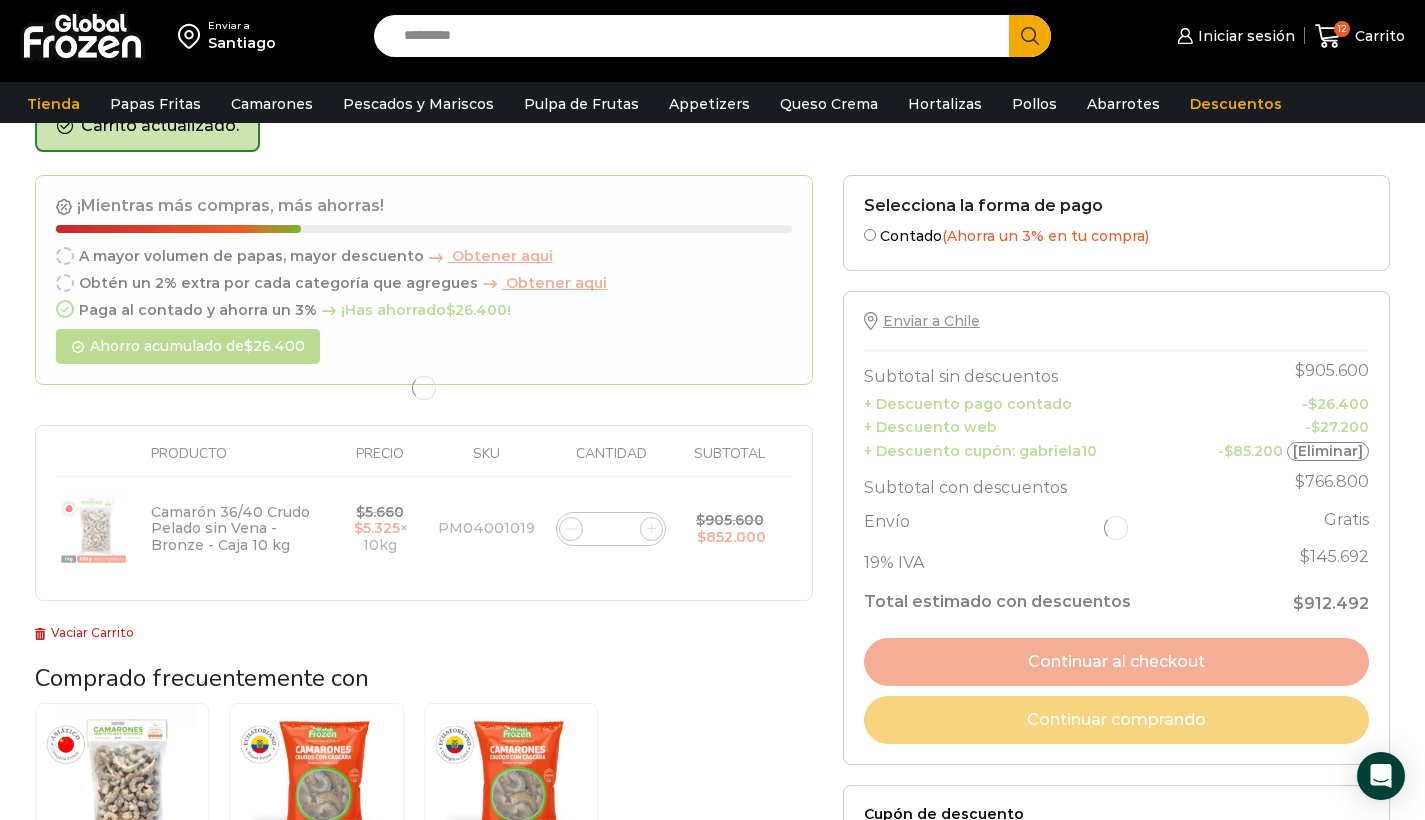 click 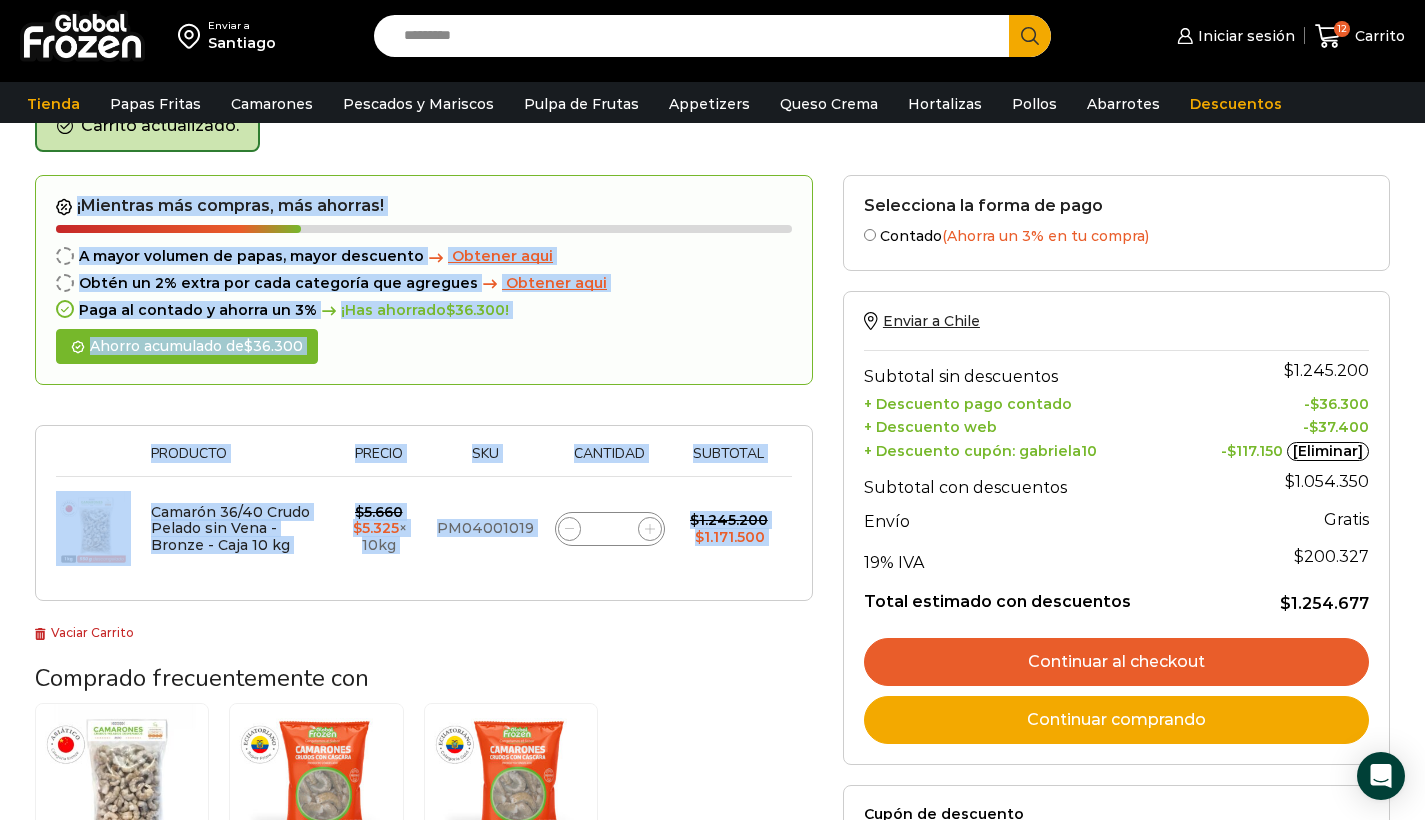 click 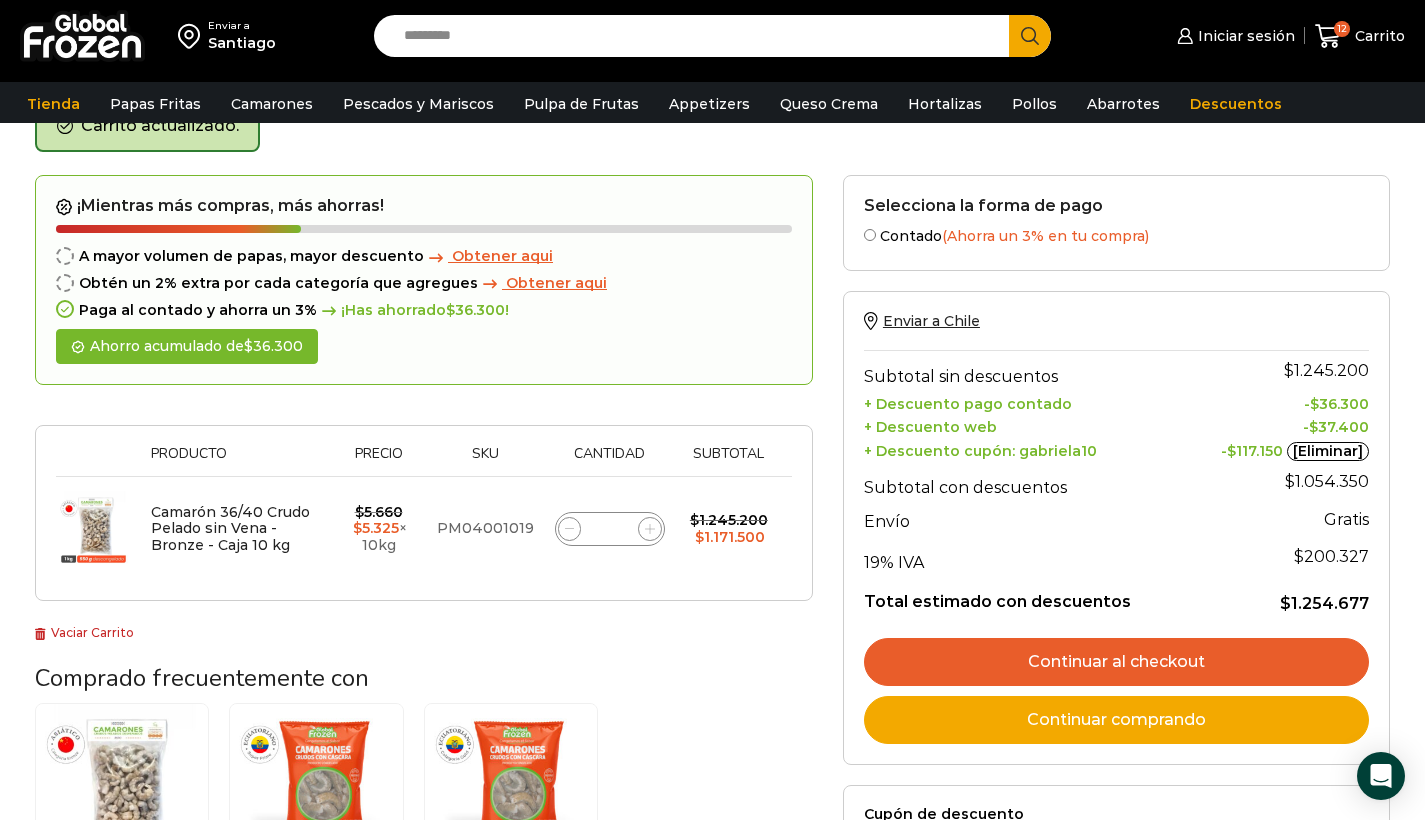 click 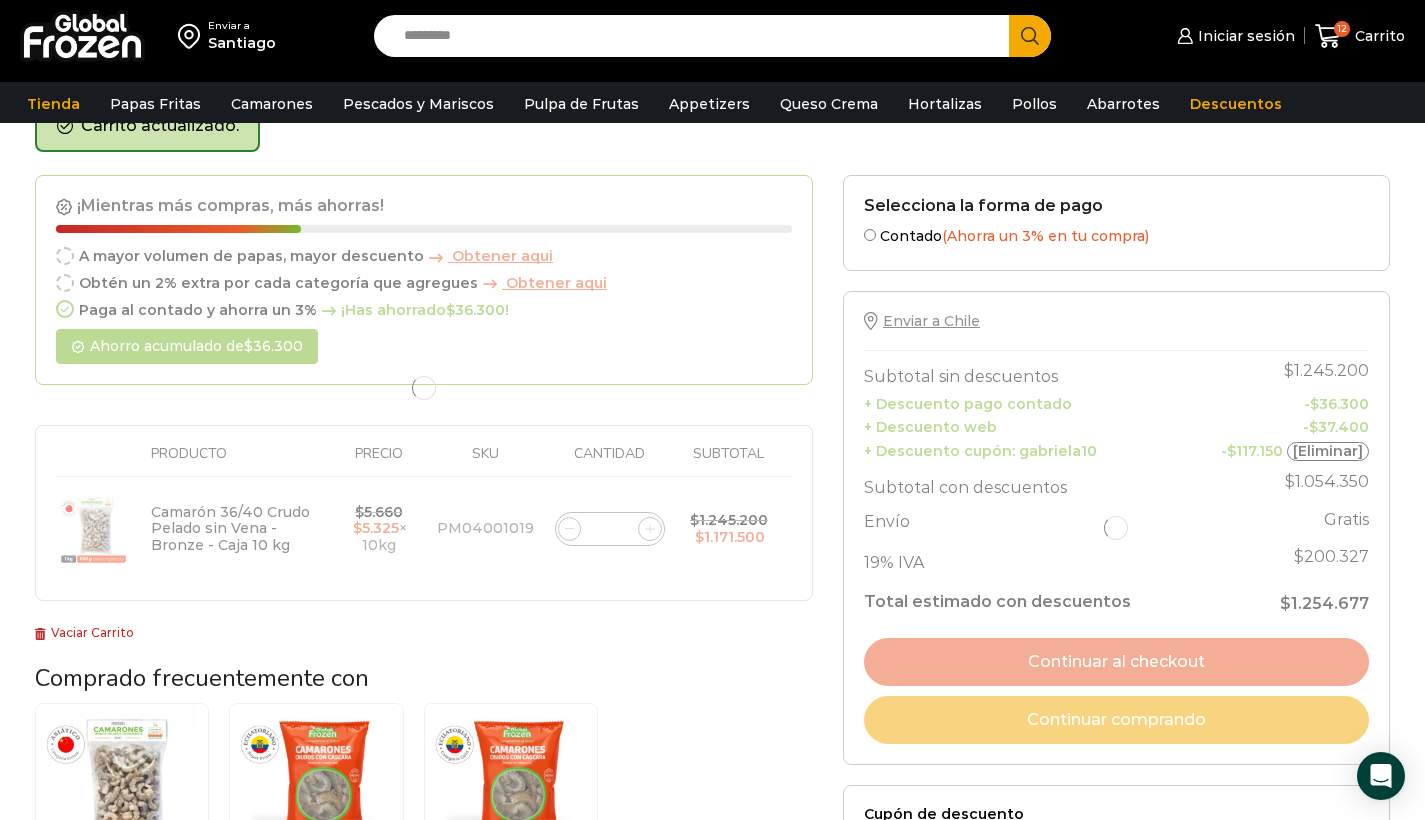 click 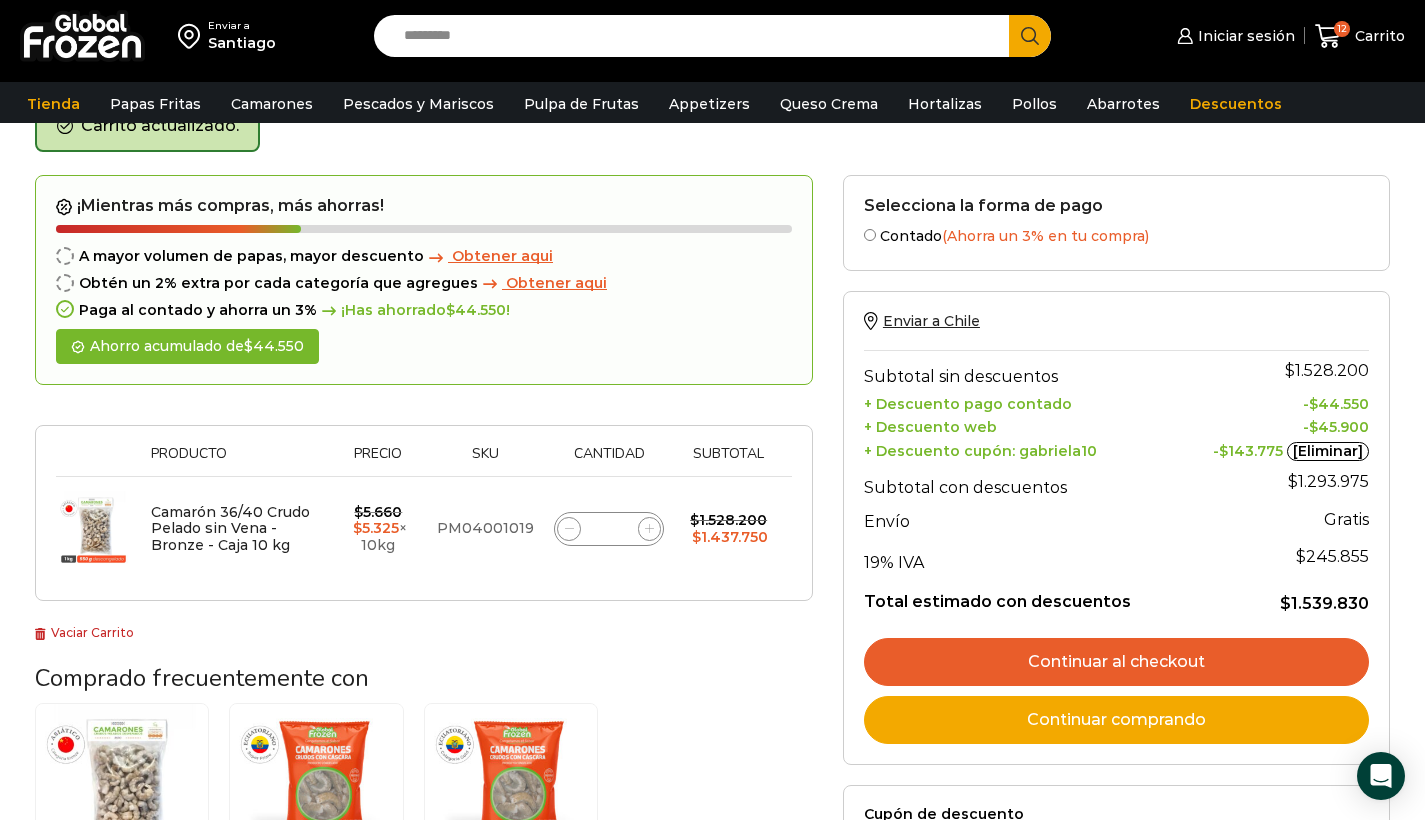 click 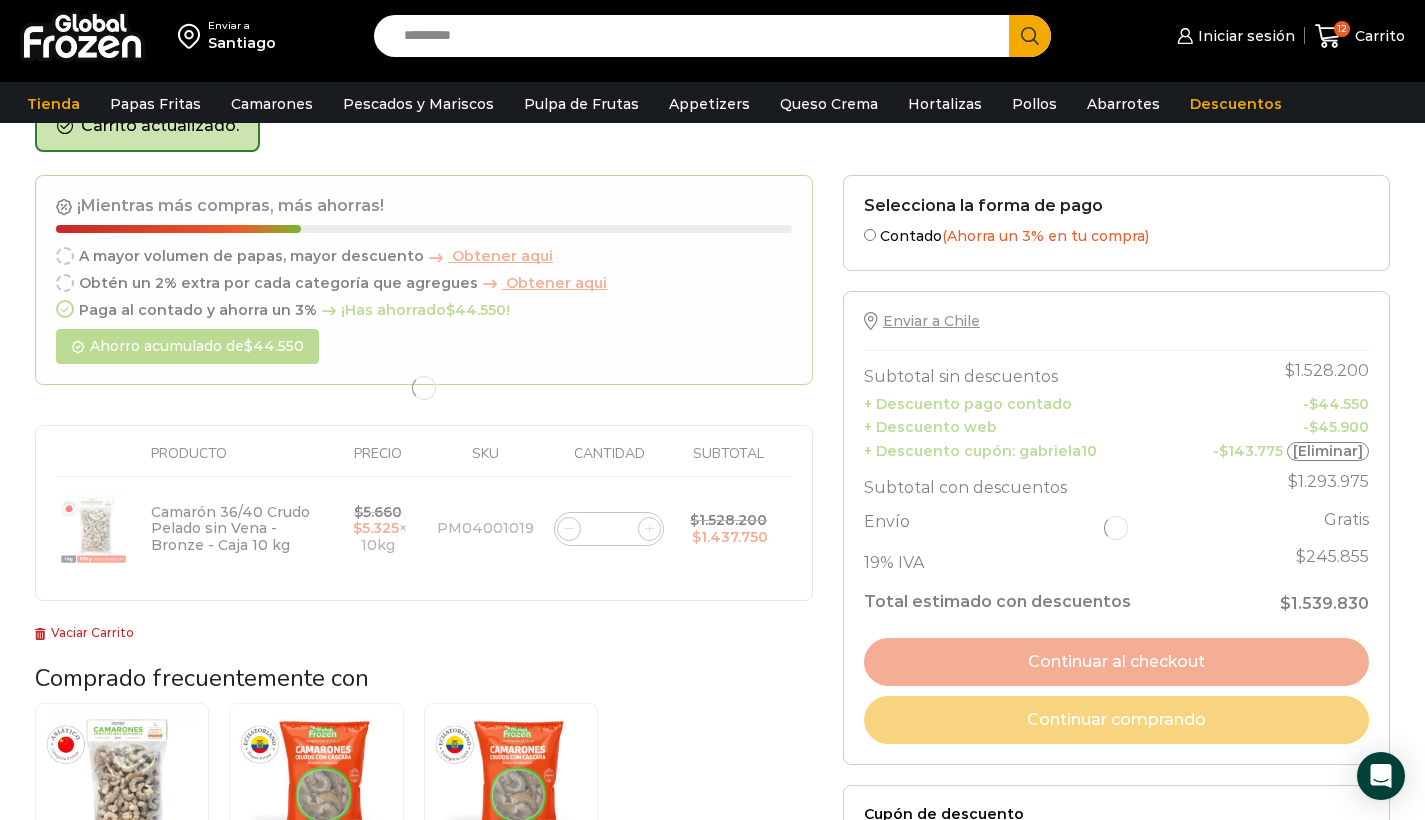 click 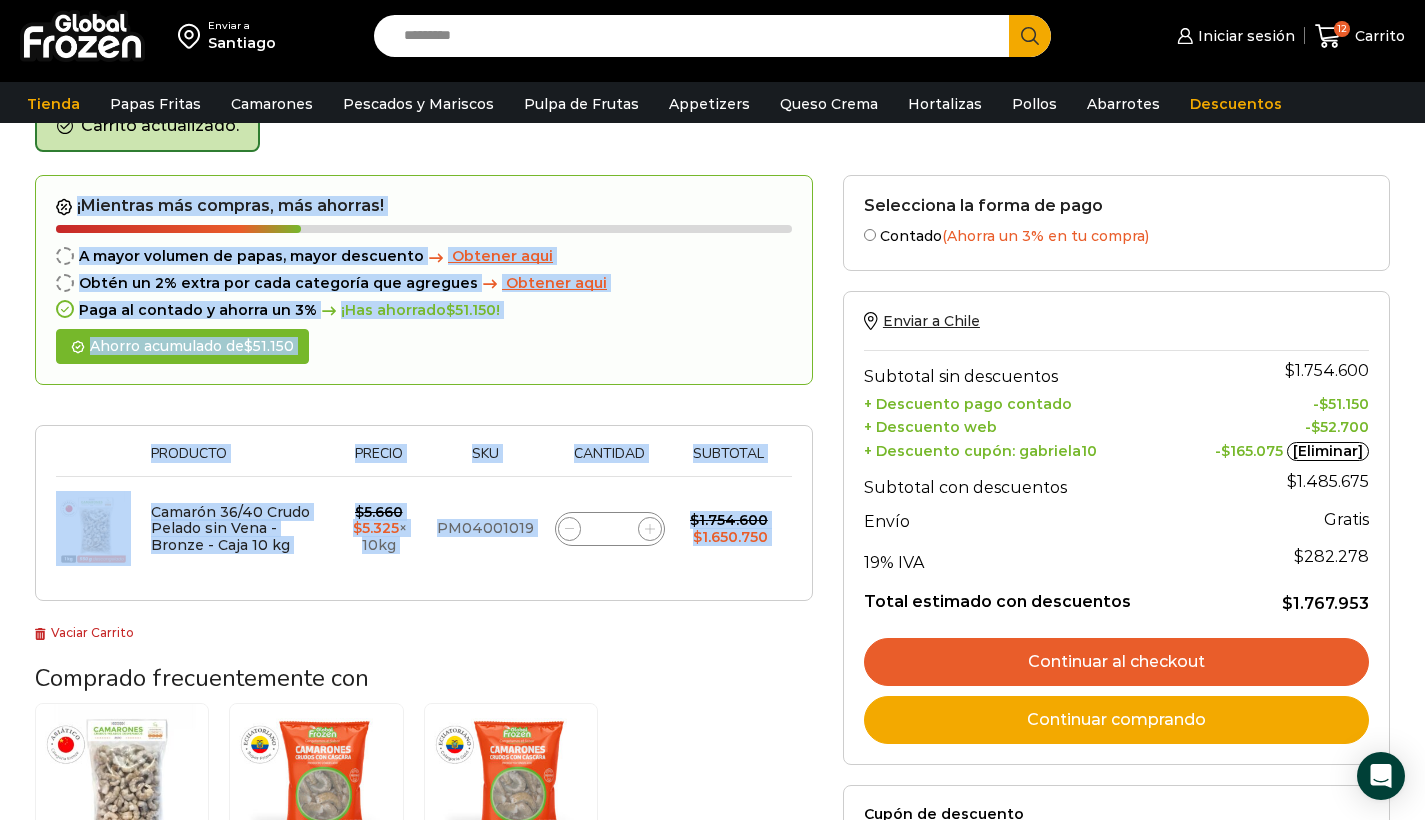 click 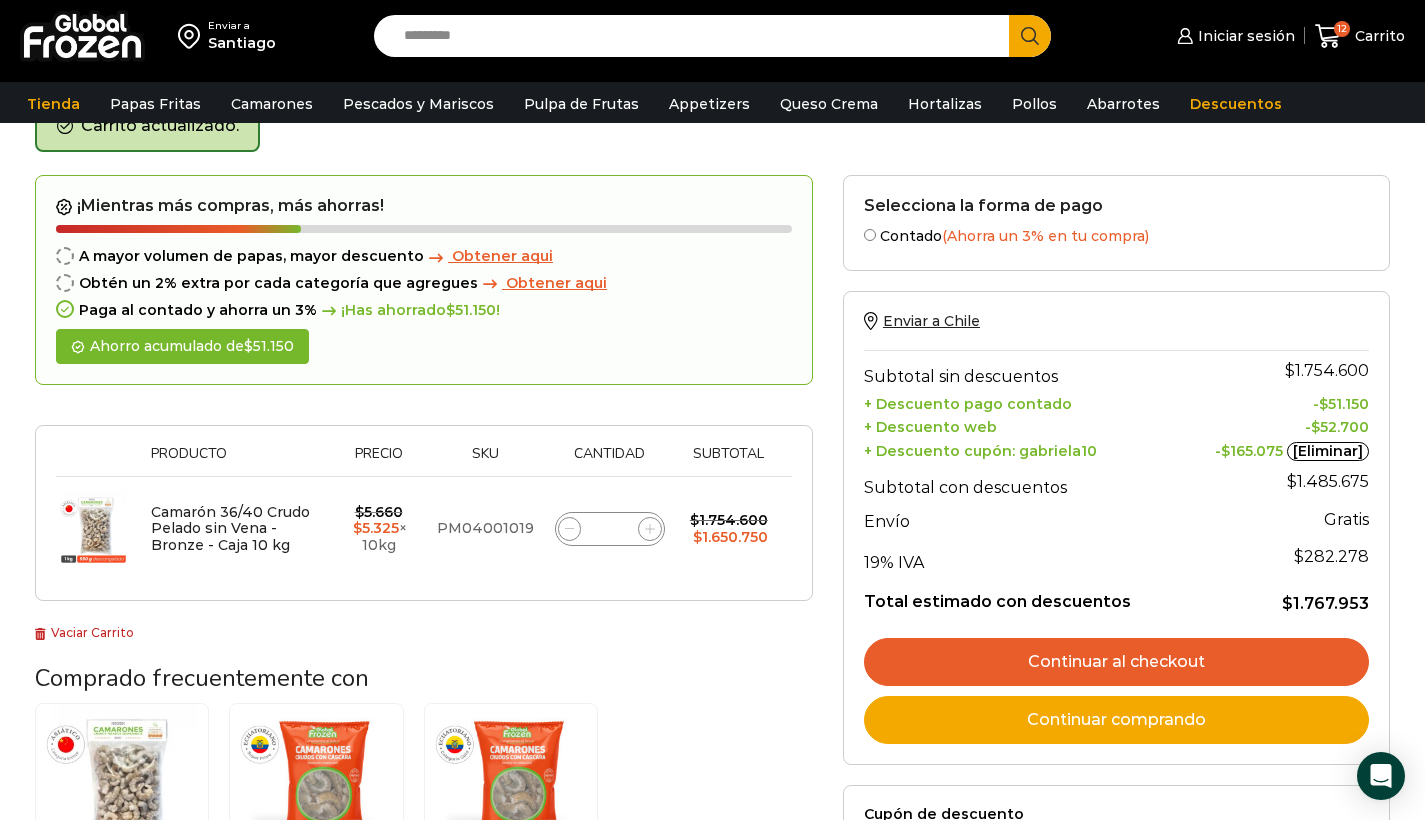 click 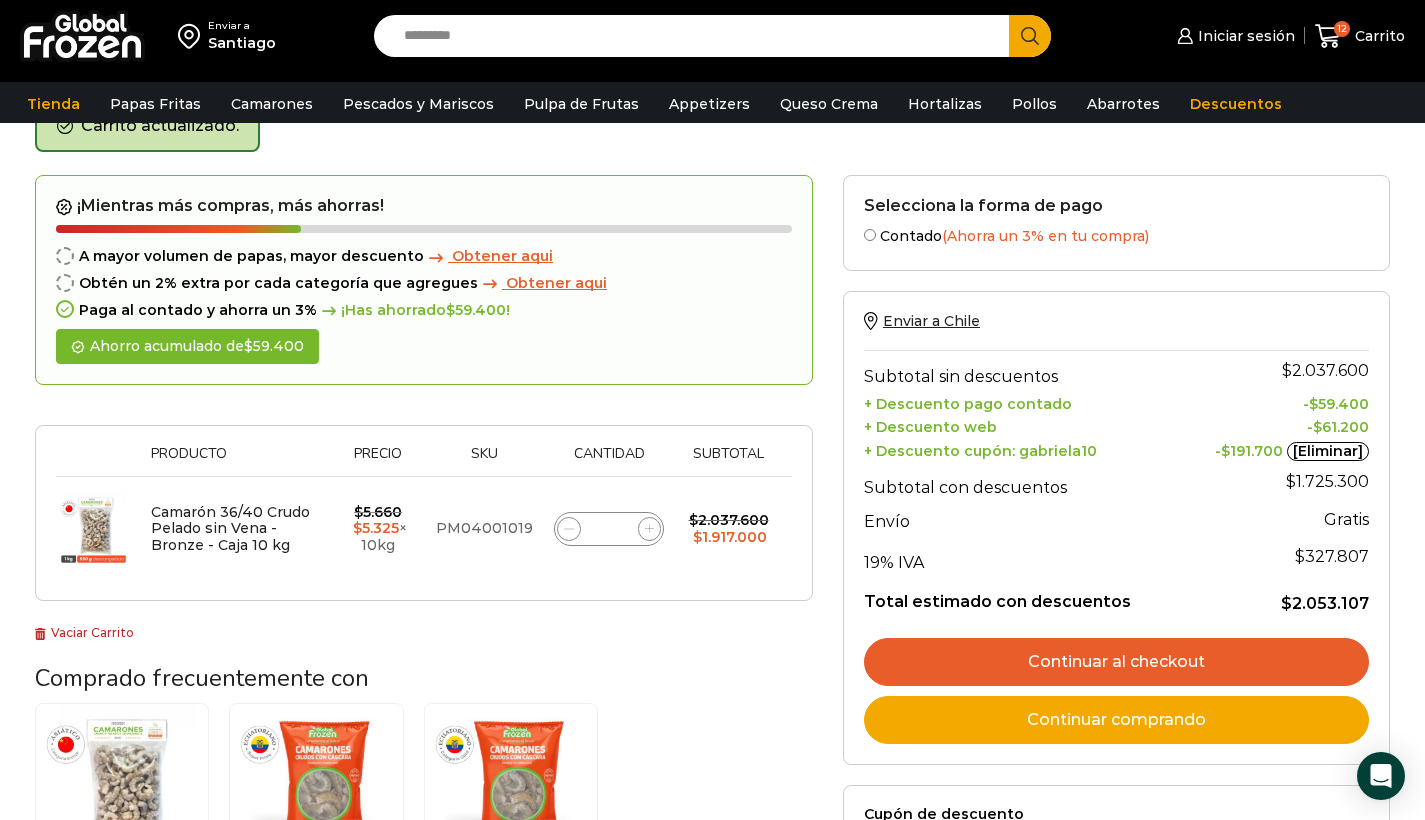 click 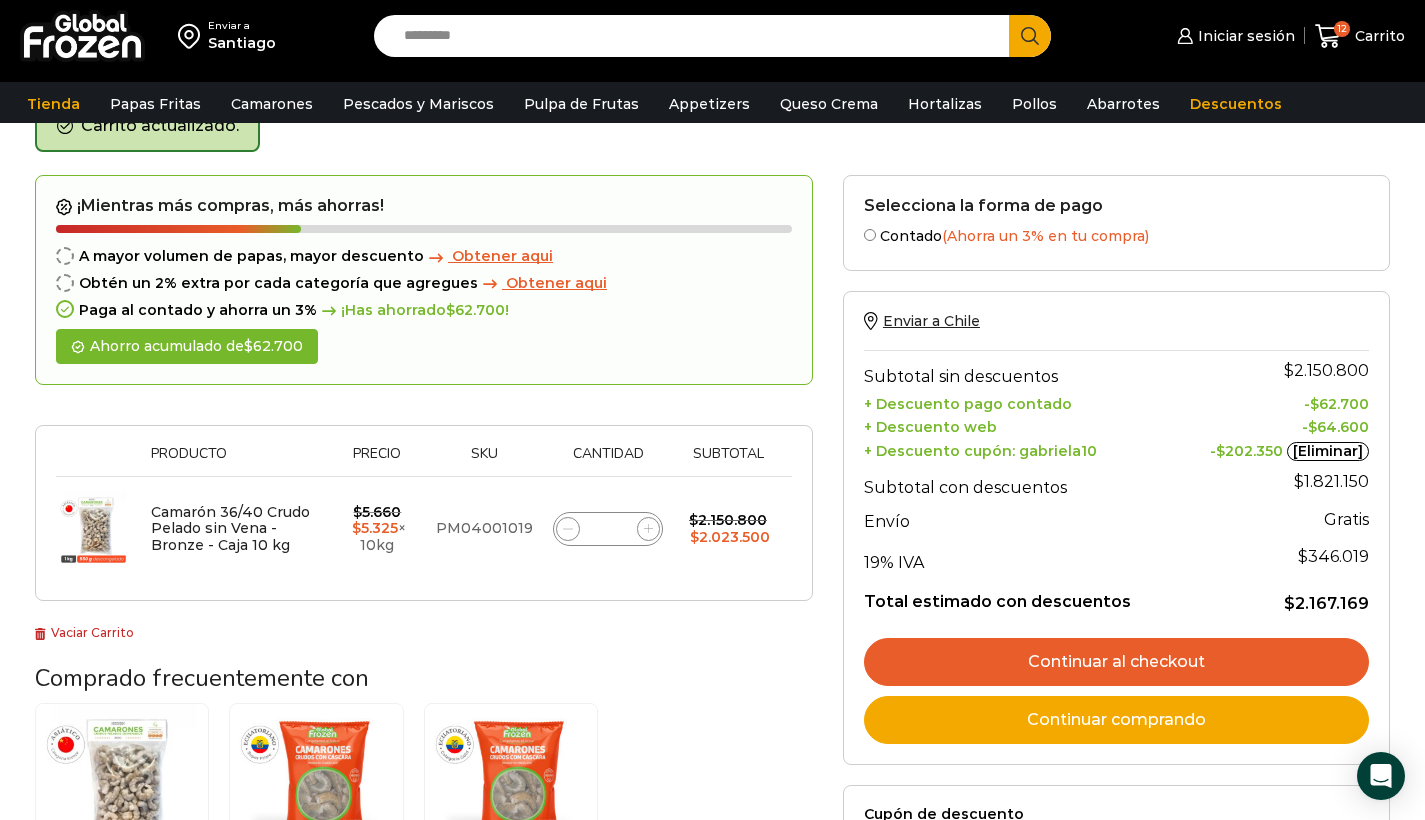 click 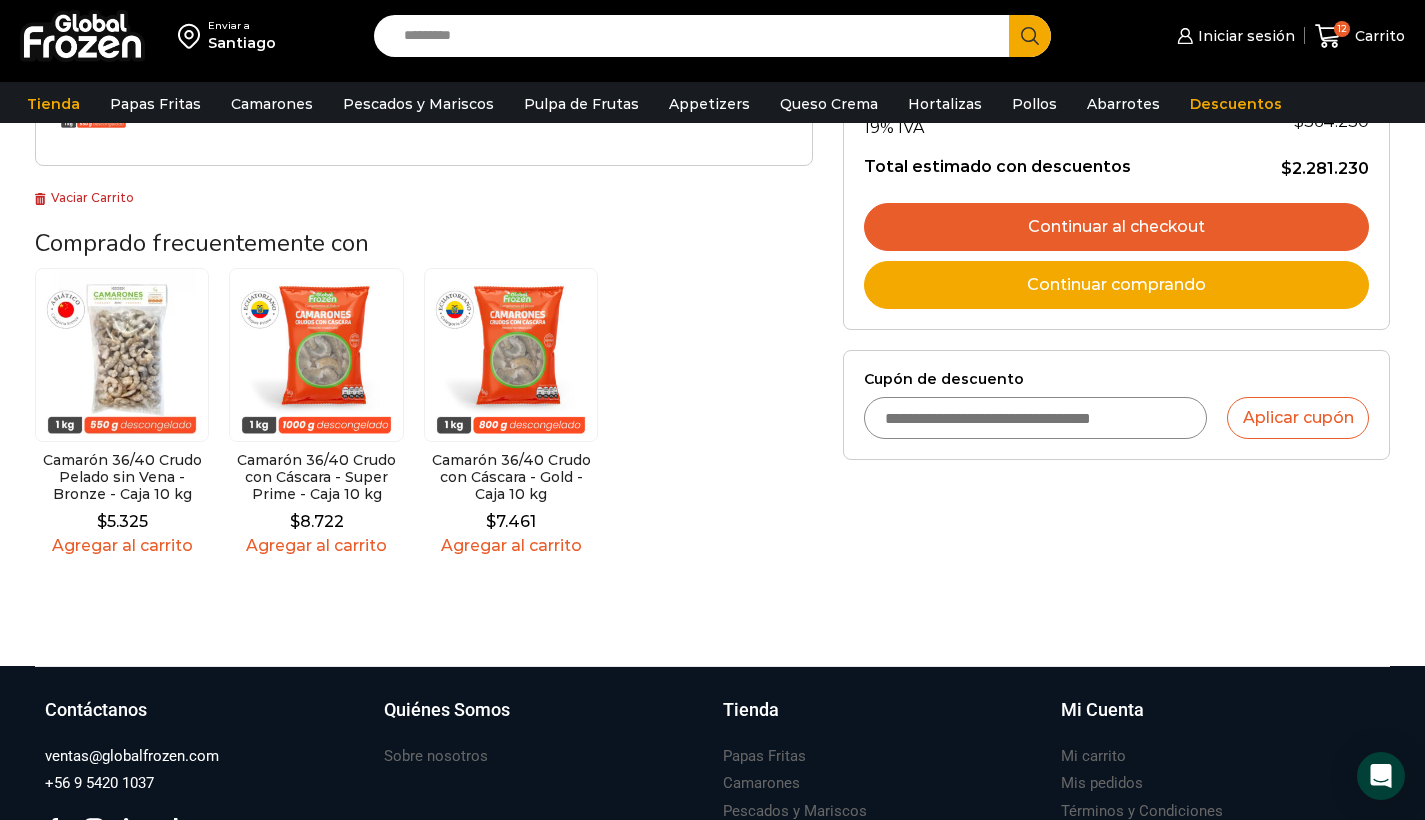 scroll, scrollTop: 0, scrollLeft: 0, axis: both 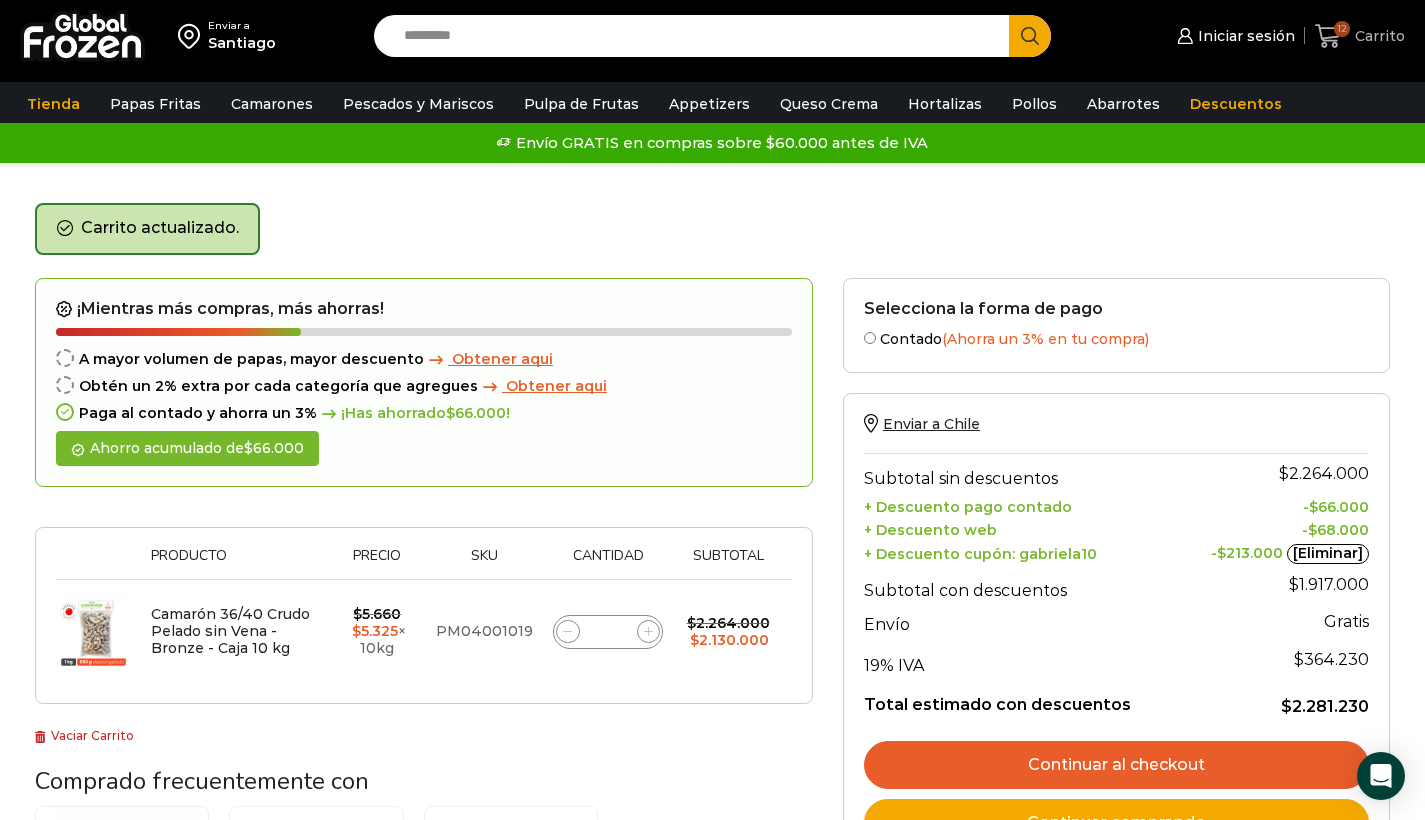 click 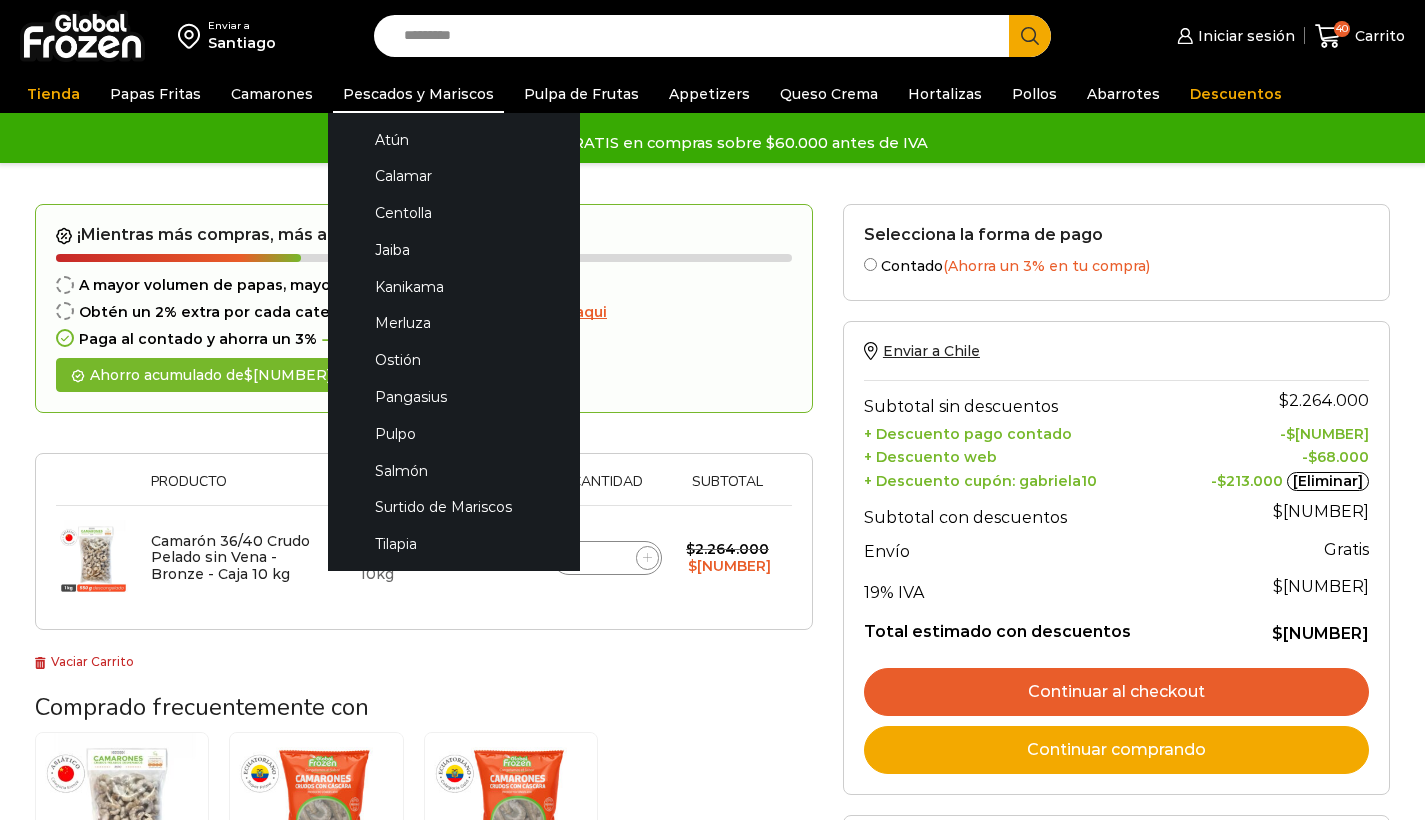 scroll, scrollTop: 0, scrollLeft: 0, axis: both 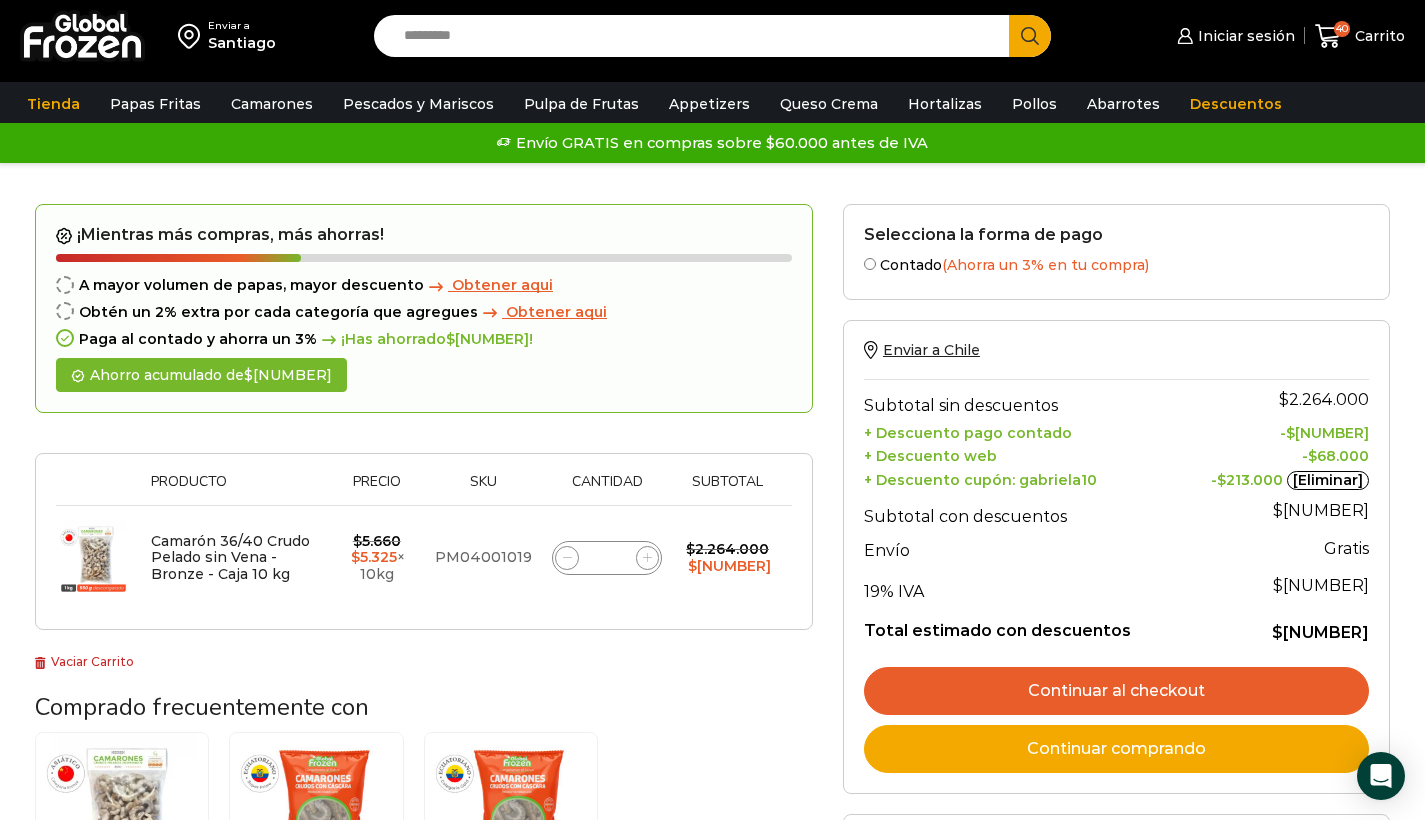 click on "Search input" at bounding box center [697, 36] 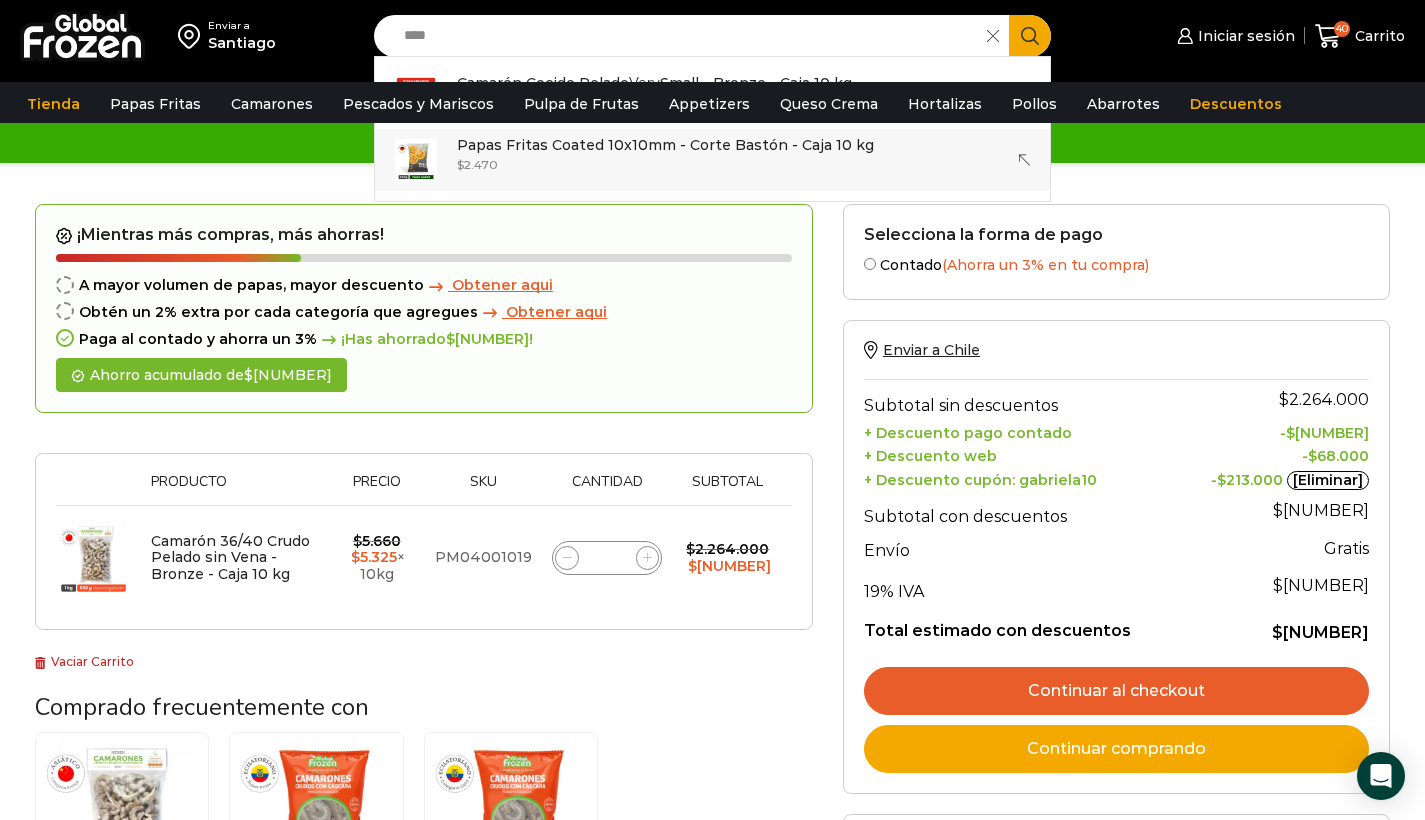 click on "$ 2.470" at bounding box center [665, 164] 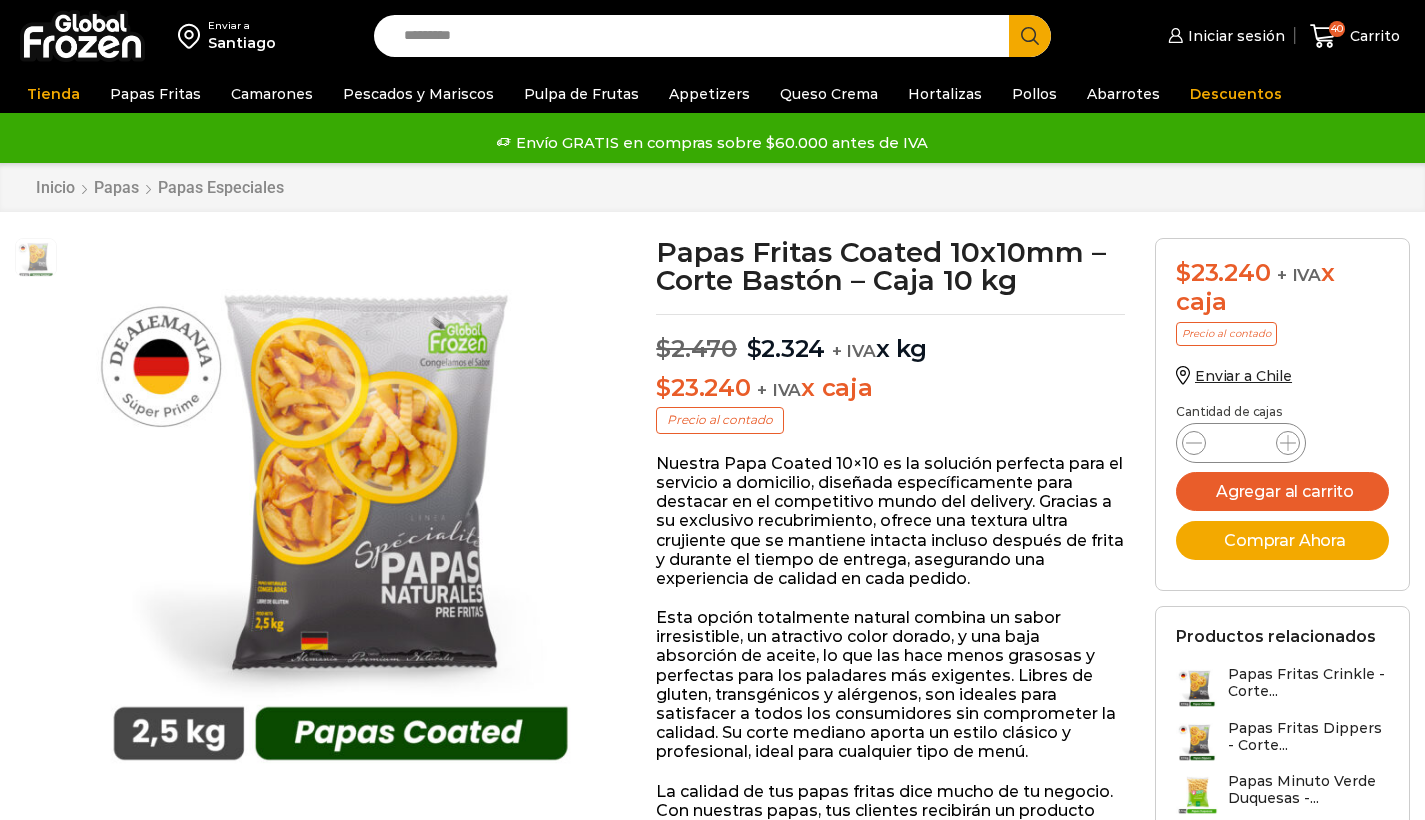 scroll, scrollTop: 1, scrollLeft: 0, axis: vertical 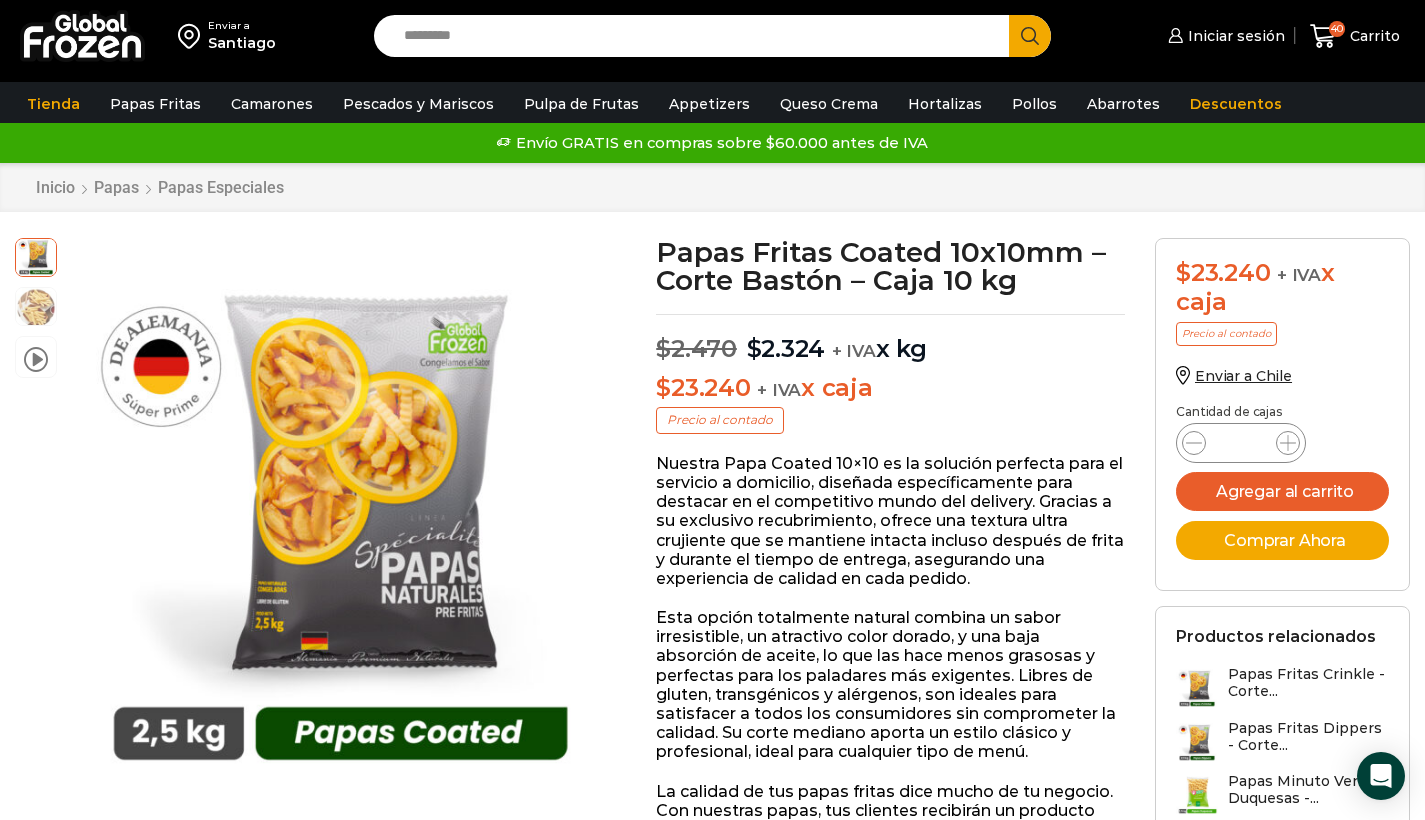 click on "Search input" at bounding box center (697, 36) 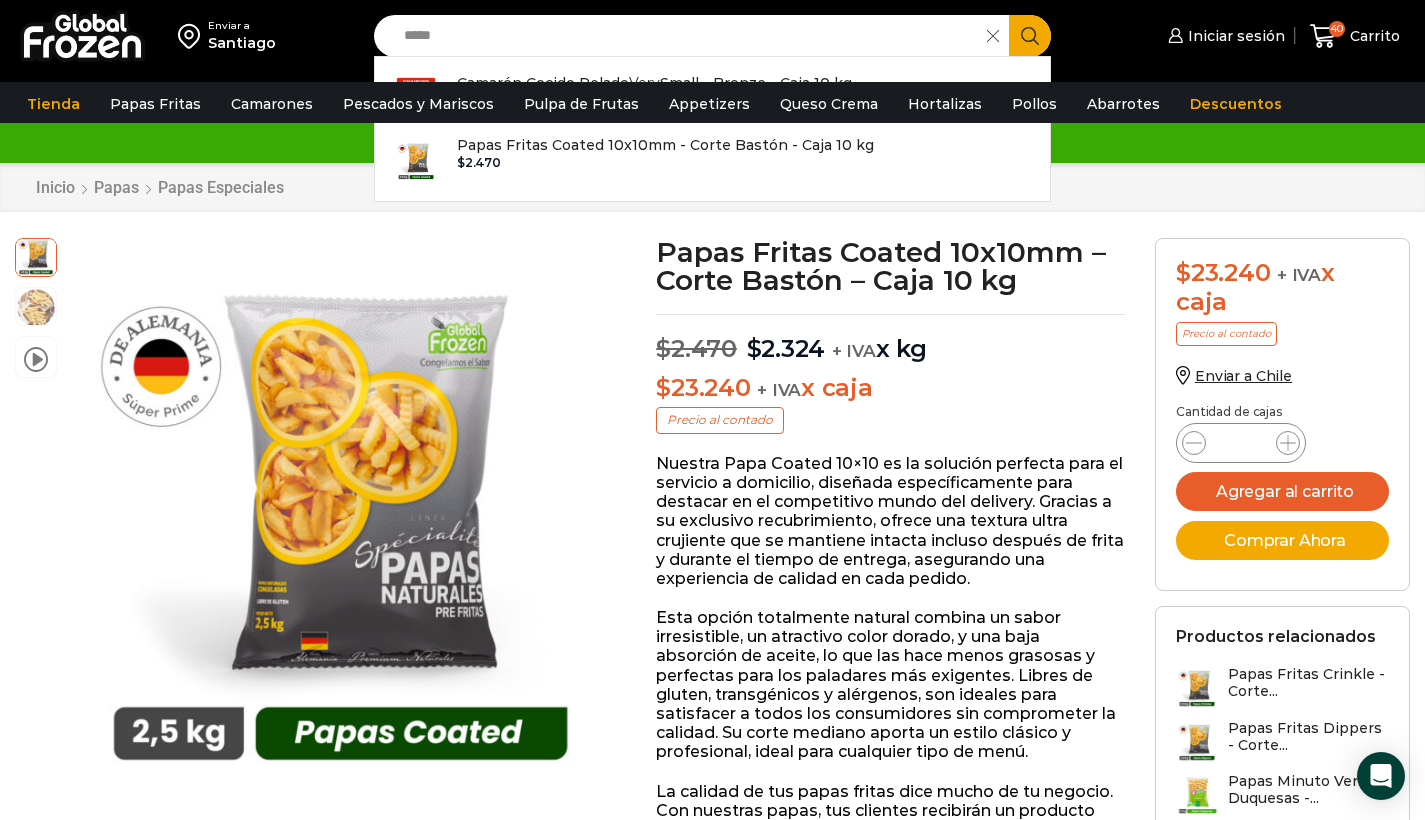 type on "****" 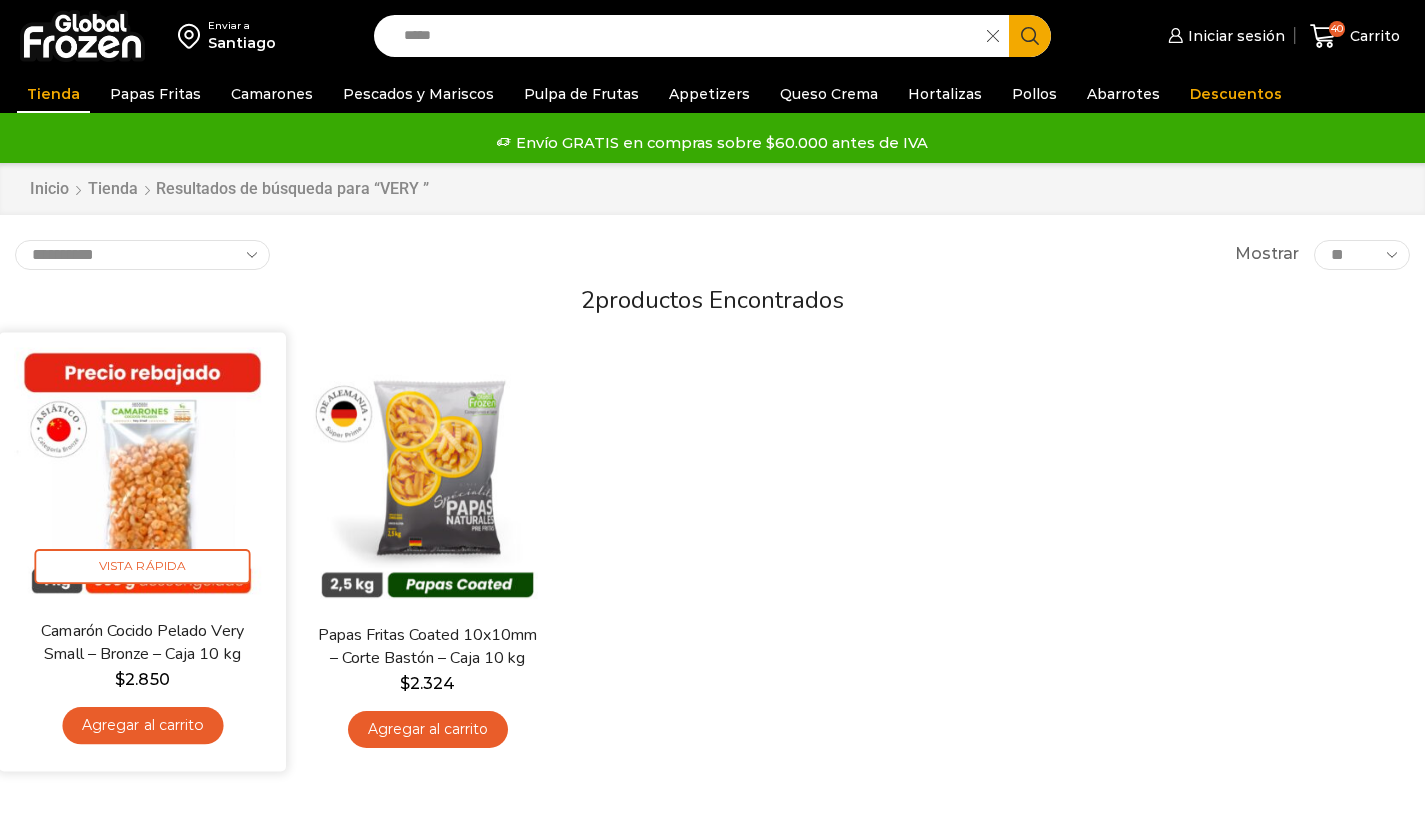 click at bounding box center [142, 475] 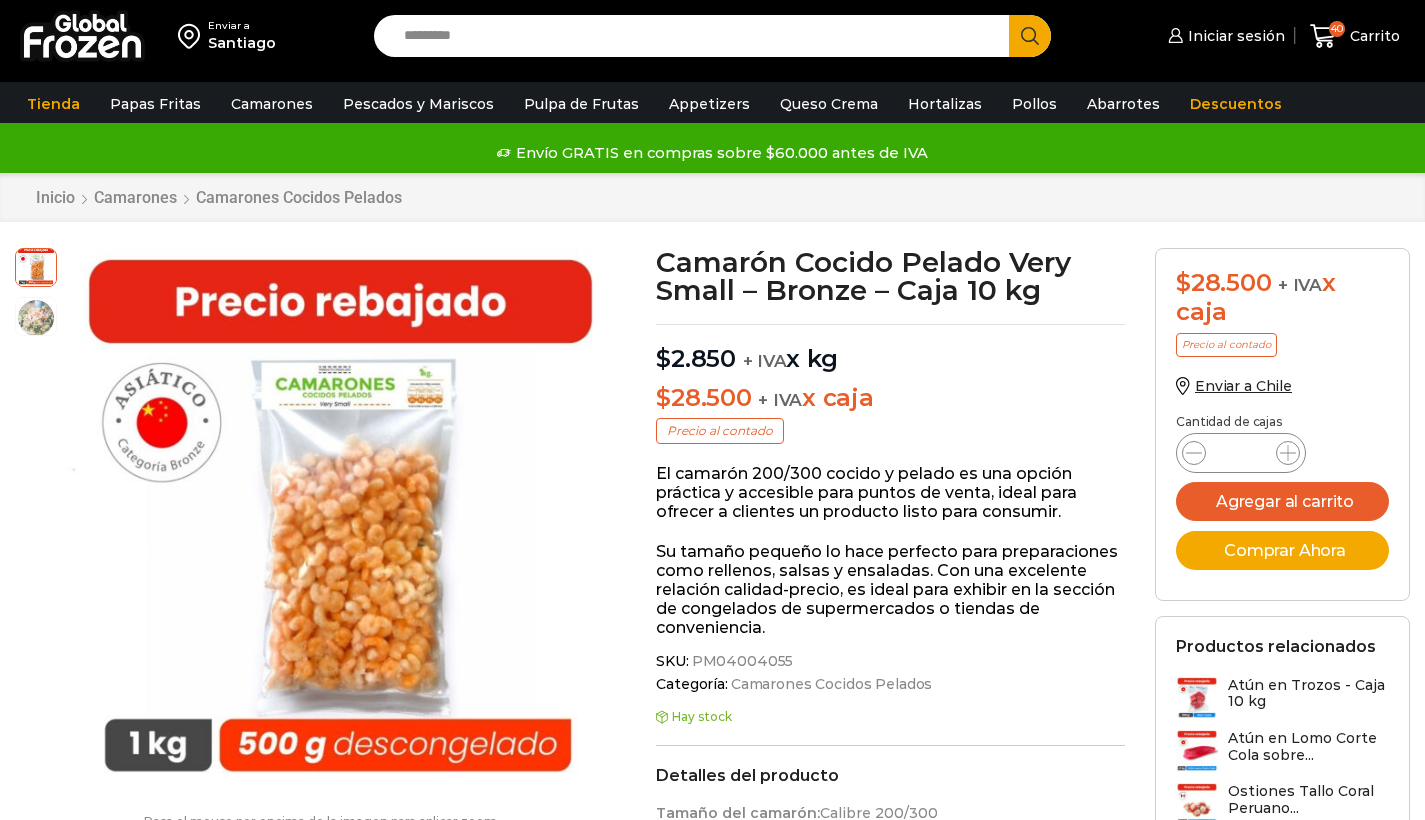 scroll, scrollTop: 1, scrollLeft: 0, axis: vertical 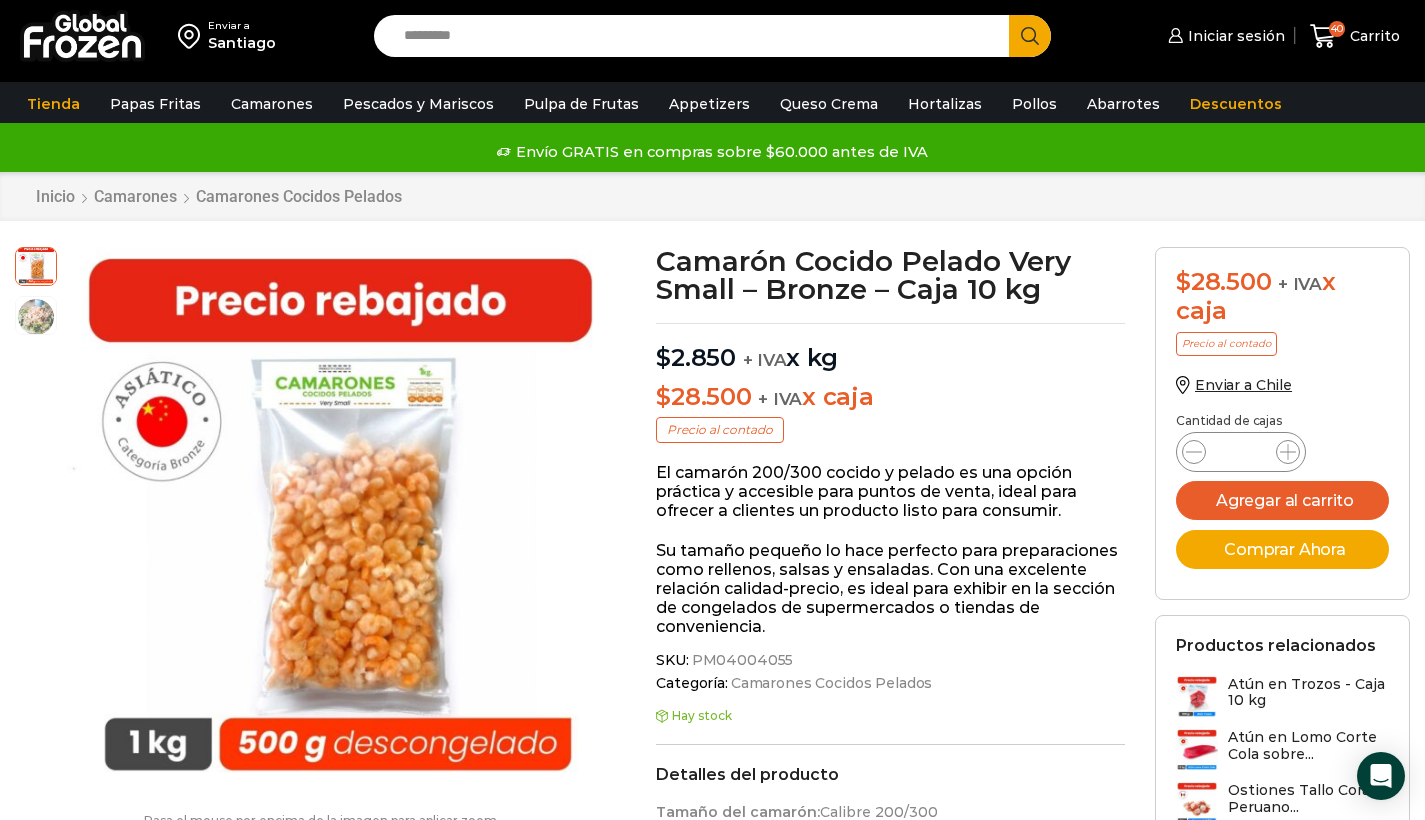 click on "Agregar al carrito" at bounding box center (1282, 500) 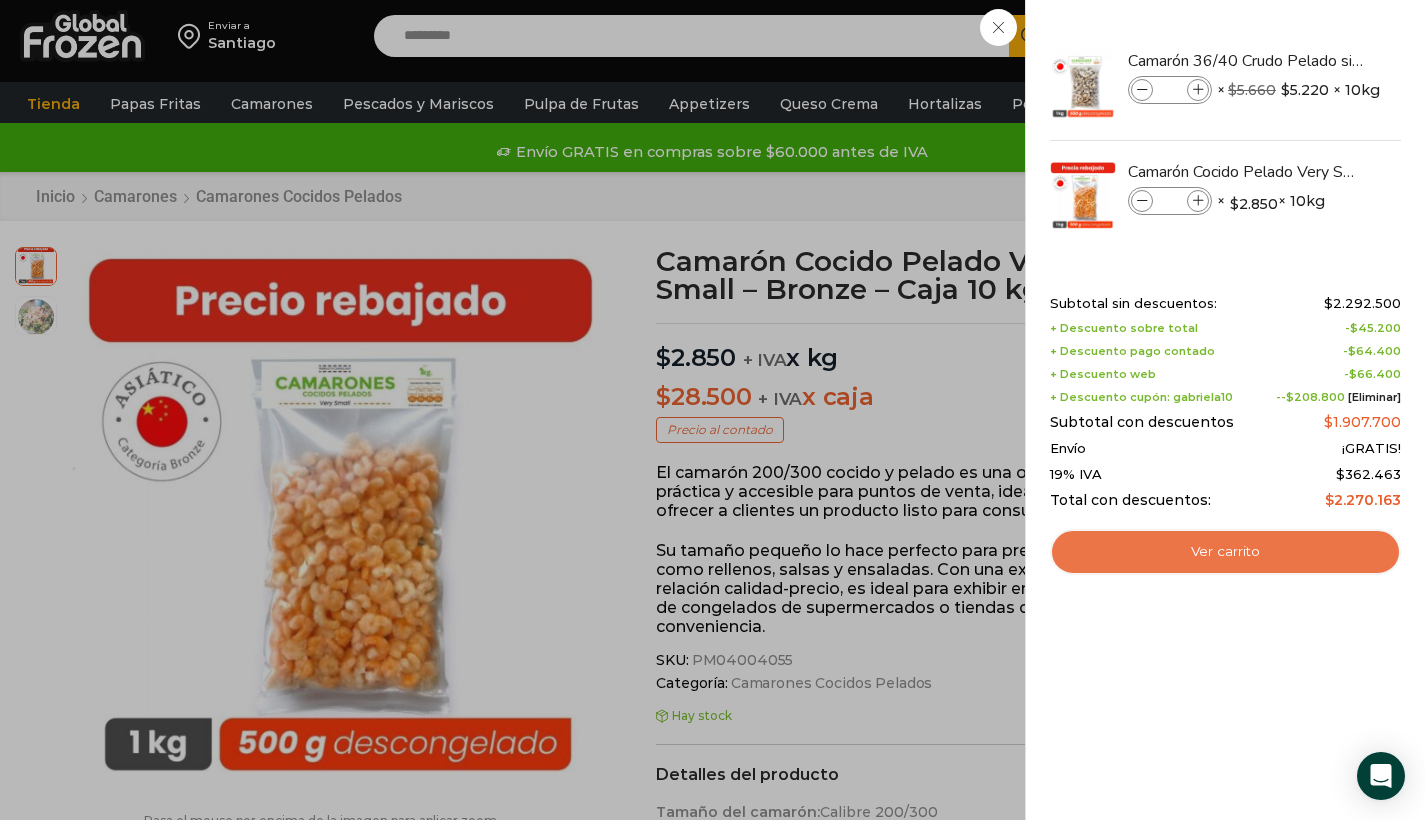 click on "Ver carrito" at bounding box center [1225, 552] 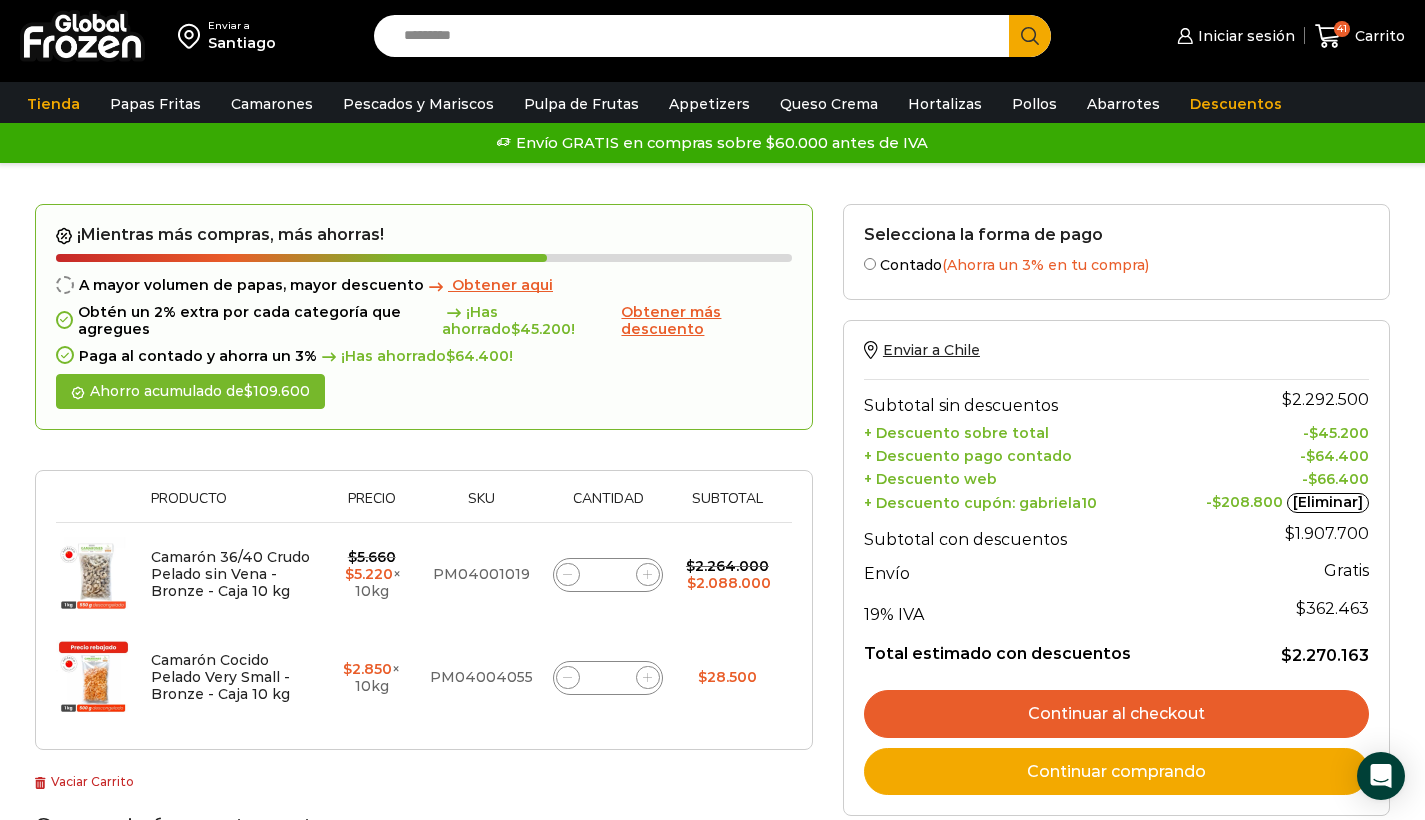 scroll, scrollTop: 0, scrollLeft: 0, axis: both 